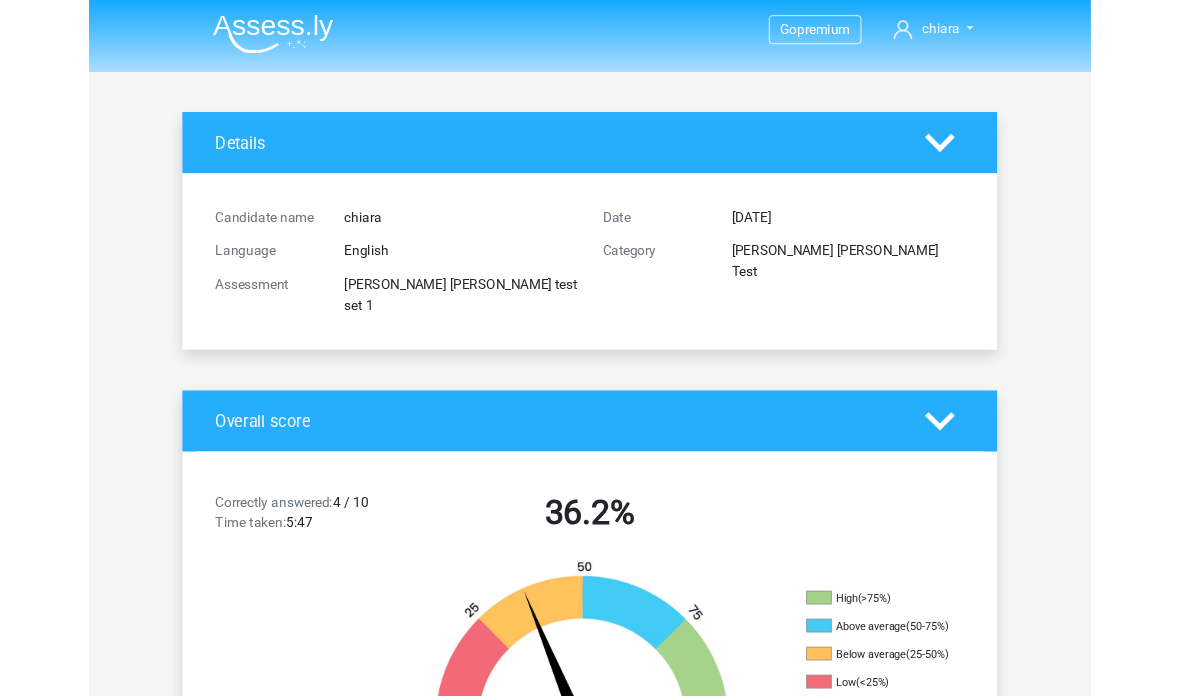 scroll, scrollTop: 1767, scrollLeft: 0, axis: vertical 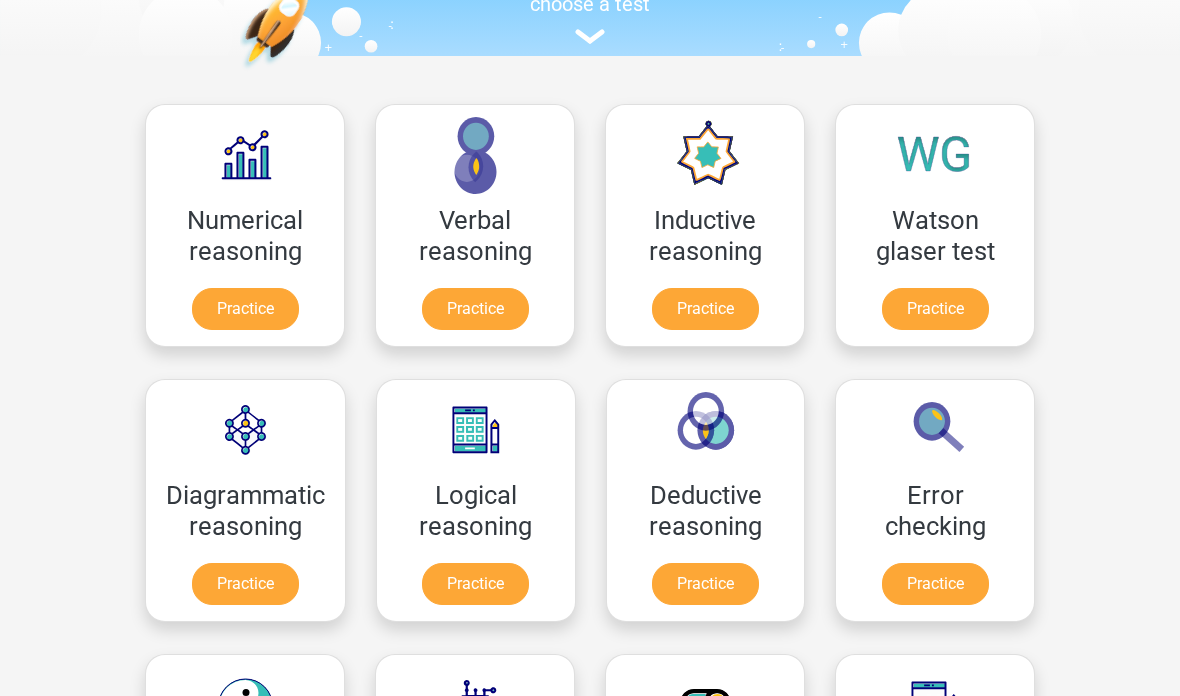 click on "Practice" at bounding box center [935, 309] 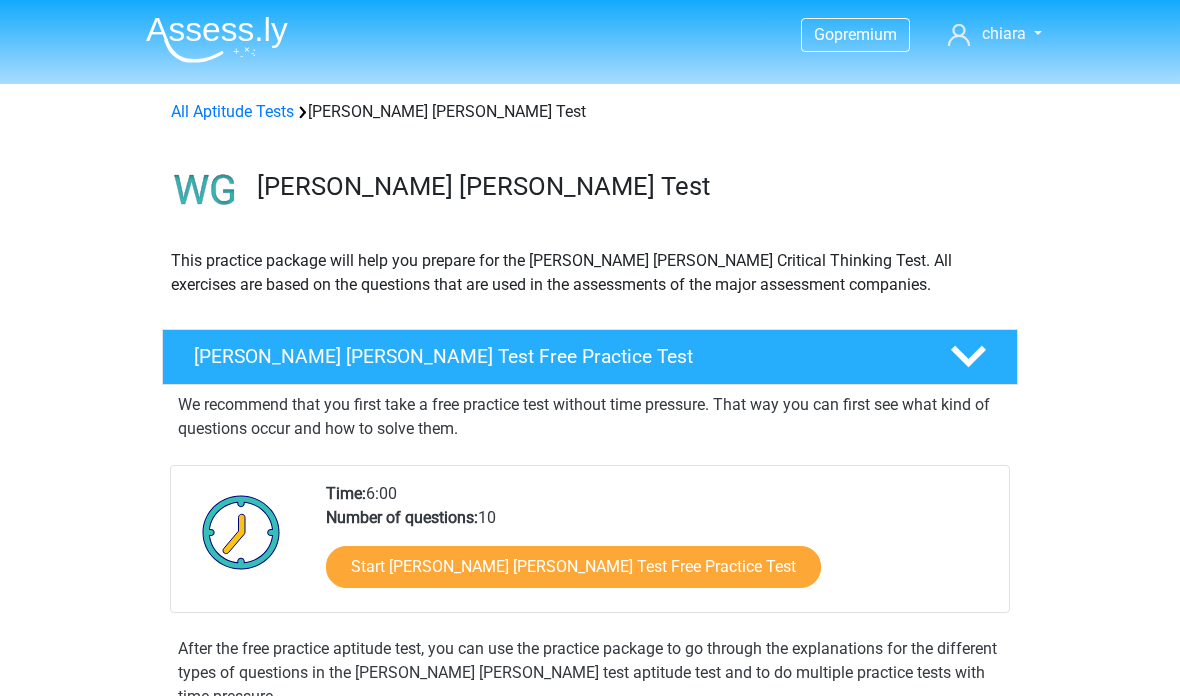 scroll, scrollTop: 0, scrollLeft: 0, axis: both 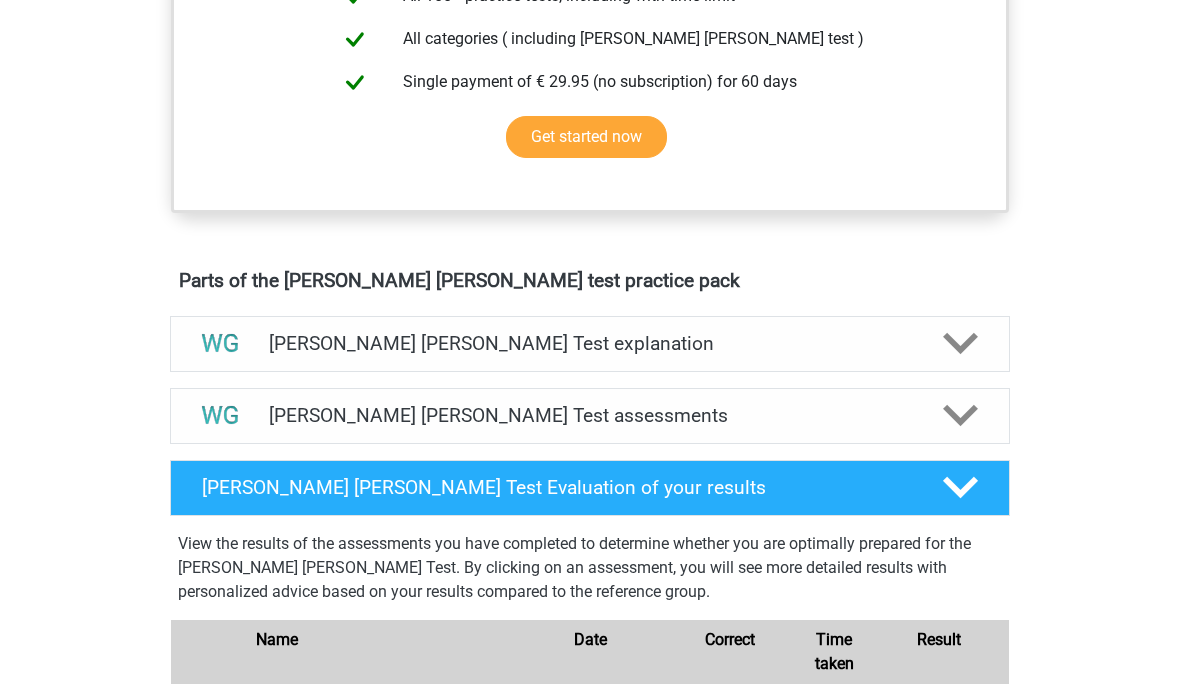 click on "Watson Glaser Test assessments" at bounding box center (590, 417) 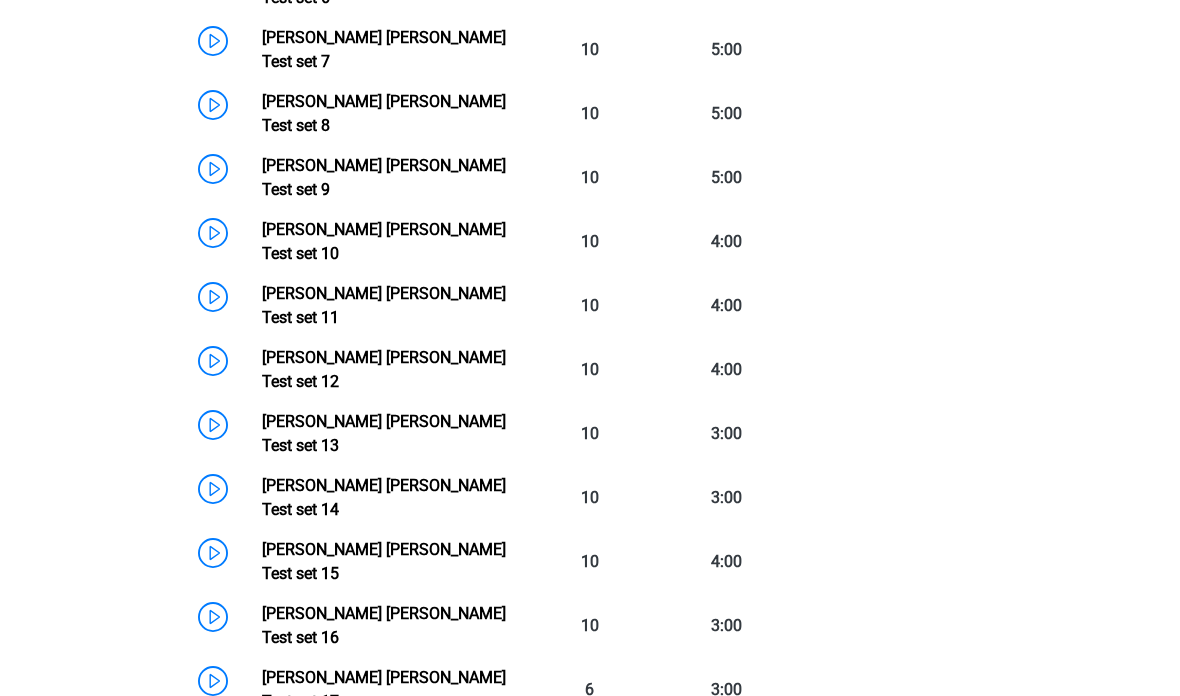 scroll, scrollTop: 1808, scrollLeft: 0, axis: vertical 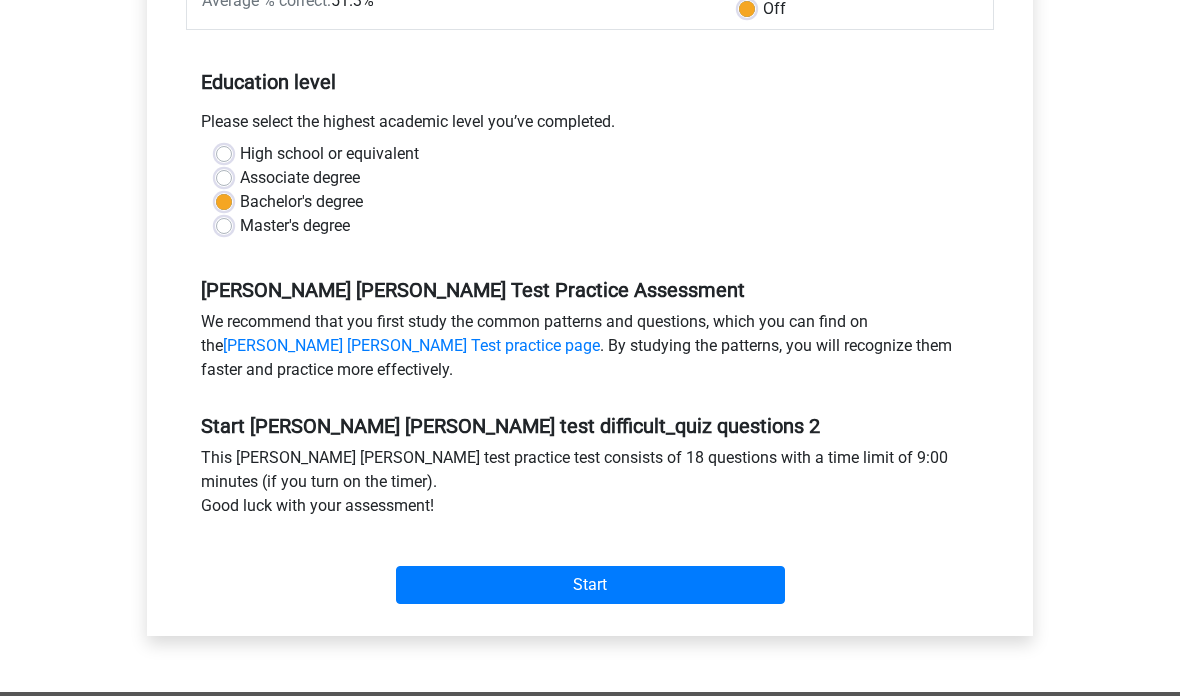 click on "Start" at bounding box center [590, 586] 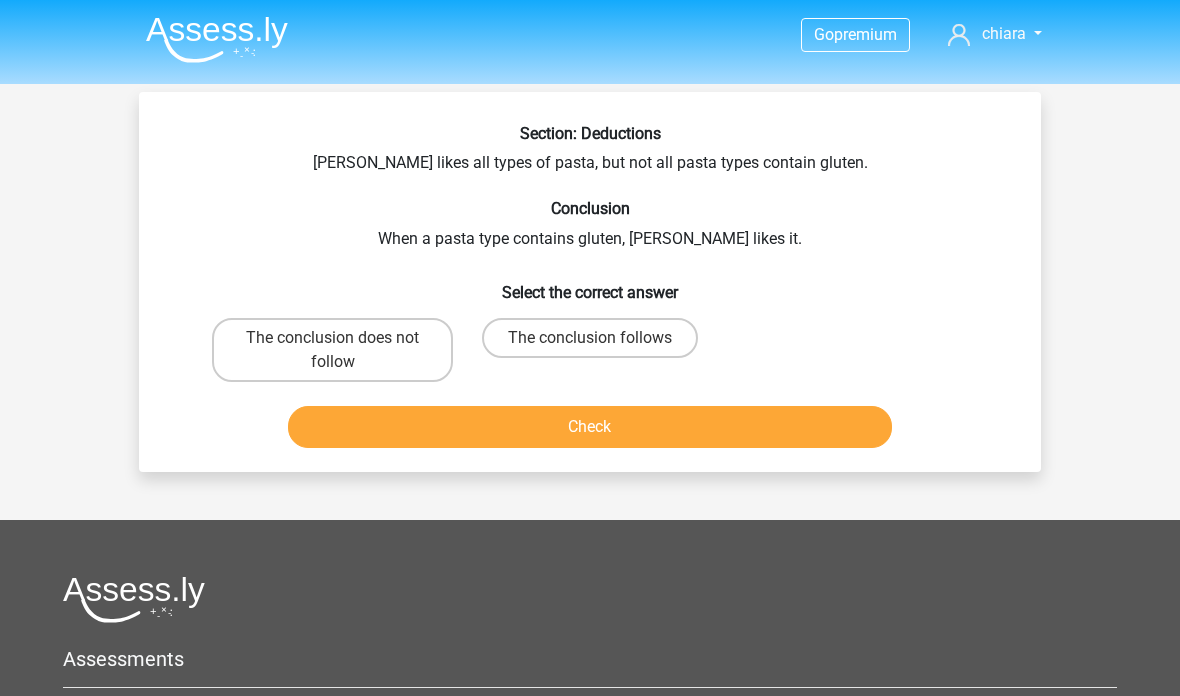 scroll, scrollTop: 0, scrollLeft: 0, axis: both 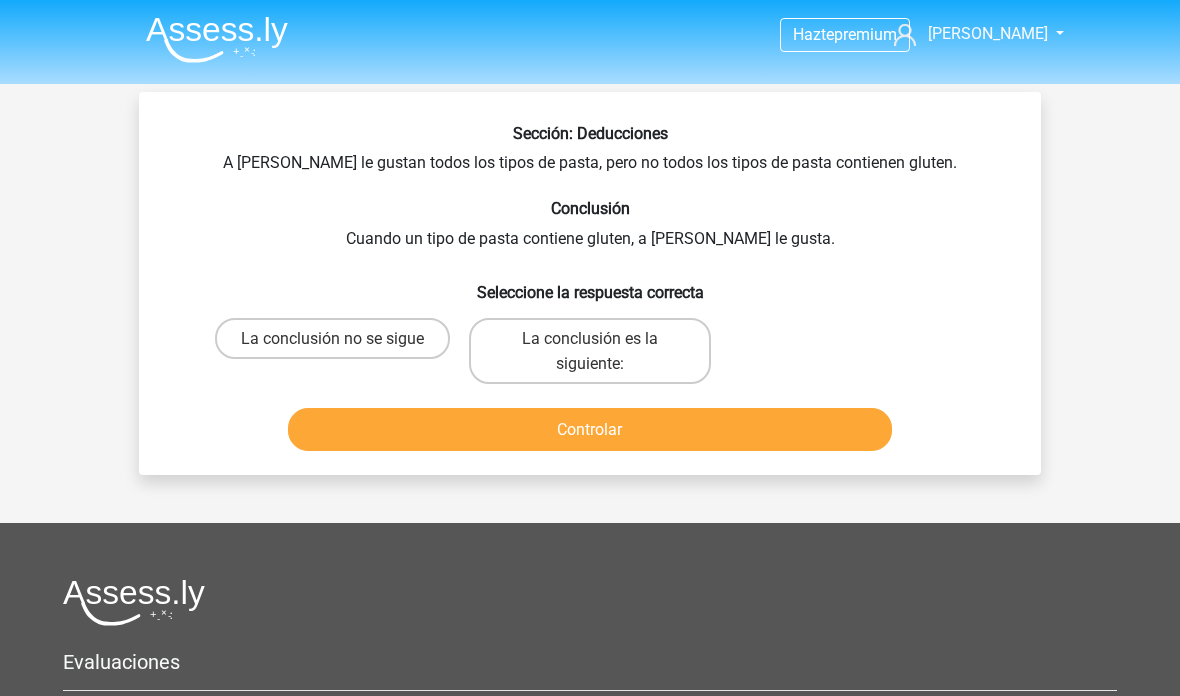 click on "La conclusión no se sigue" at bounding box center [332, 338] 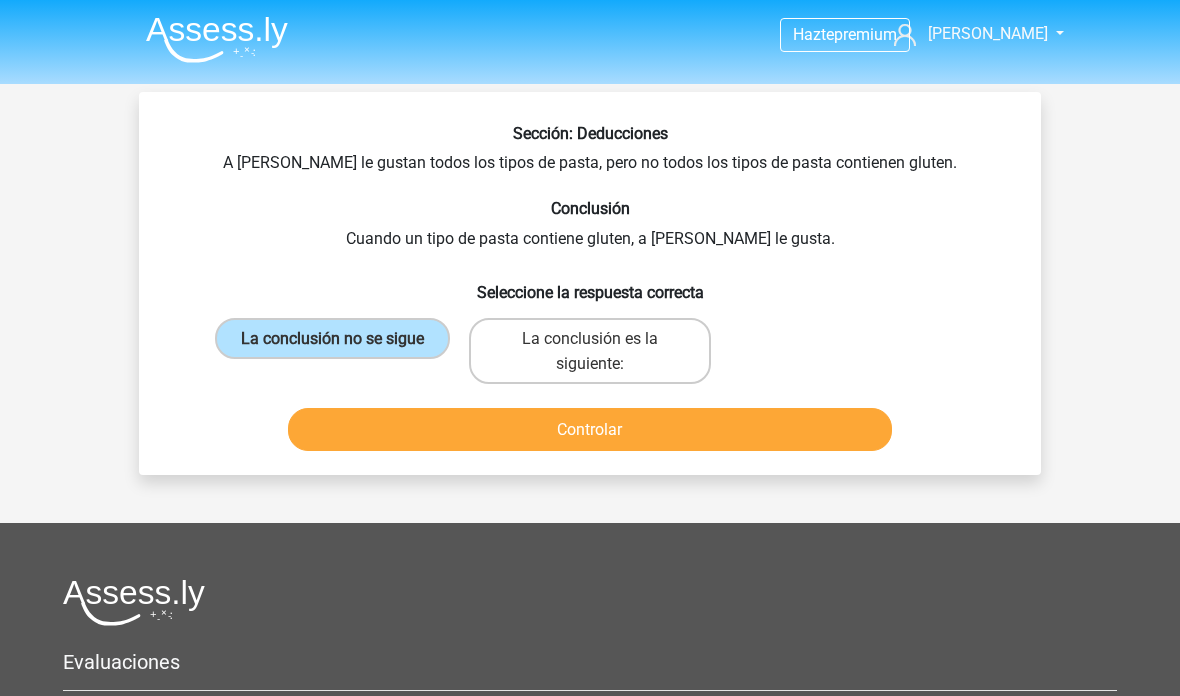 click on "La conclusión es la siguiente:" at bounding box center (590, 350) 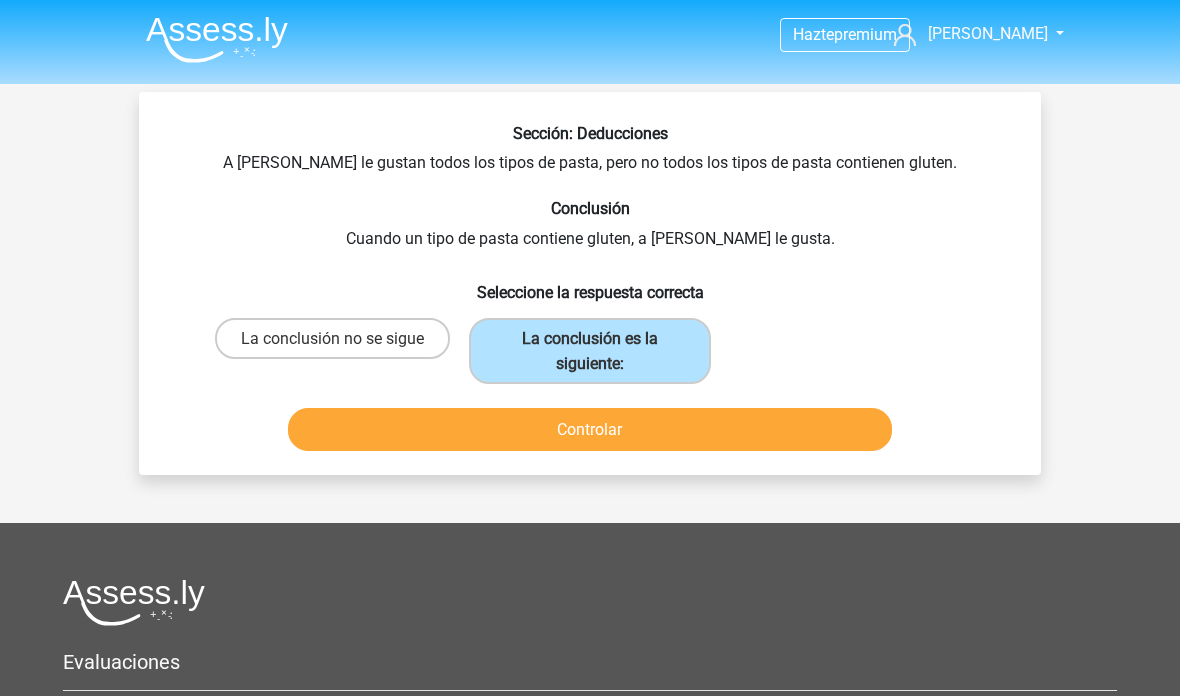 click on "Controlar" at bounding box center [589, 429] 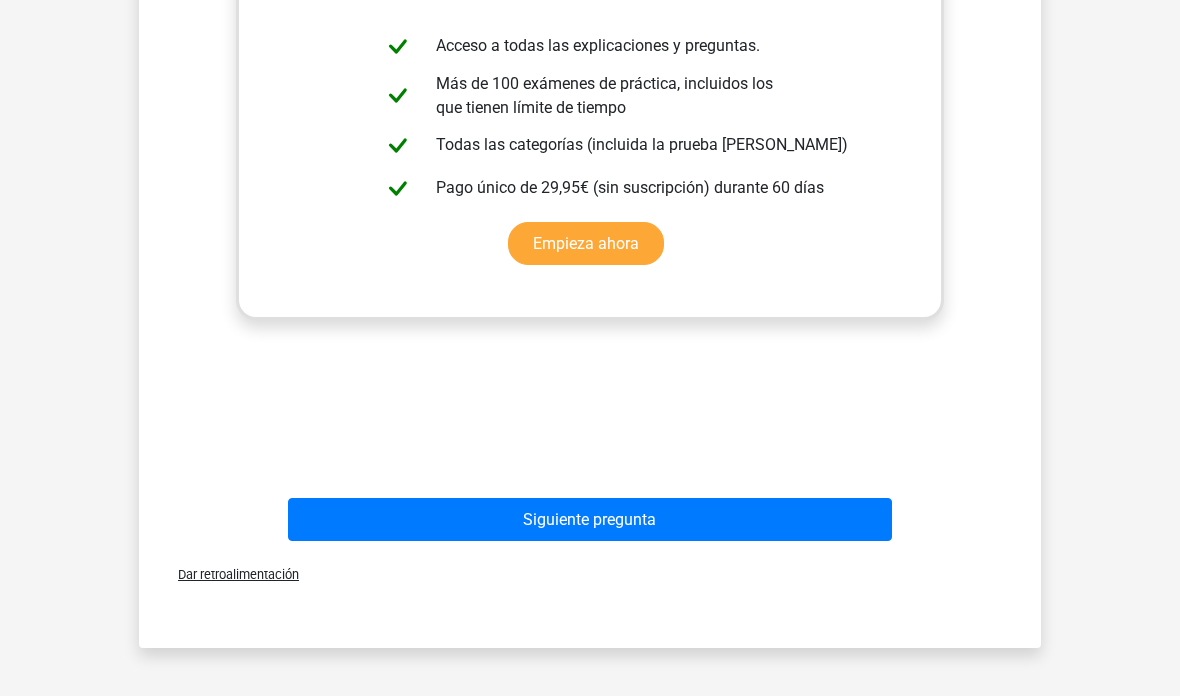 click on "Siguiente pregunta" at bounding box center [590, 520] 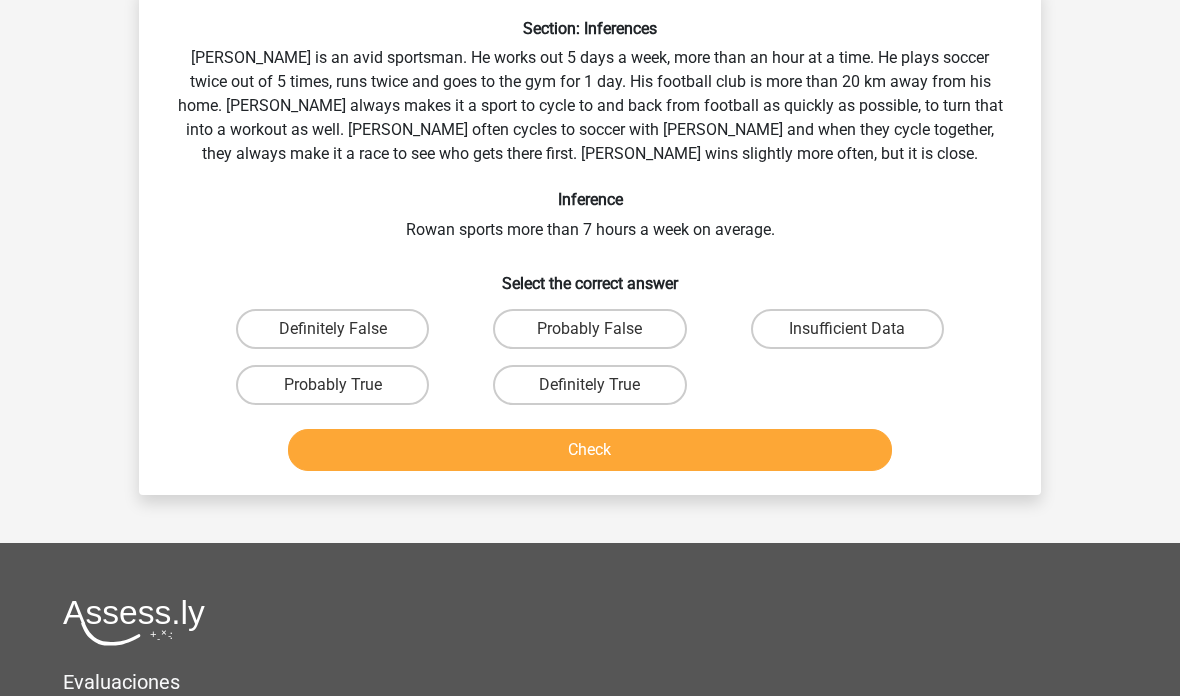 scroll, scrollTop: 92, scrollLeft: 0, axis: vertical 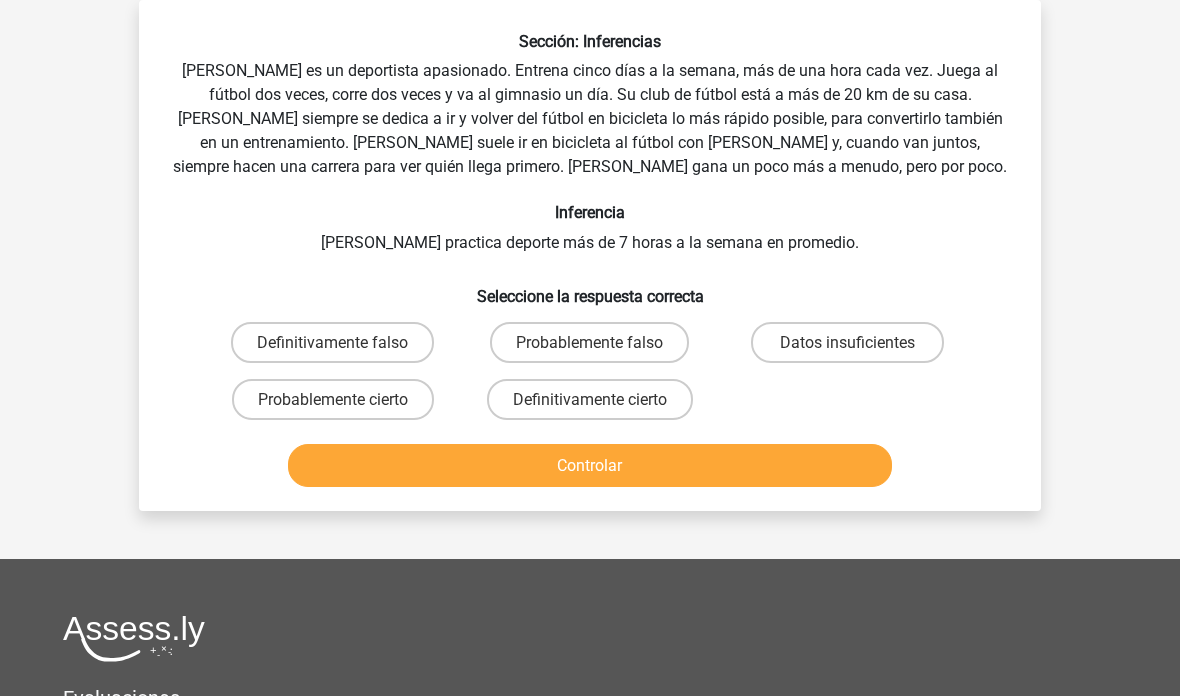 click on "Definitivamente cierto" at bounding box center (590, 399) 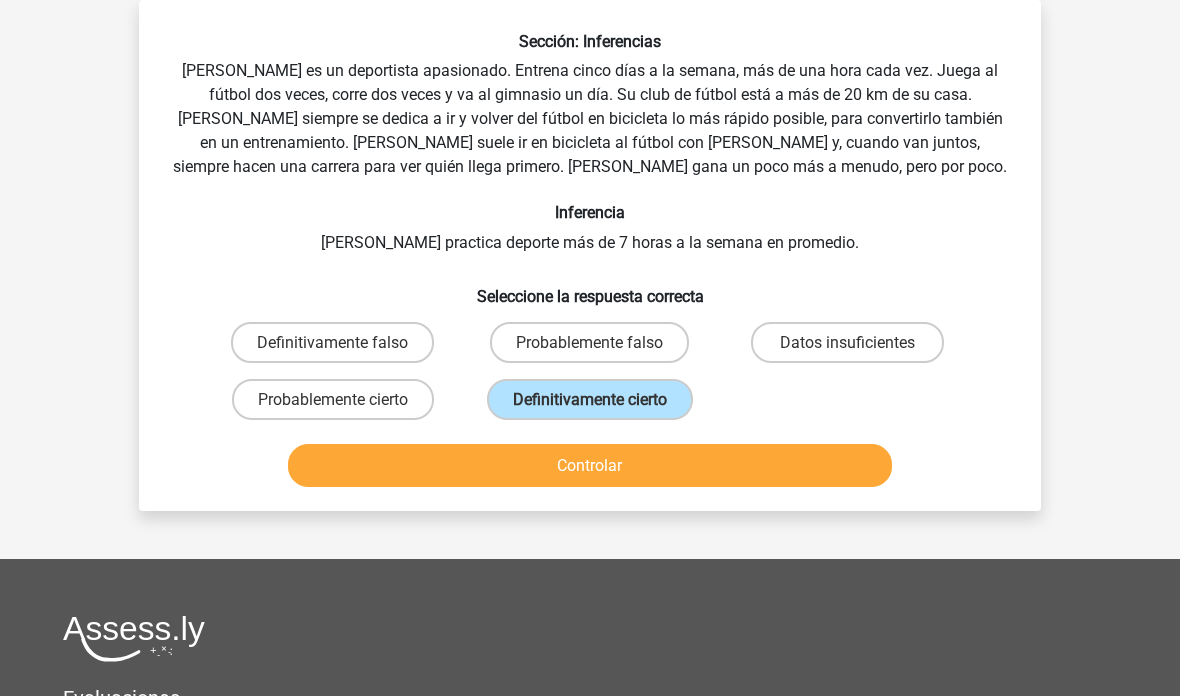 click on "Controlar" at bounding box center (589, 465) 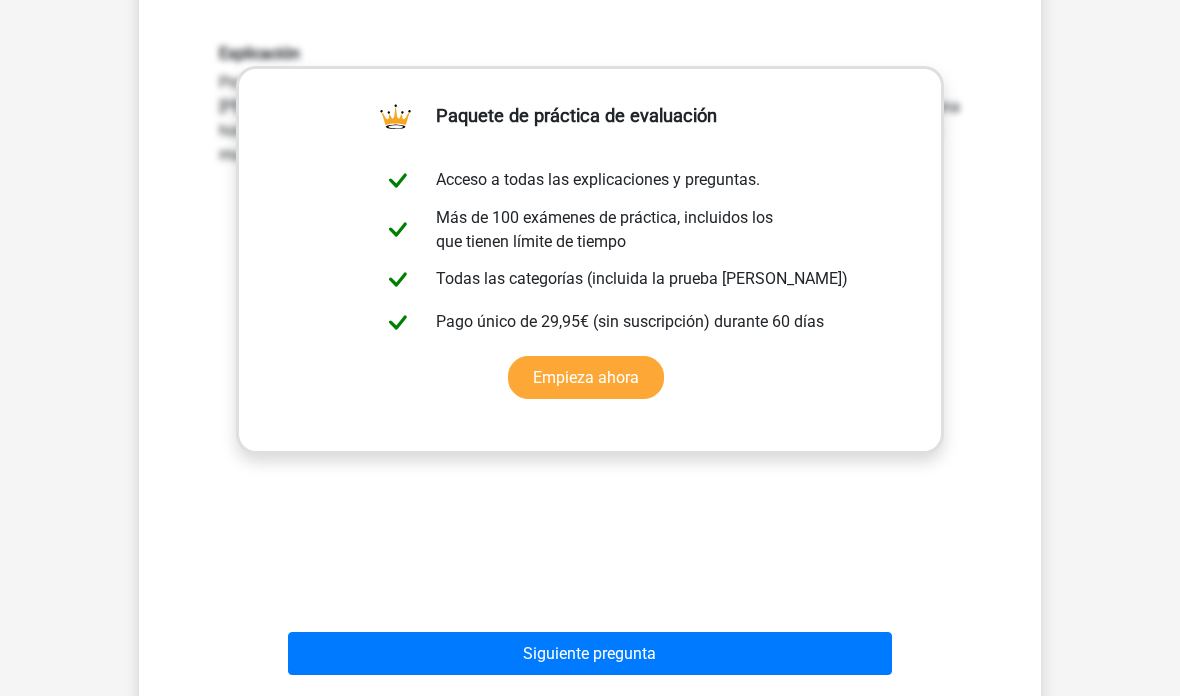 click on "Siguiente pregunta" at bounding box center [590, 653] 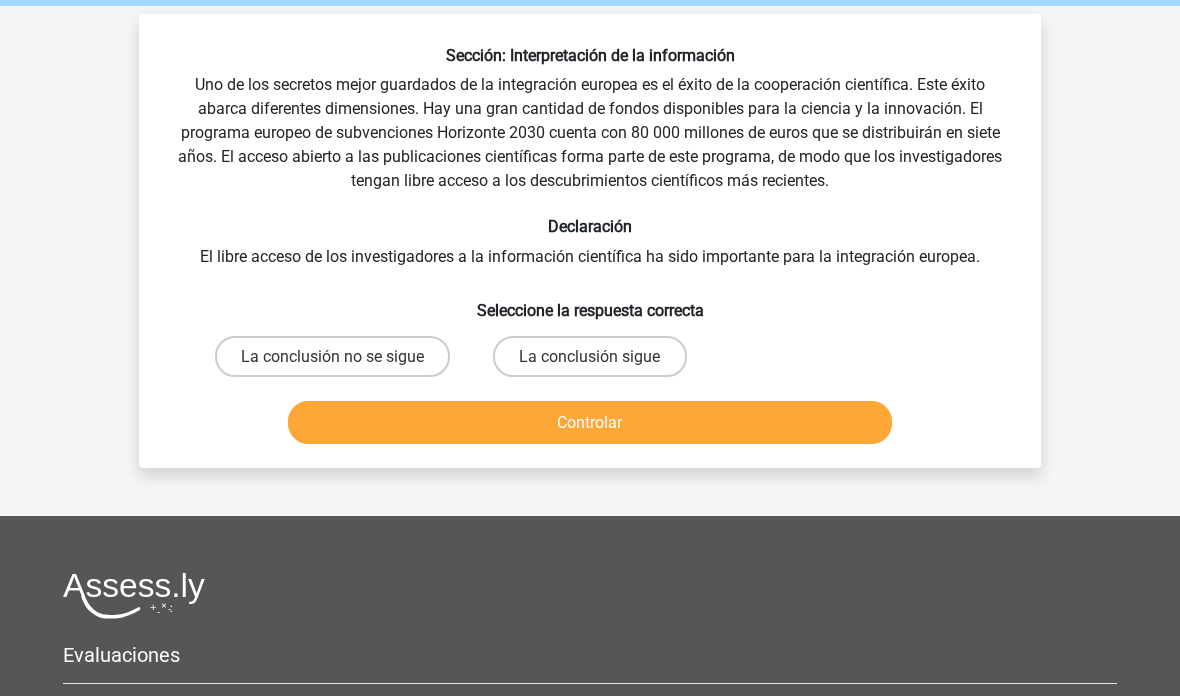 scroll, scrollTop: 64, scrollLeft: 0, axis: vertical 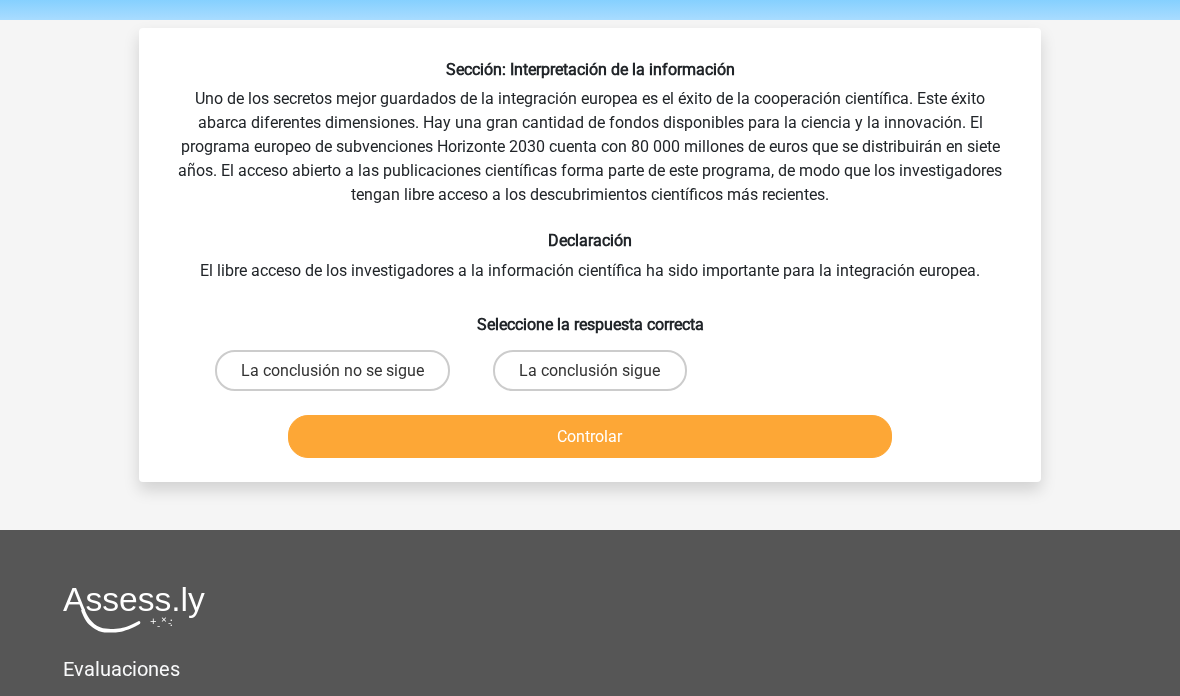 click on "La conclusión no se sigue" at bounding box center (332, 370) 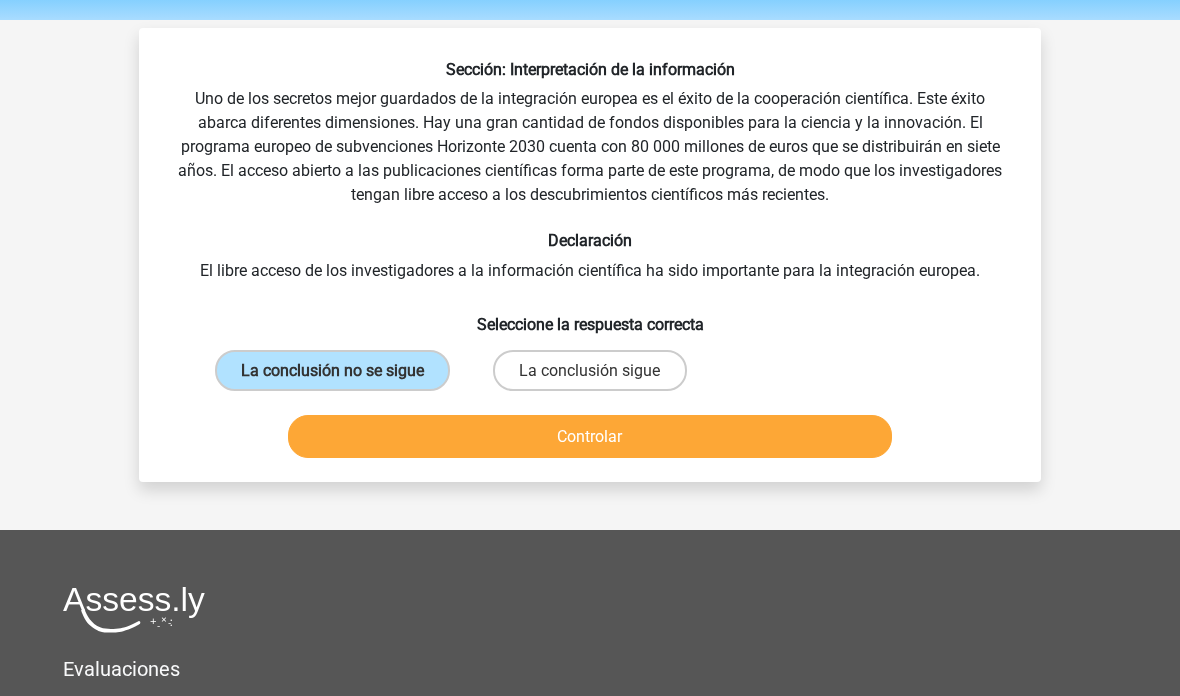 click on "Controlar" at bounding box center (590, 436) 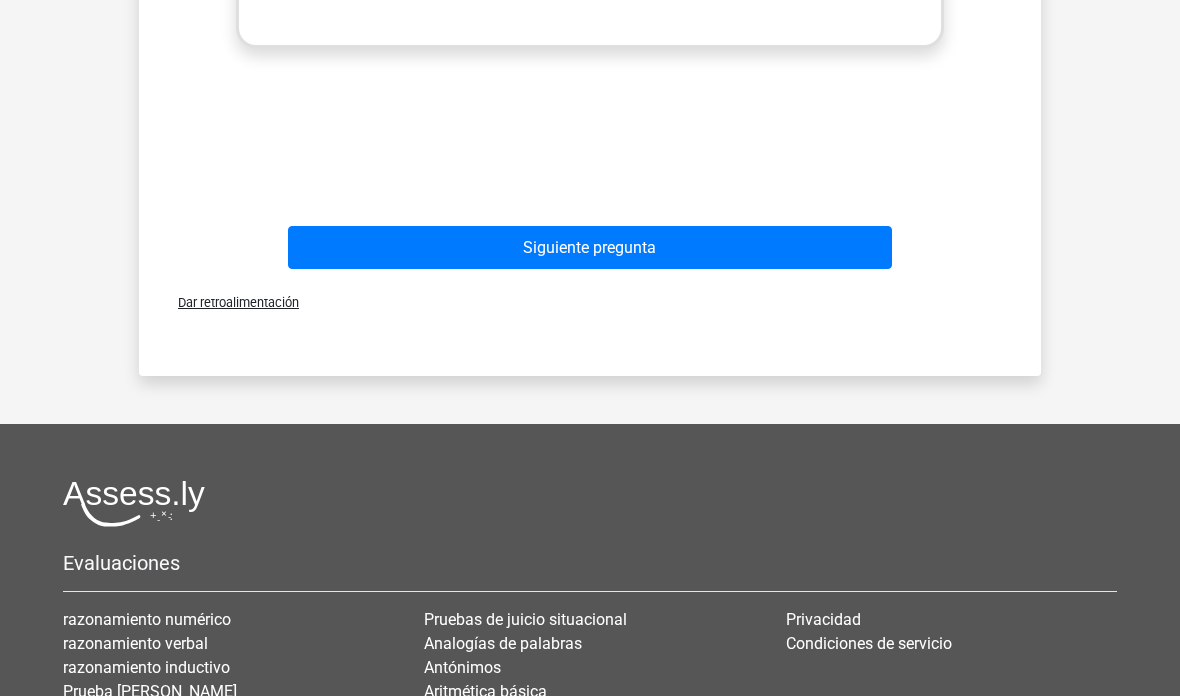 click on "Siguiente pregunta" at bounding box center [590, 247] 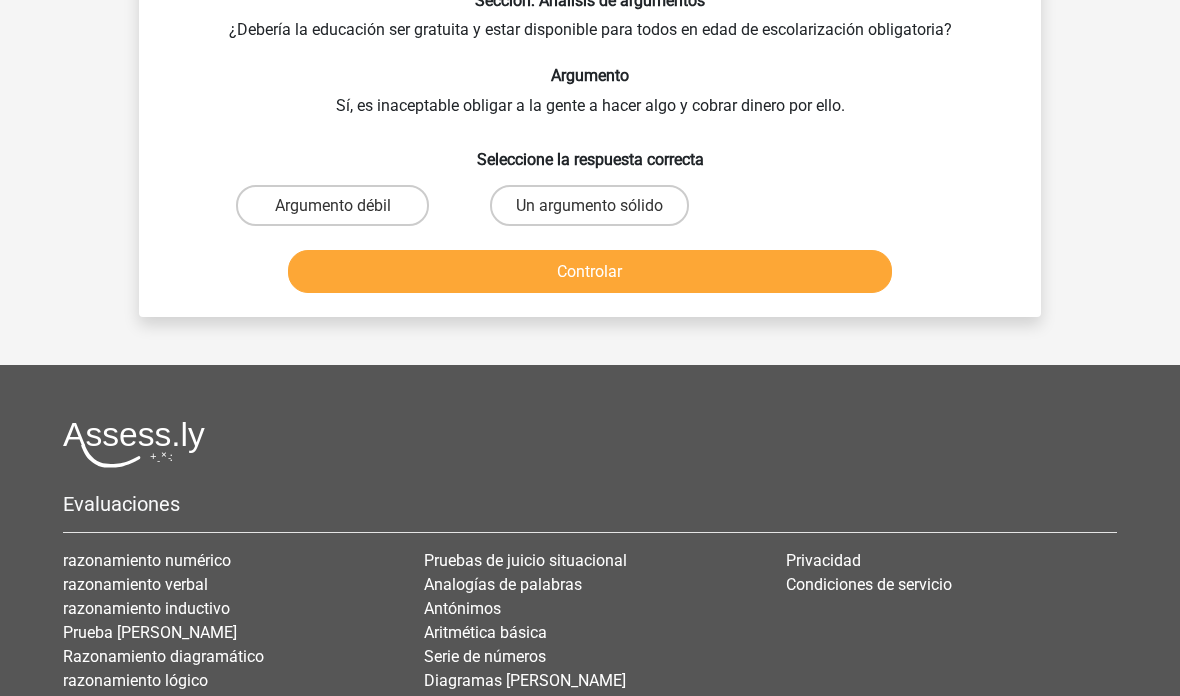 scroll, scrollTop: 92, scrollLeft: 0, axis: vertical 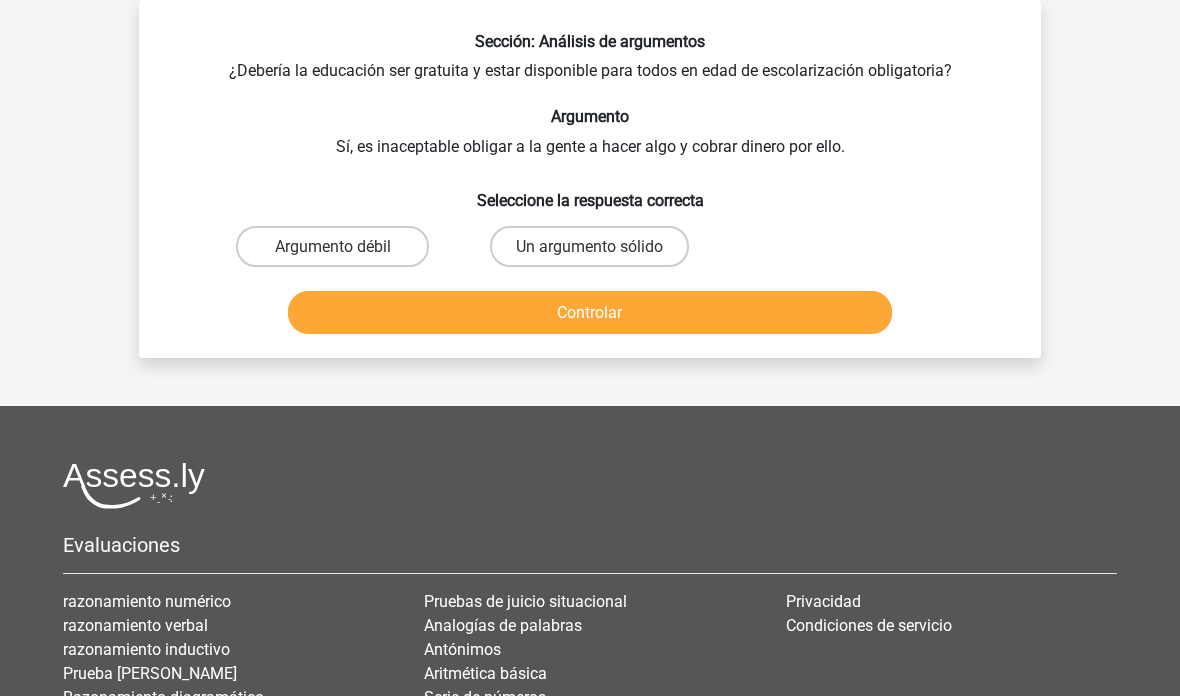 click on "Argumento débil" at bounding box center (333, 246) 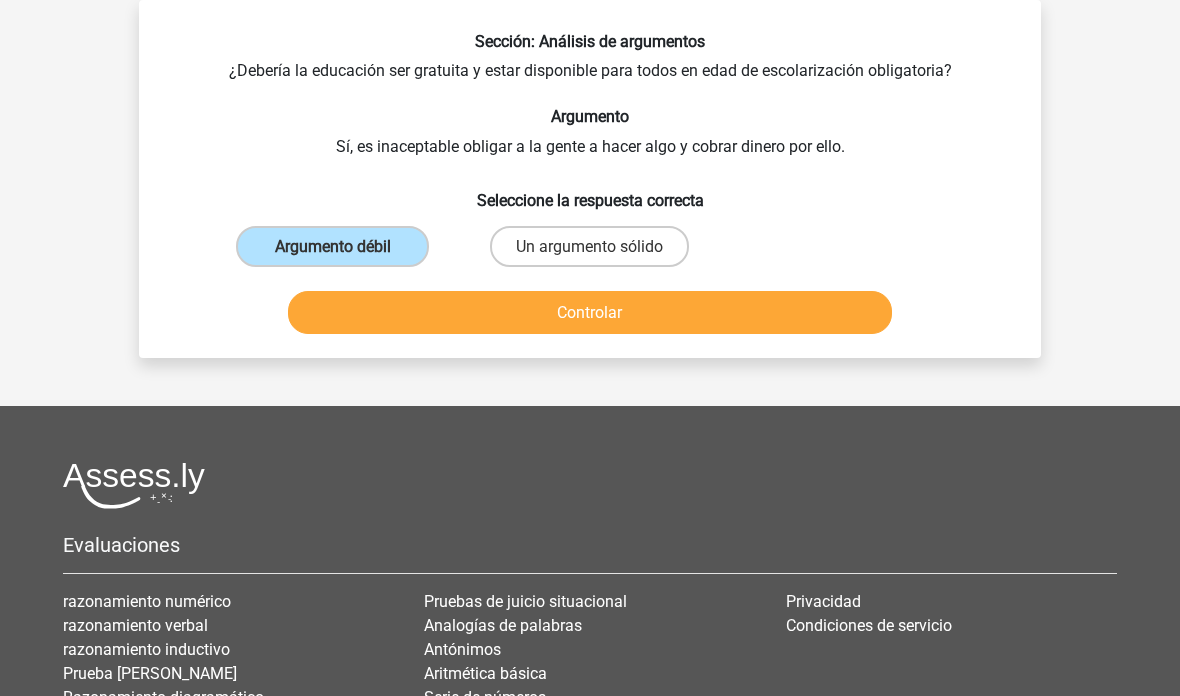 click on "Controlar" at bounding box center (590, 312) 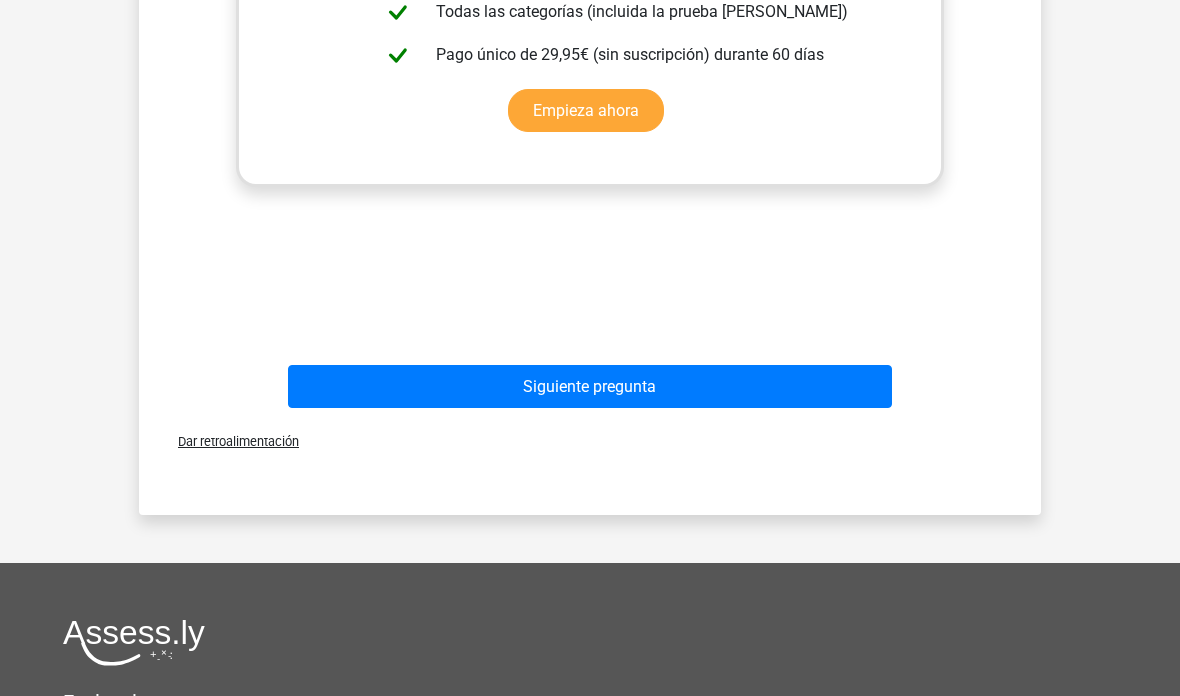click on "Siguiente pregunta" at bounding box center [589, 387] 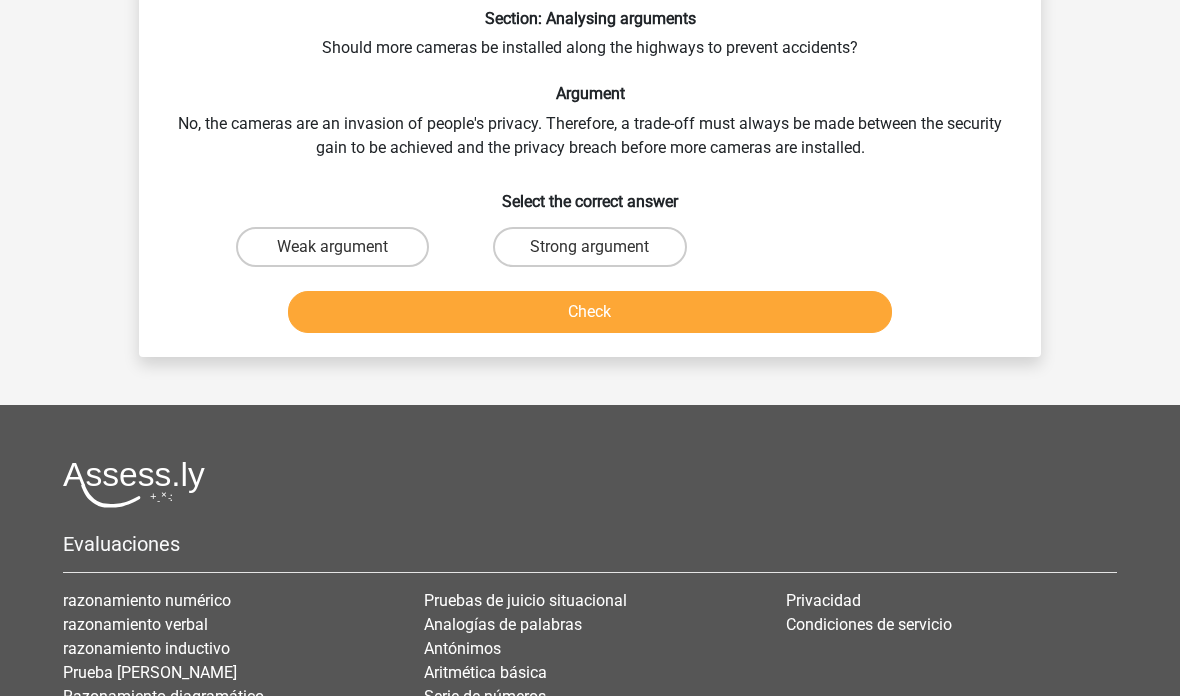 scroll, scrollTop: 92, scrollLeft: 0, axis: vertical 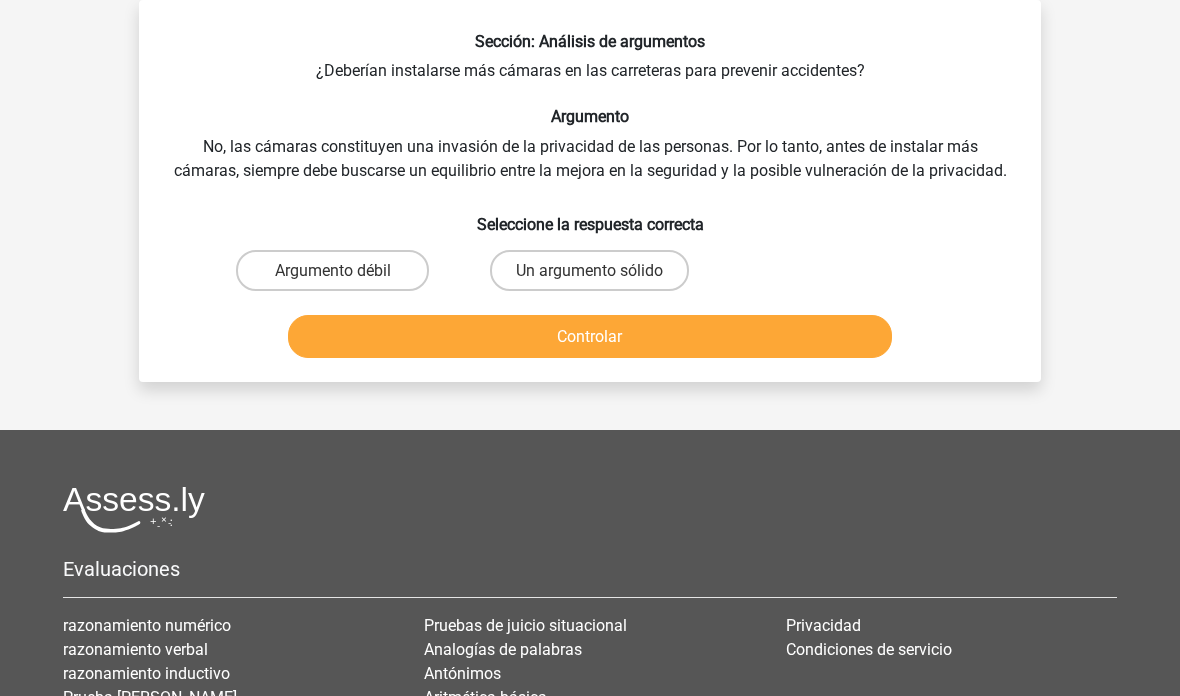 click on "Un argumento sólido" at bounding box center (589, 270) 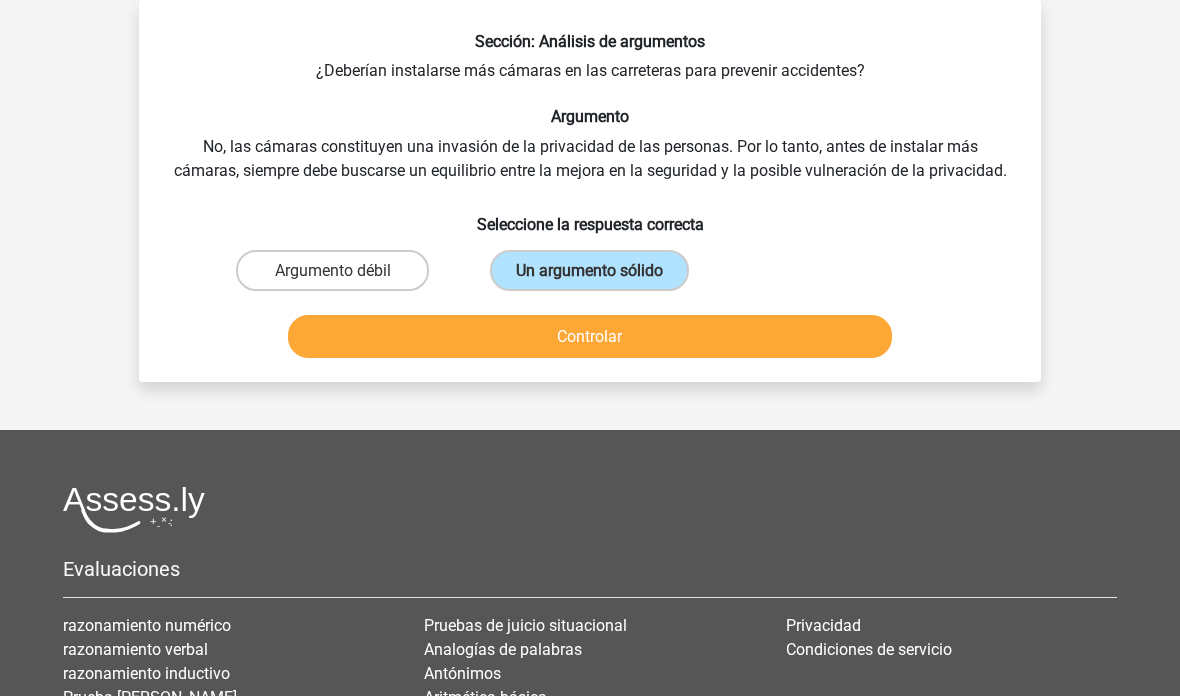 click on "Controlar" at bounding box center (589, 336) 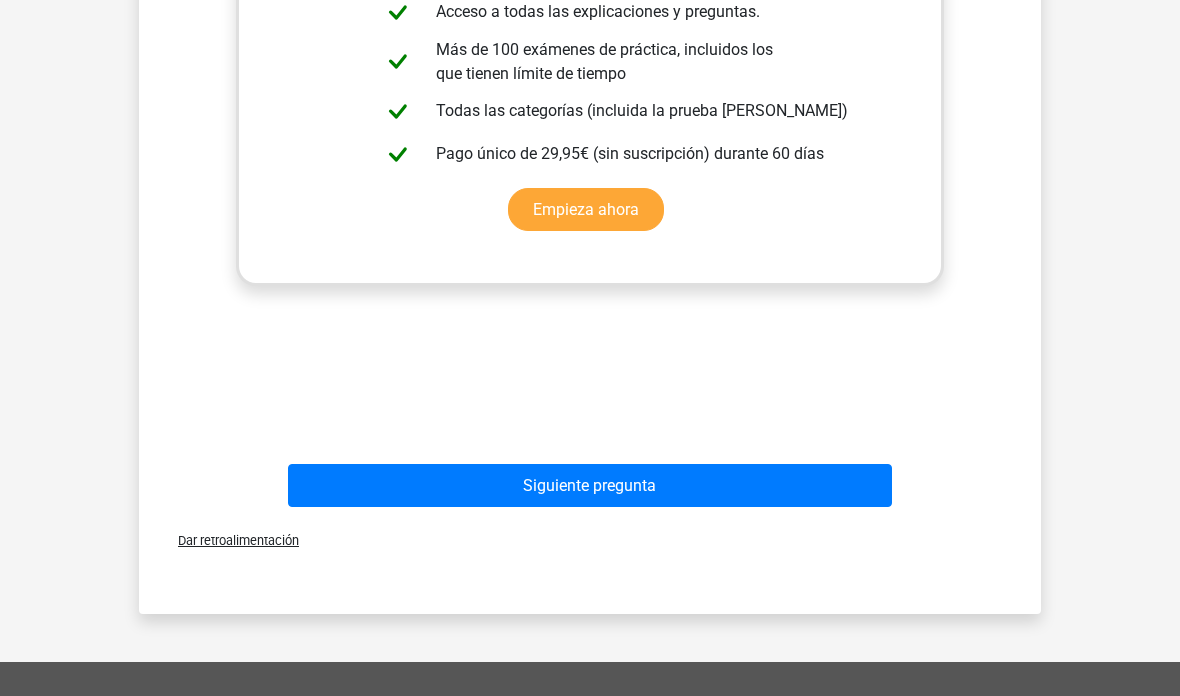 scroll, scrollTop: 645, scrollLeft: 0, axis: vertical 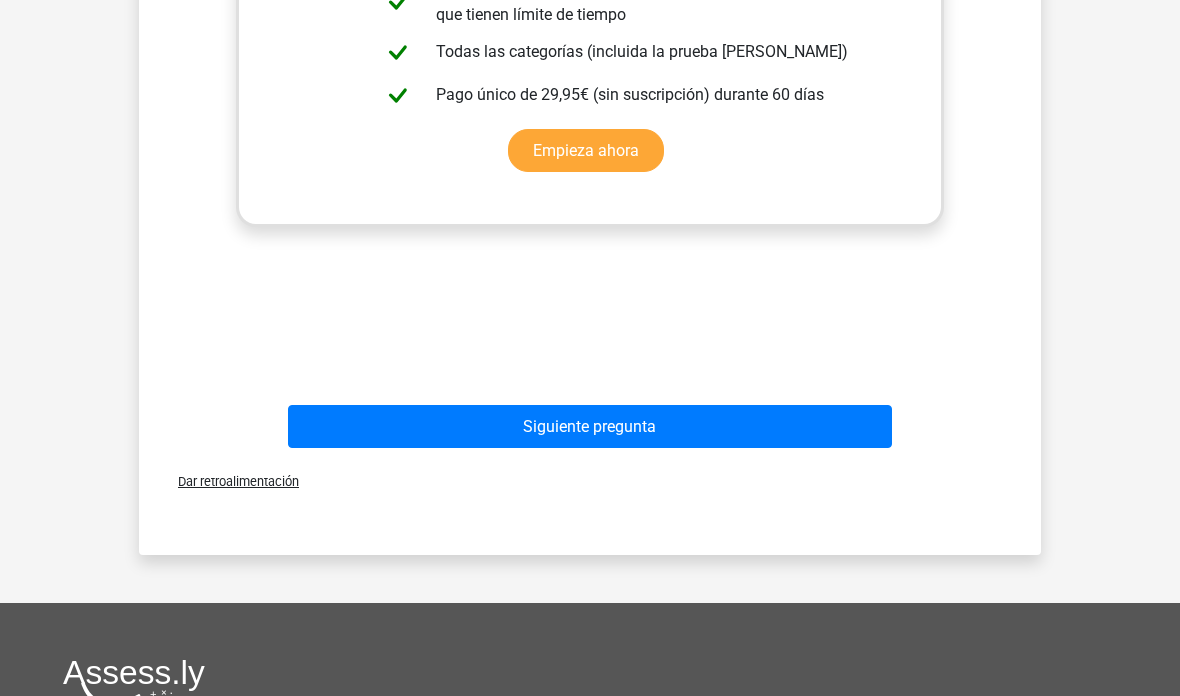 click on "Siguiente pregunta" at bounding box center (589, 427) 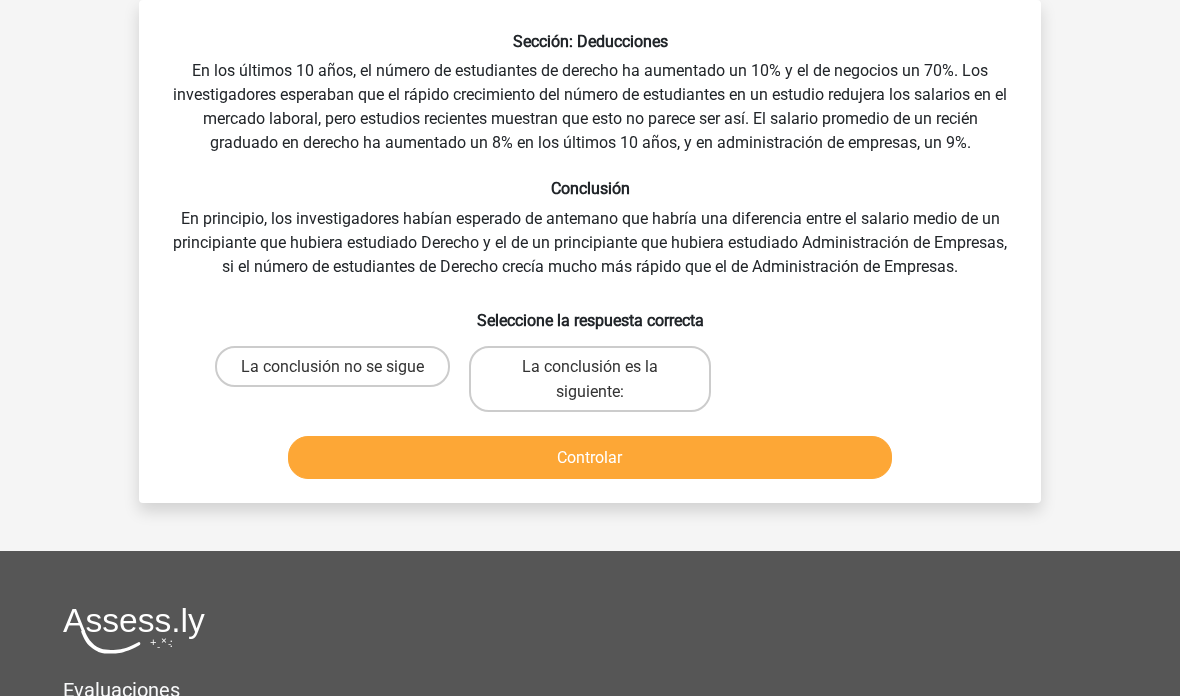 scroll, scrollTop: 115, scrollLeft: 0, axis: vertical 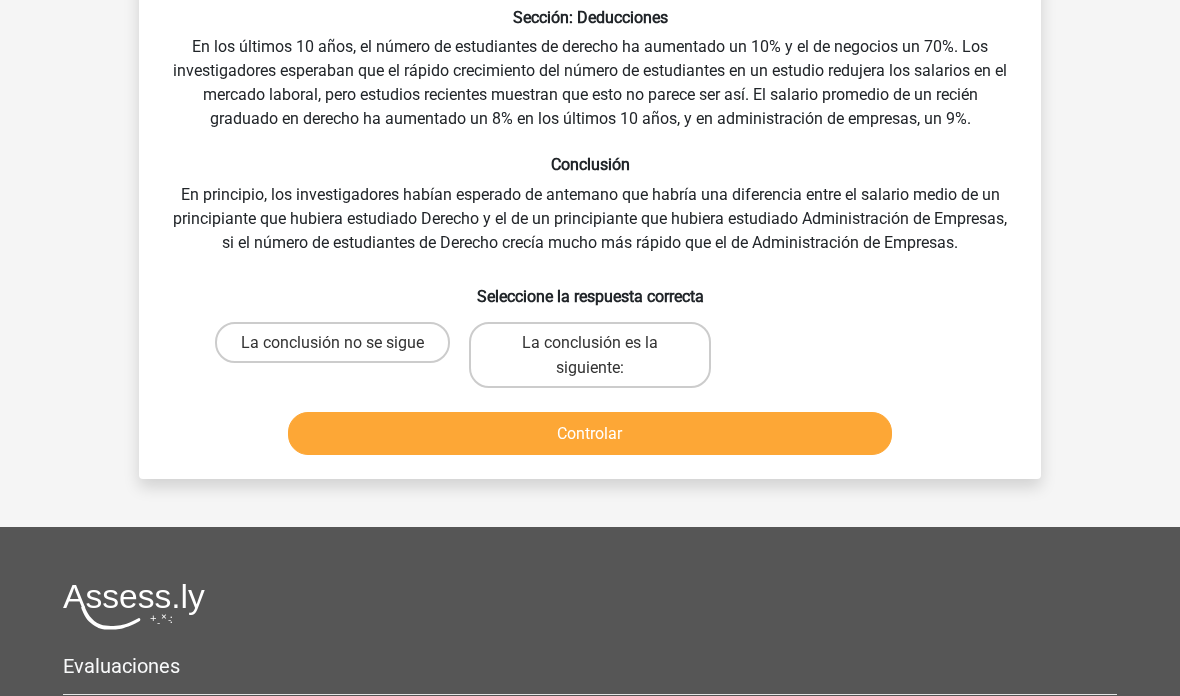 click on "La conclusión no se sigue" at bounding box center (332, 343) 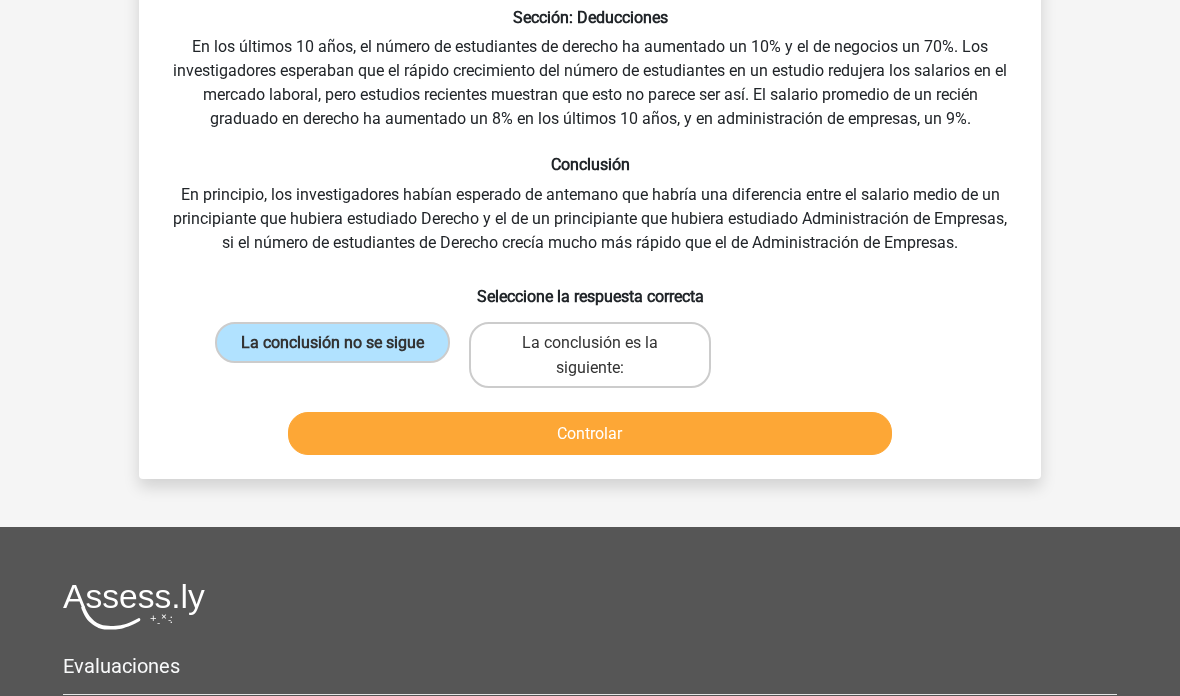 scroll, scrollTop: 116, scrollLeft: 0, axis: vertical 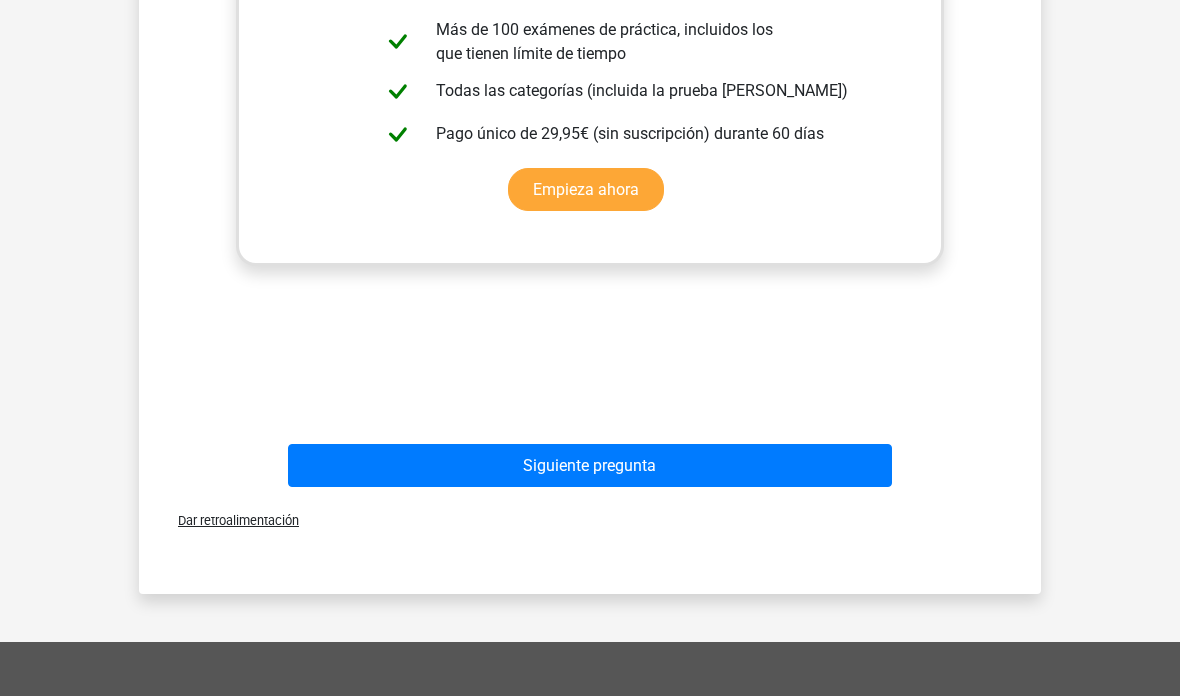 click on "Siguiente pregunta" at bounding box center (590, 465) 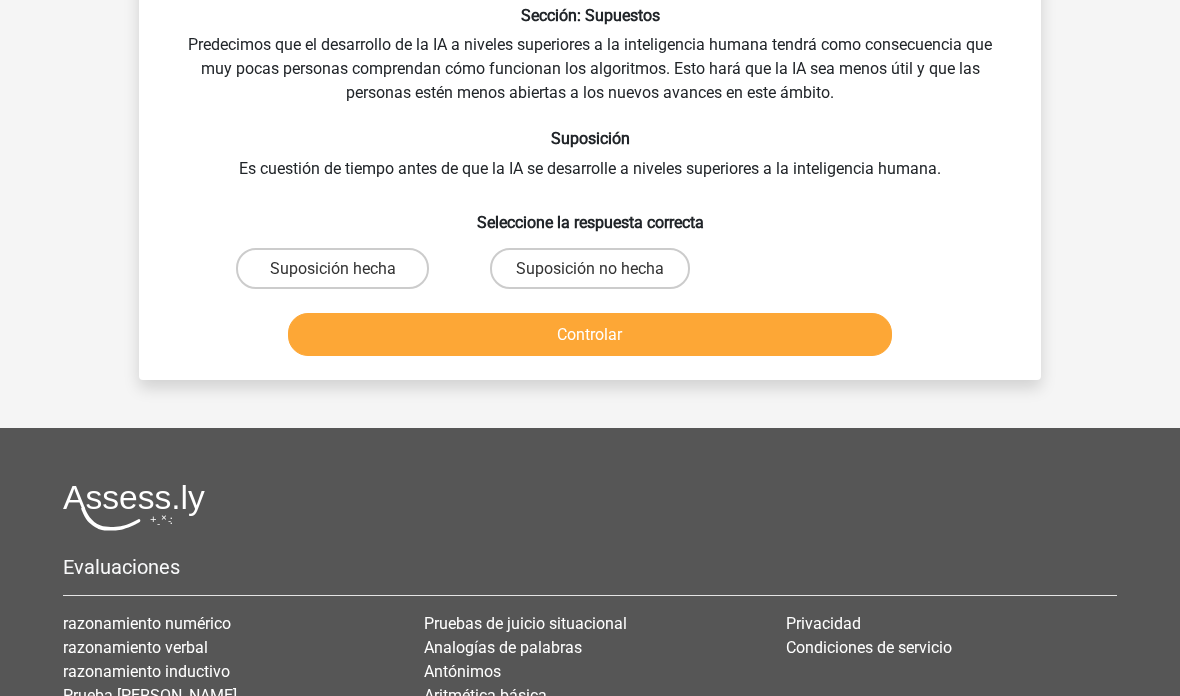 scroll, scrollTop: 92, scrollLeft: 0, axis: vertical 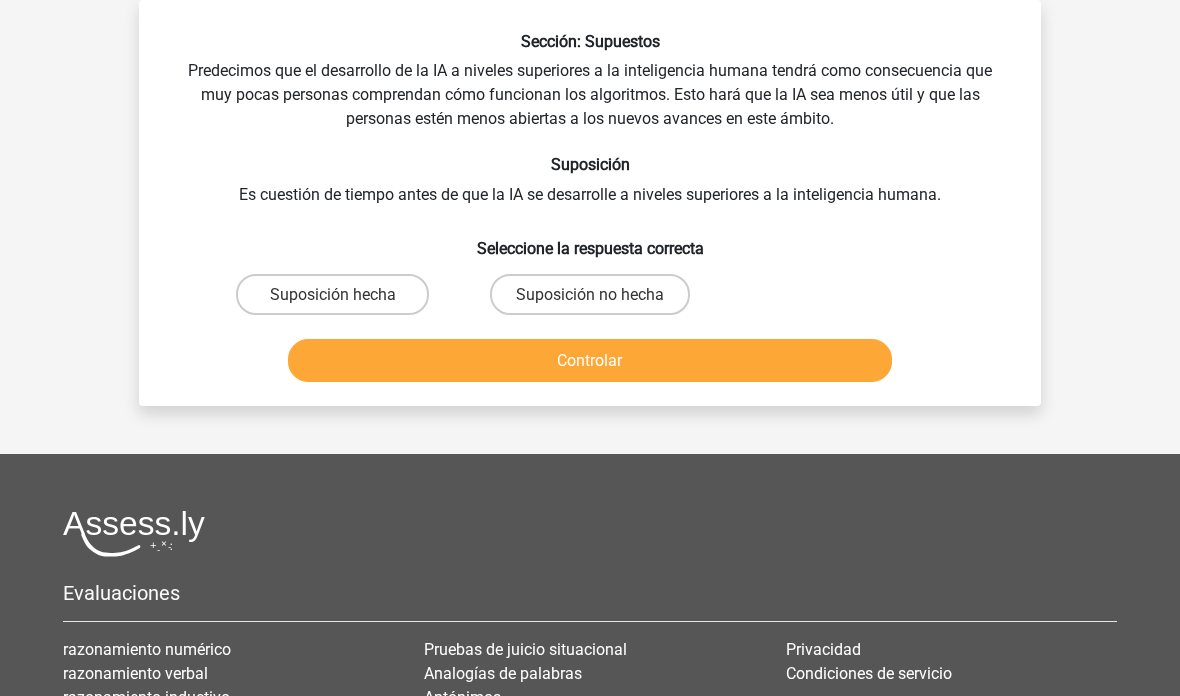 click on "Suposición no hecha" at bounding box center [590, 294] 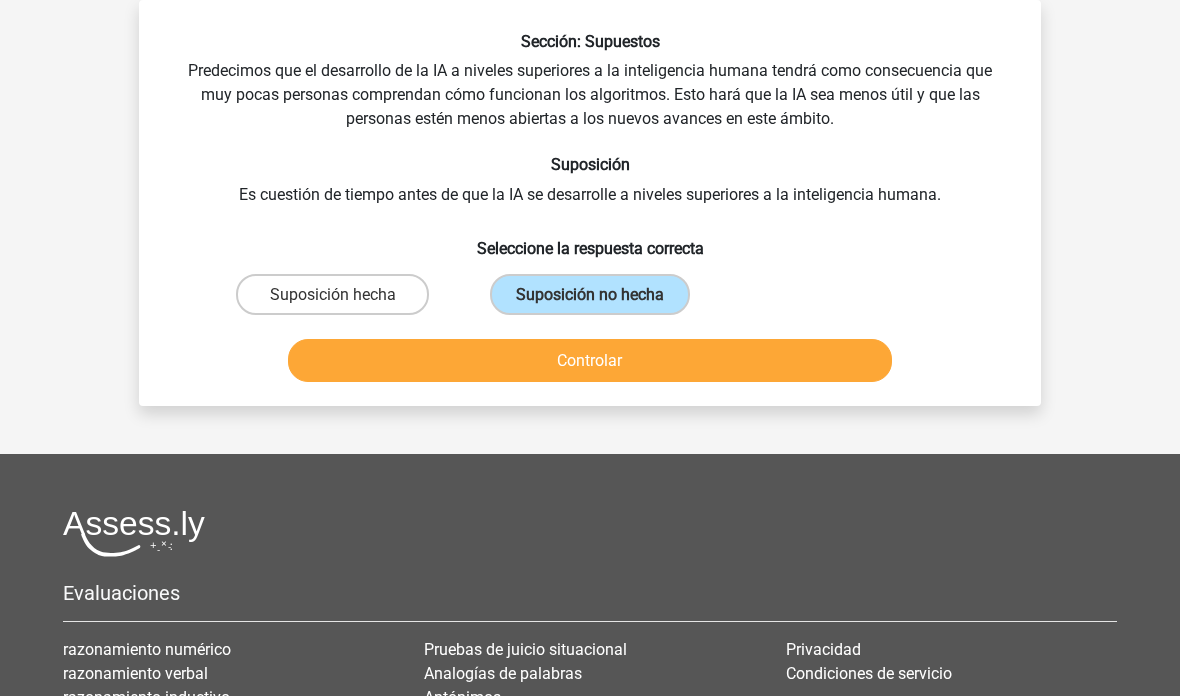 click on "Controlar" at bounding box center (590, 360) 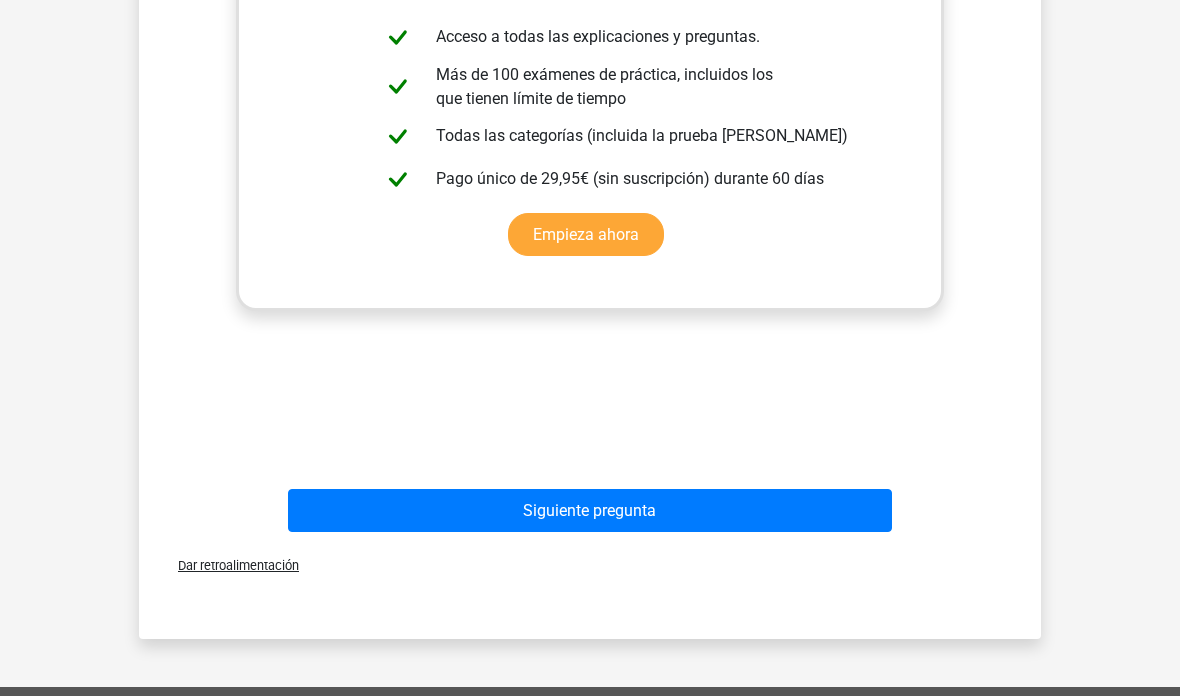 click on "Siguiente pregunta" at bounding box center [589, 510] 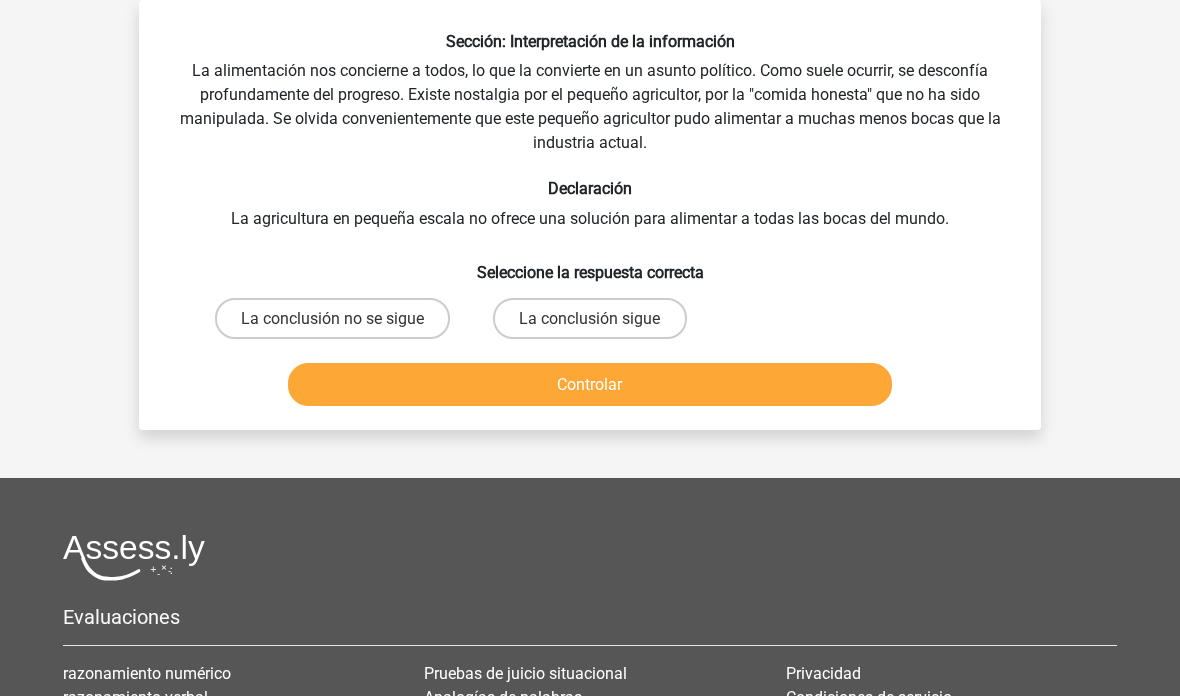 scroll, scrollTop: 114, scrollLeft: 0, axis: vertical 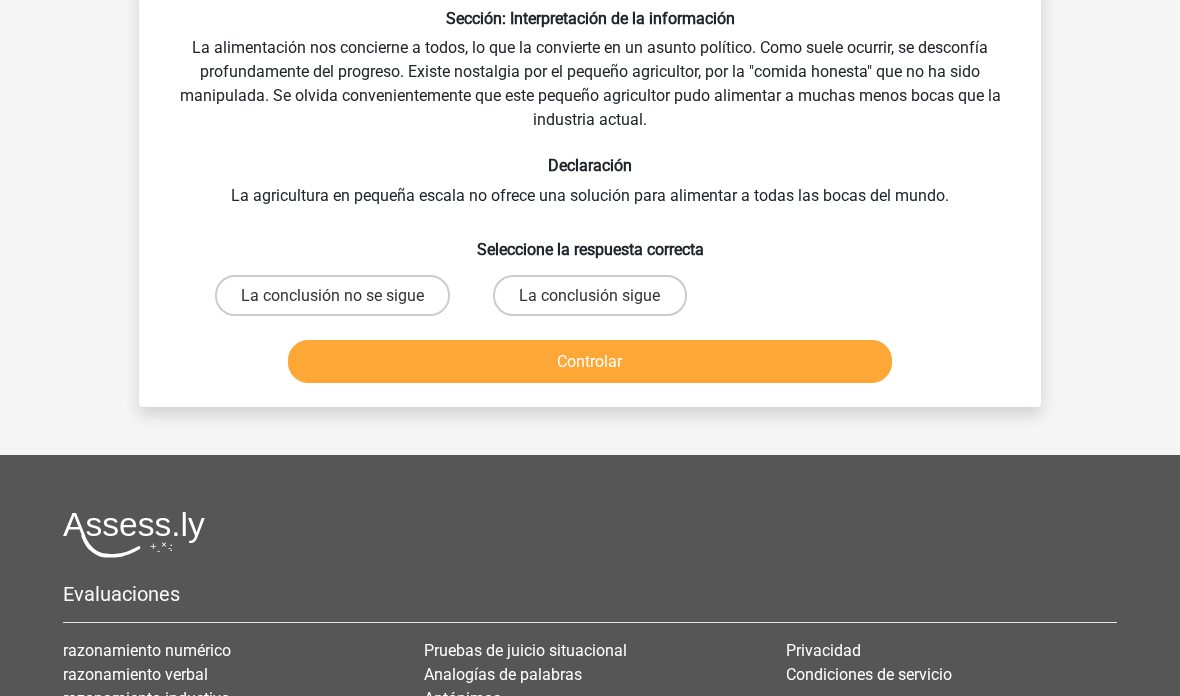 click on "La conclusión sigue" at bounding box center [589, 296] 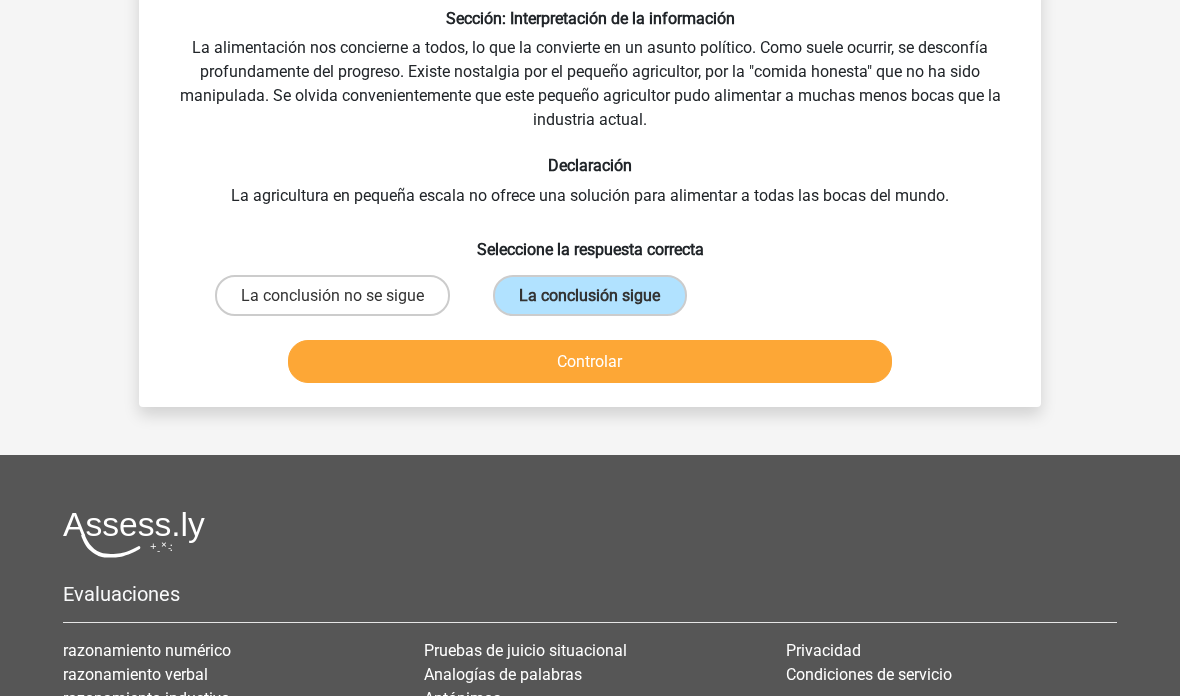 scroll, scrollTop: 115, scrollLeft: 0, axis: vertical 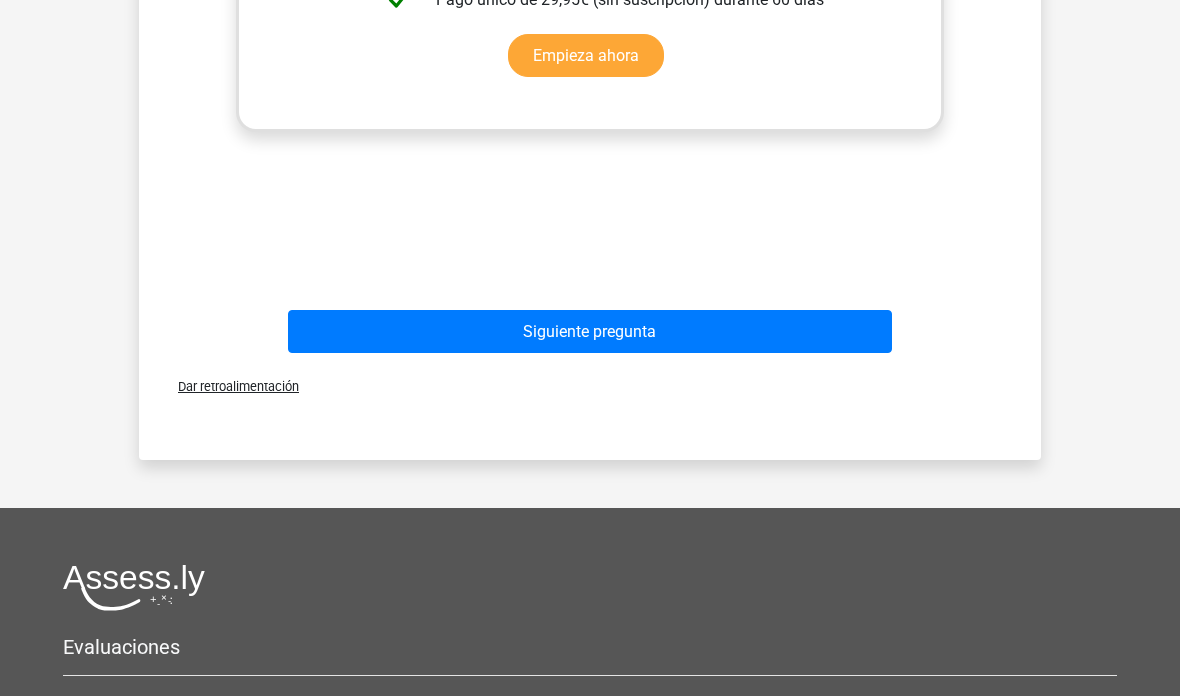 click on "Siguiente pregunta" at bounding box center (589, 331) 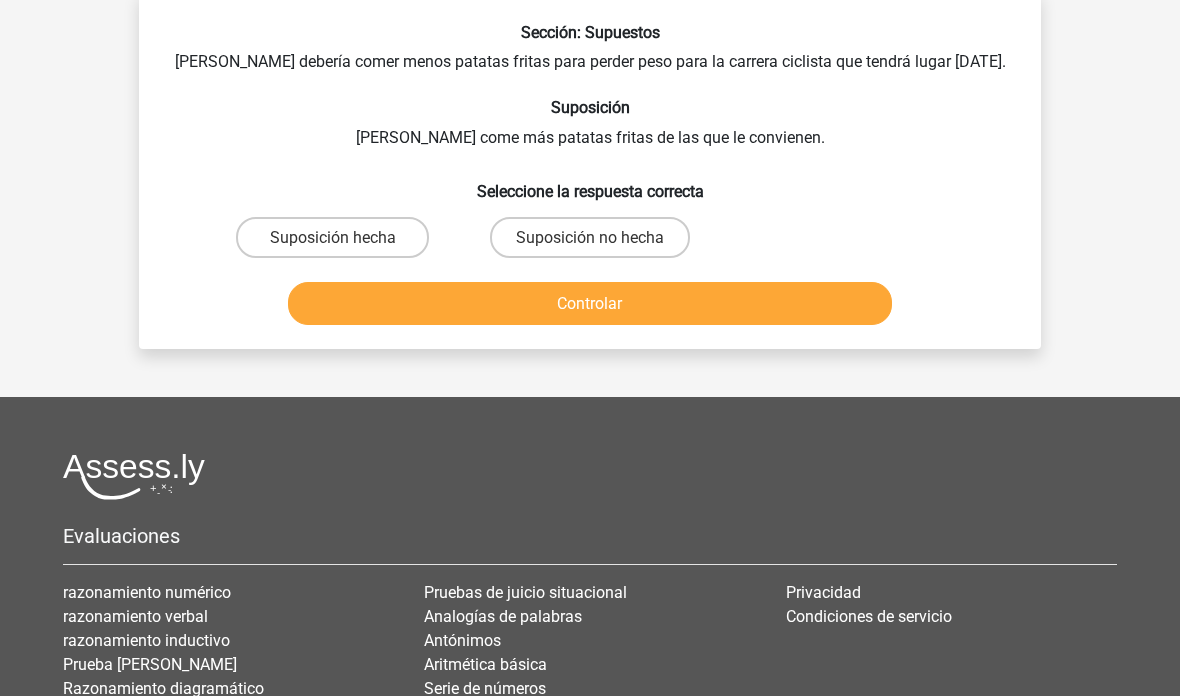 scroll, scrollTop: 92, scrollLeft: 0, axis: vertical 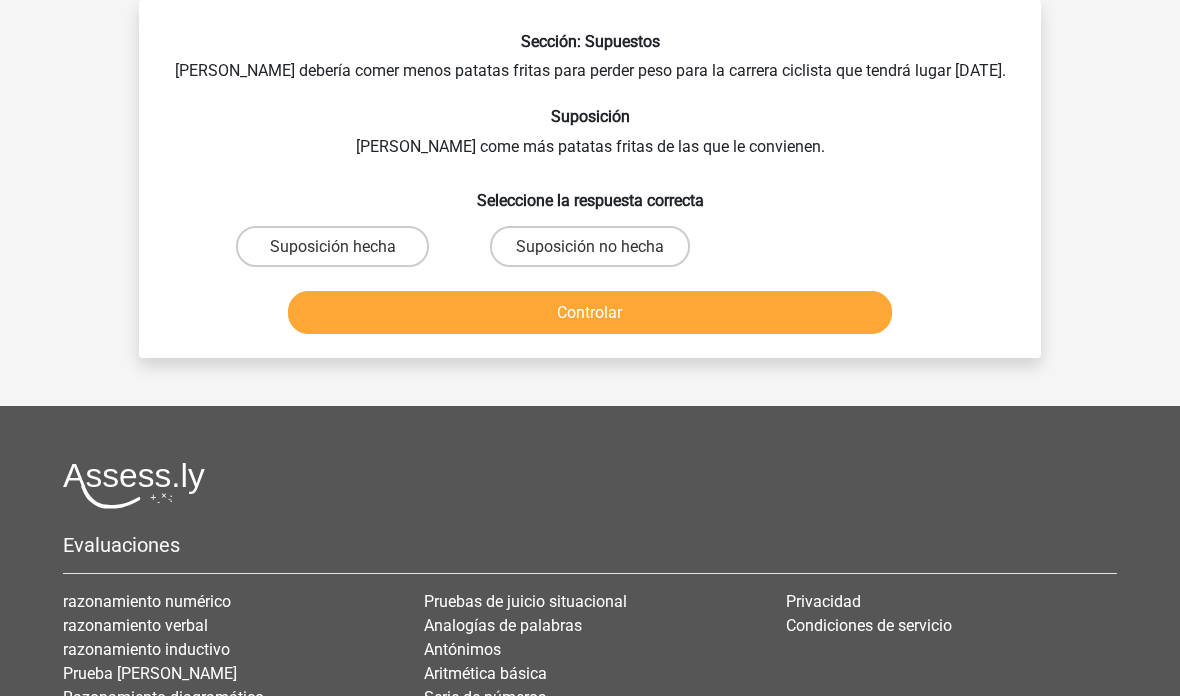 click on "Suposición no hecha" at bounding box center (590, 246) 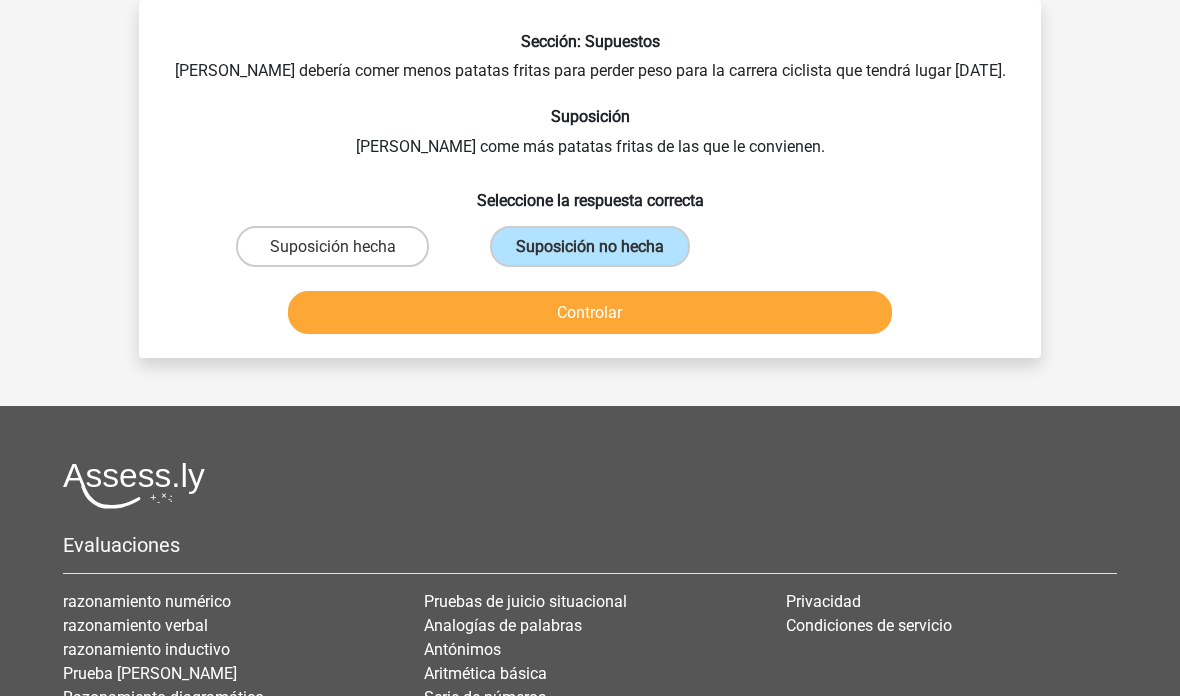 click on "Controlar" at bounding box center (589, 312) 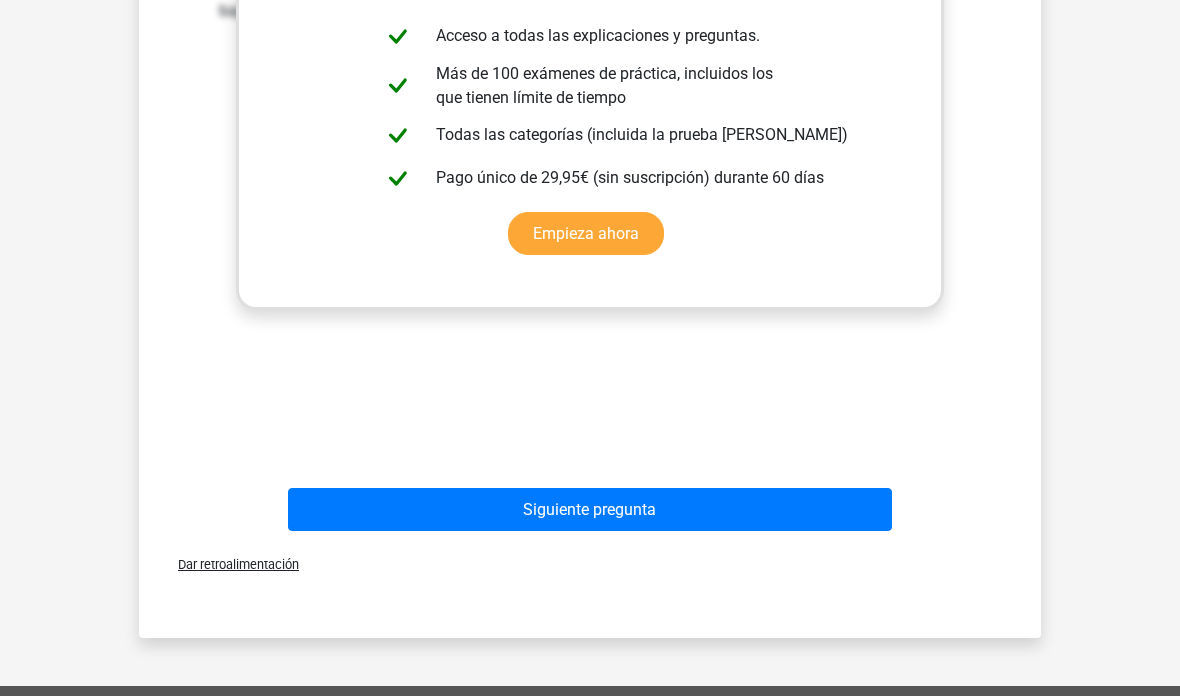 click on "Siguiente pregunta" at bounding box center (589, 510) 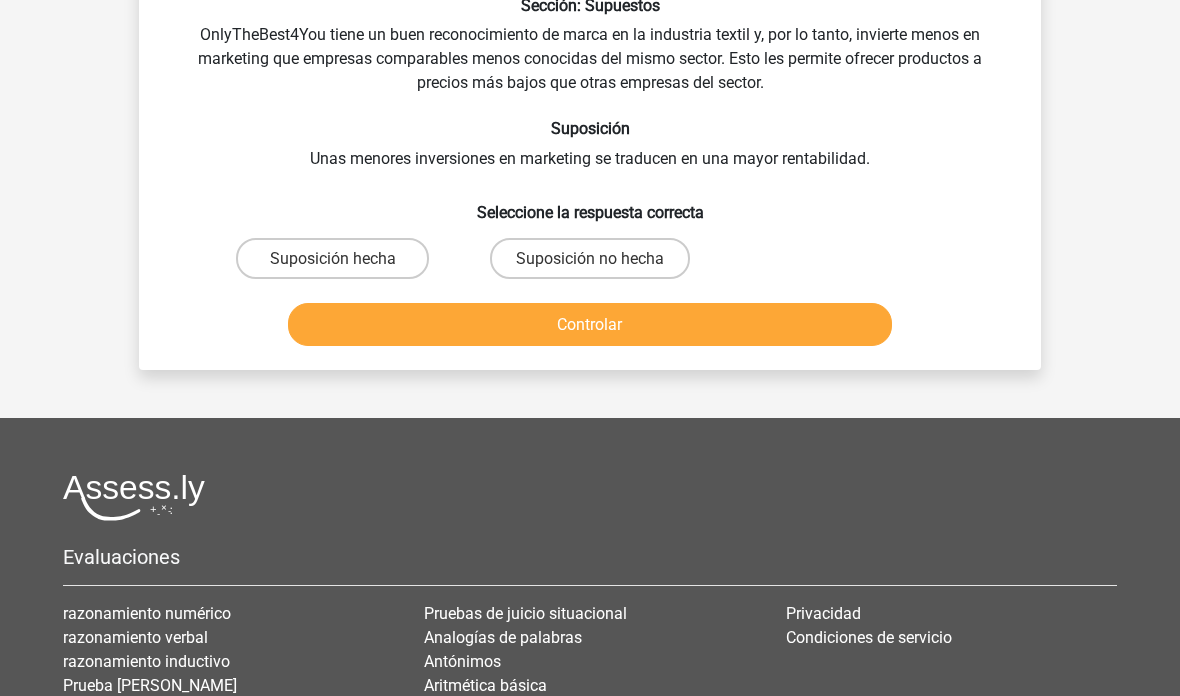 scroll, scrollTop: 92, scrollLeft: 0, axis: vertical 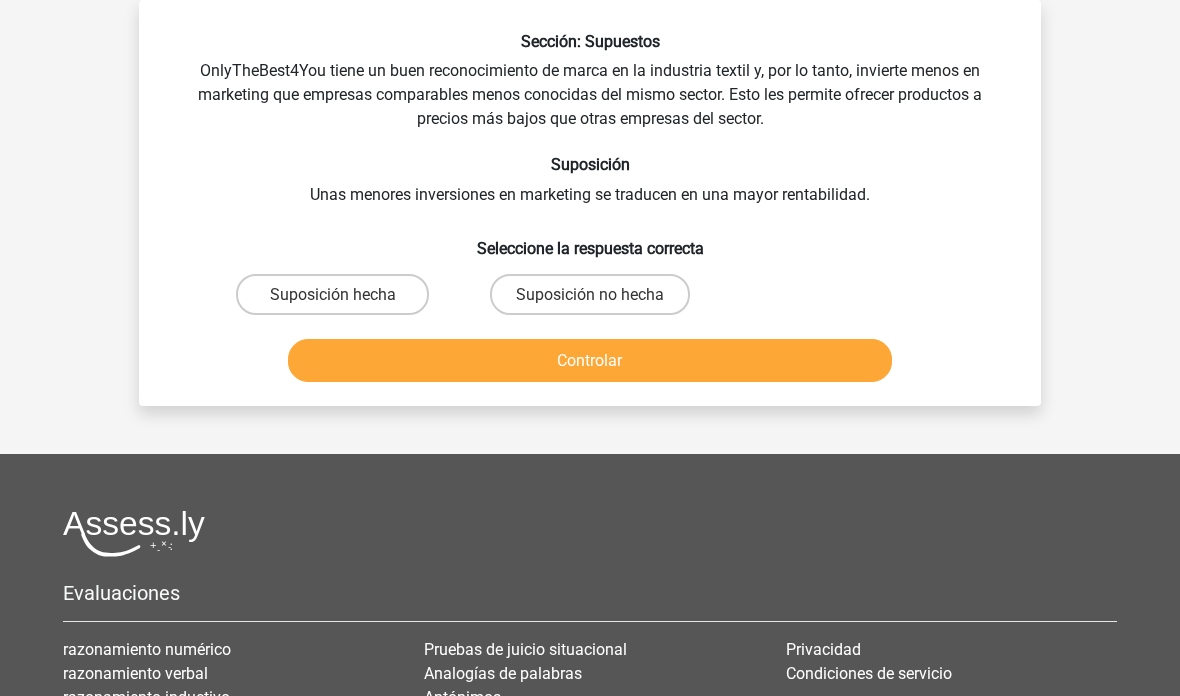 click on "Suposición no hecha" at bounding box center [590, 294] 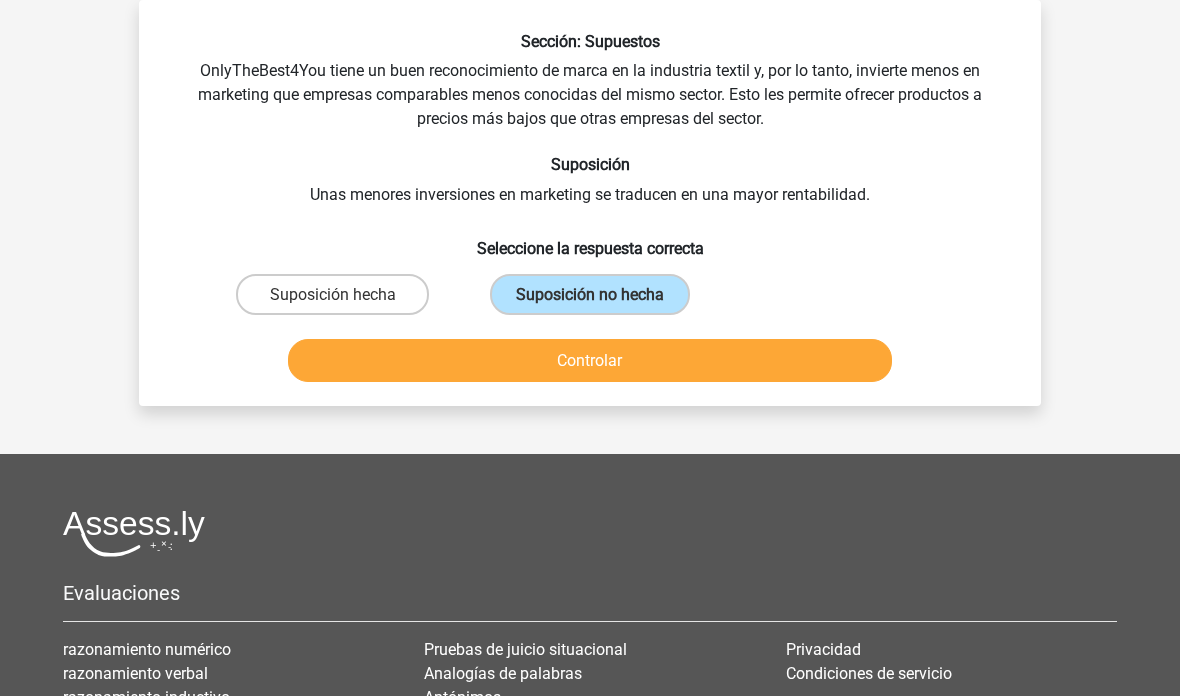 click on "Suposición no hecha" at bounding box center (590, 294) 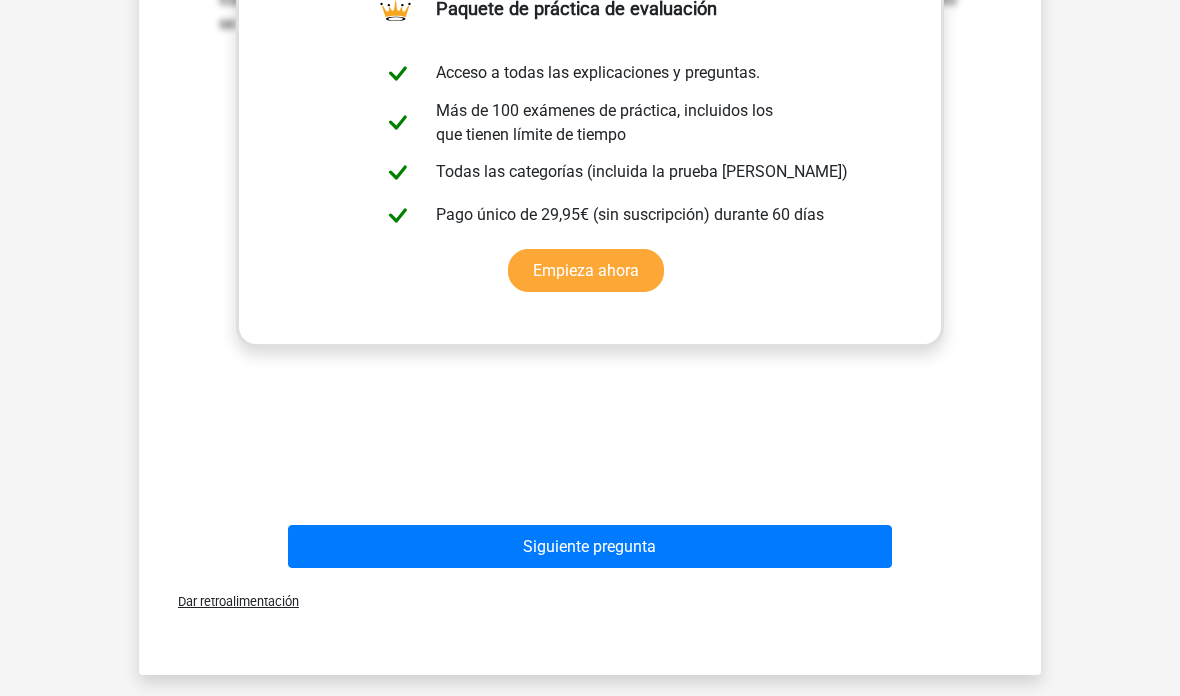 click on "Siguiente pregunta" at bounding box center [590, 547] 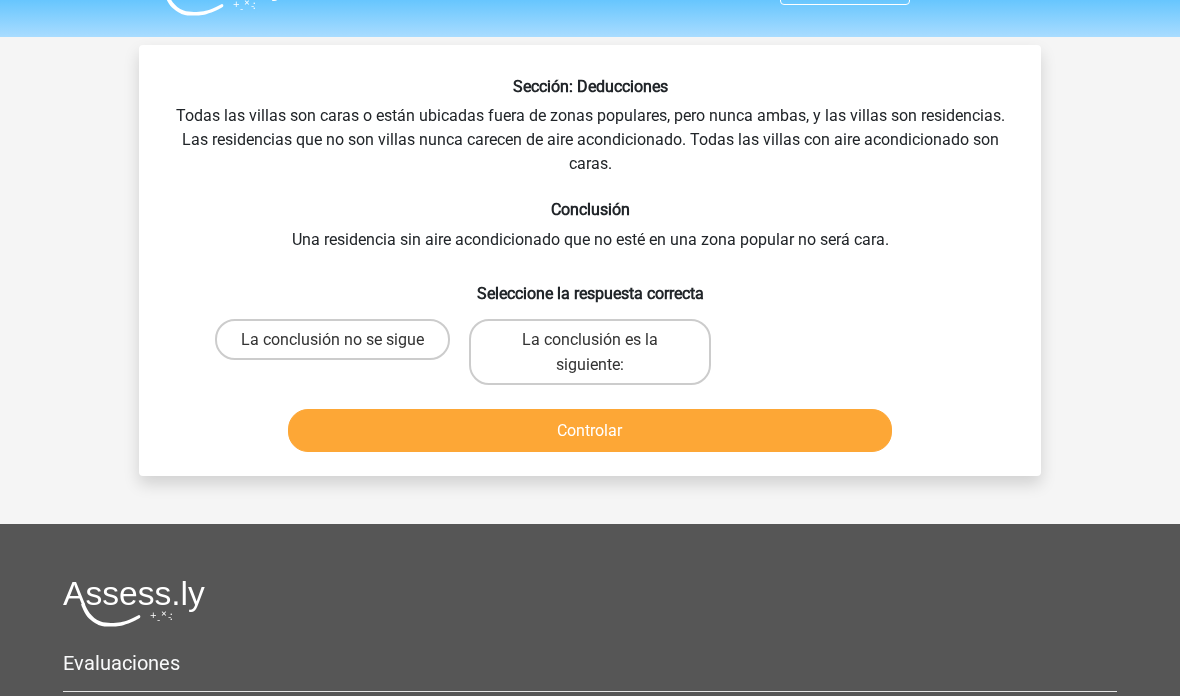 scroll, scrollTop: 35, scrollLeft: 0, axis: vertical 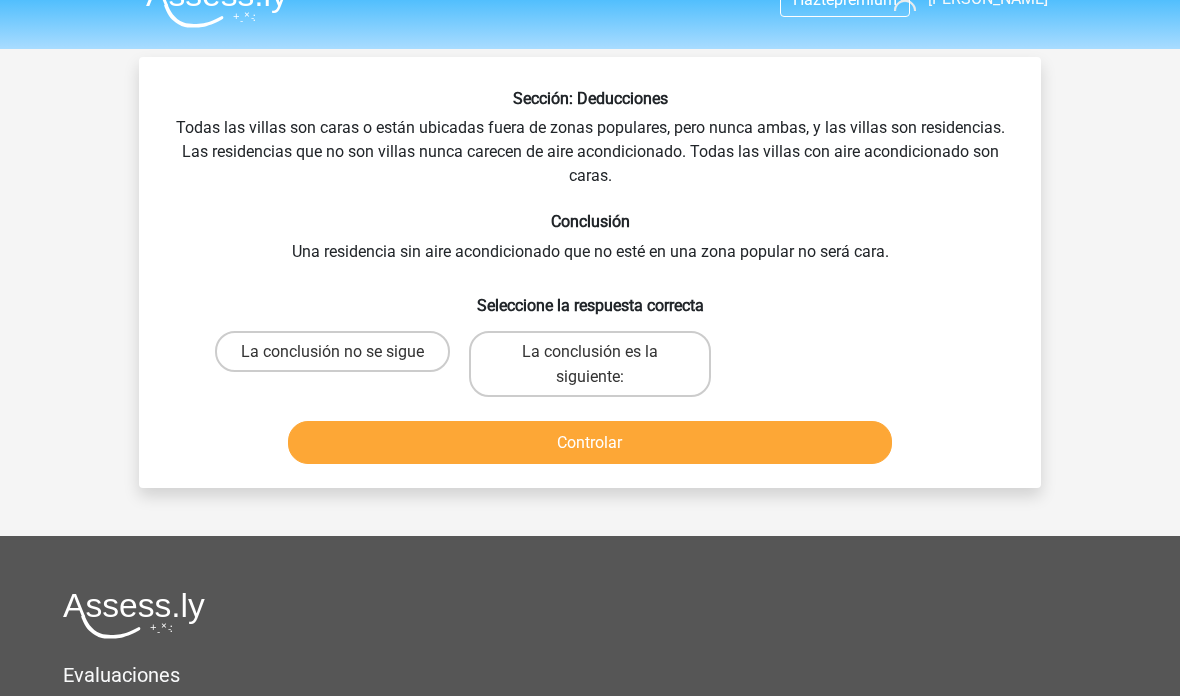 click on "La conclusión es la siguiente:" at bounding box center [596, 357] 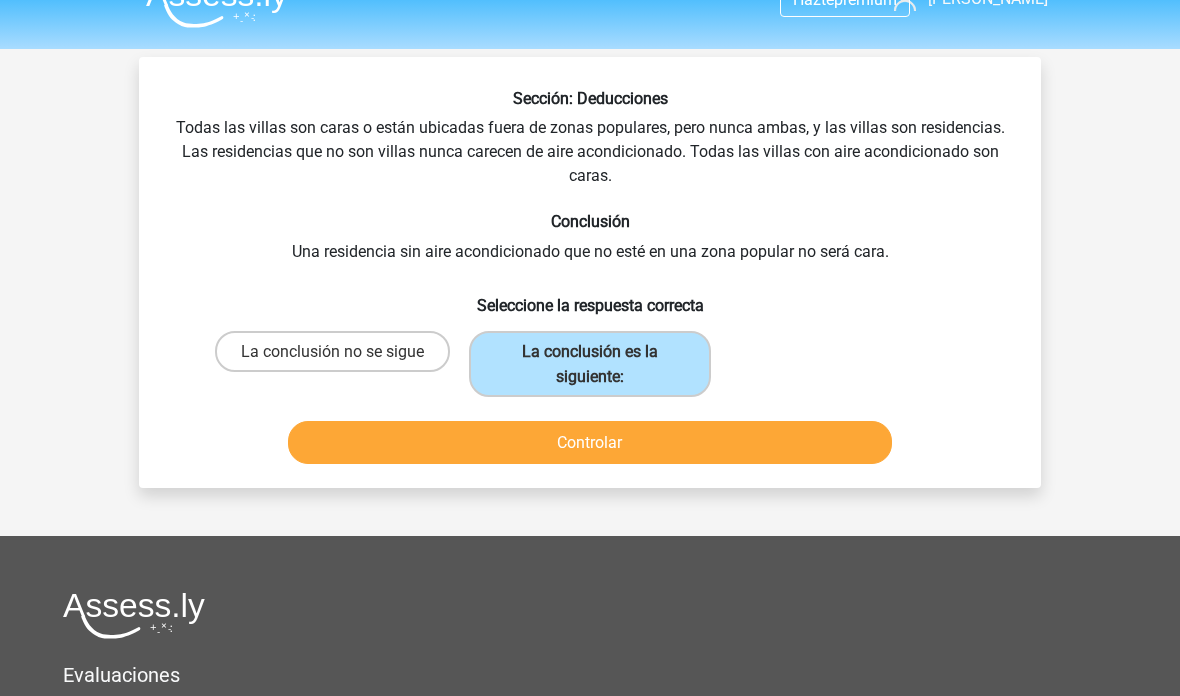 click on "Controlar" at bounding box center [589, 442] 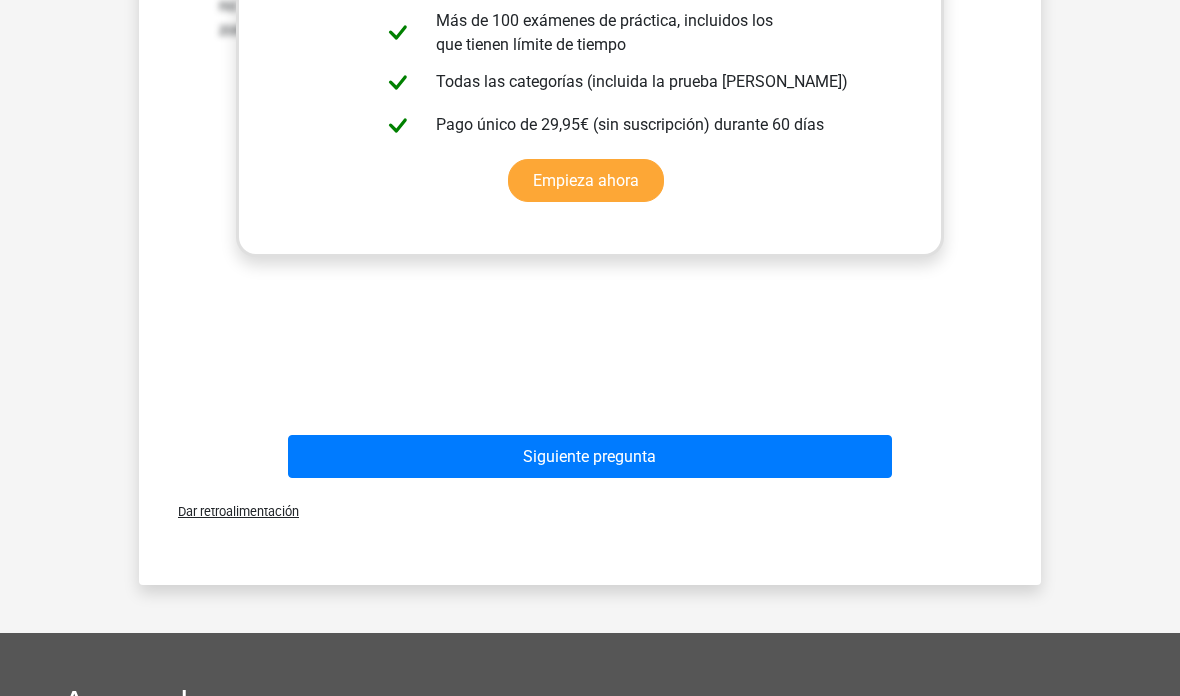 click on "Siguiente pregunta" at bounding box center [590, 457] 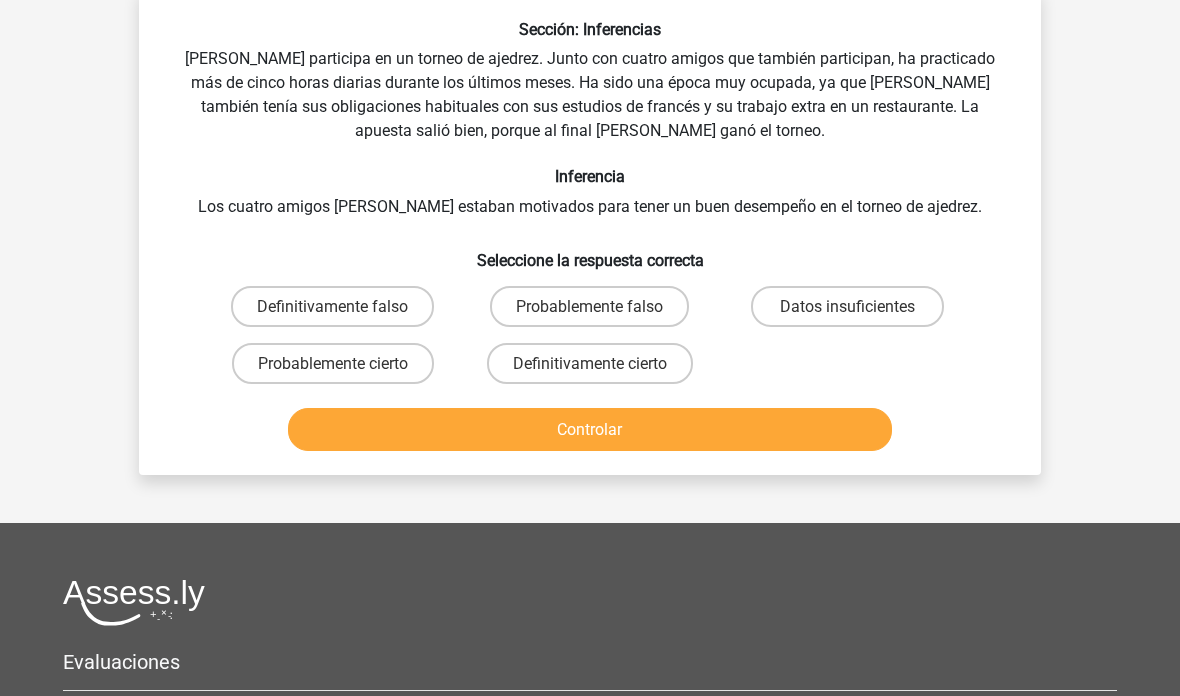 scroll, scrollTop: 92, scrollLeft: 0, axis: vertical 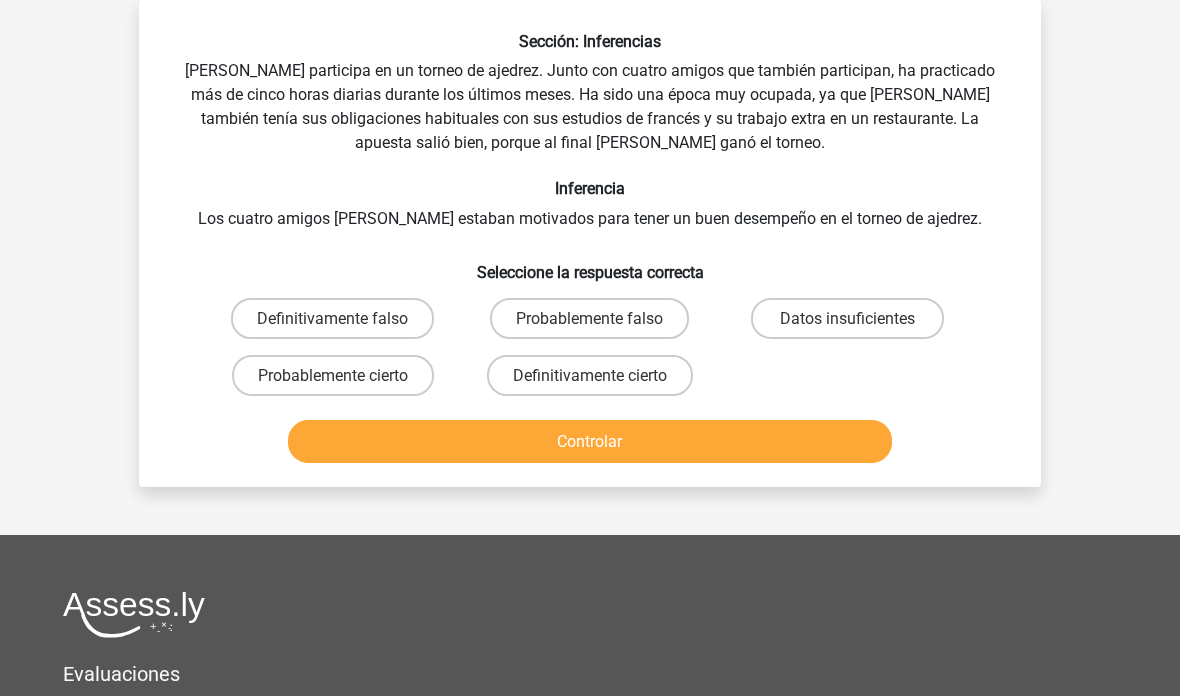 click on "Datos insuficientes" at bounding box center [847, 318] 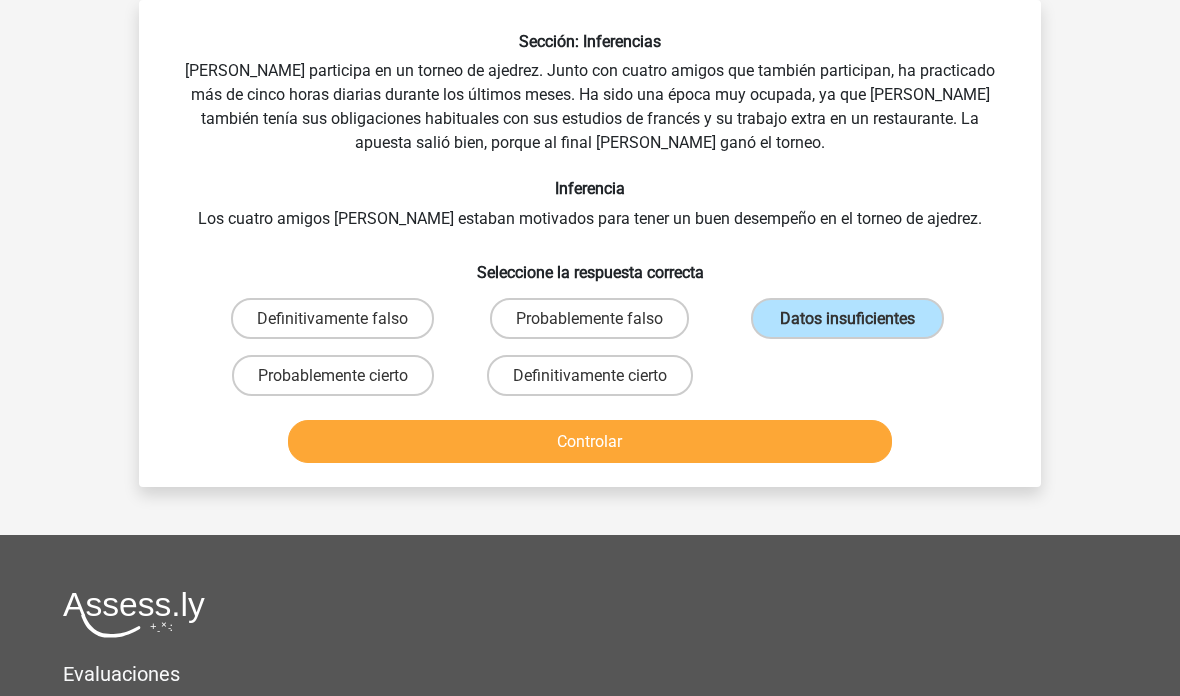 click on "Controlar" at bounding box center (590, 441) 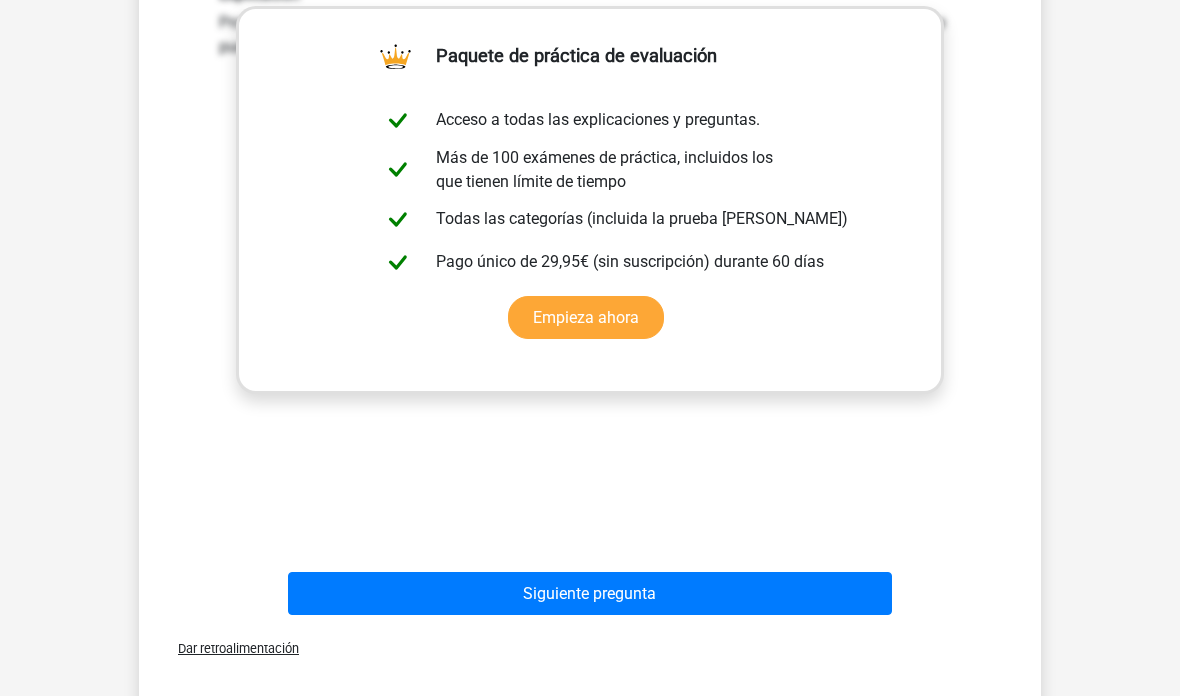 click on "Siguiente pregunta" at bounding box center (589, 593) 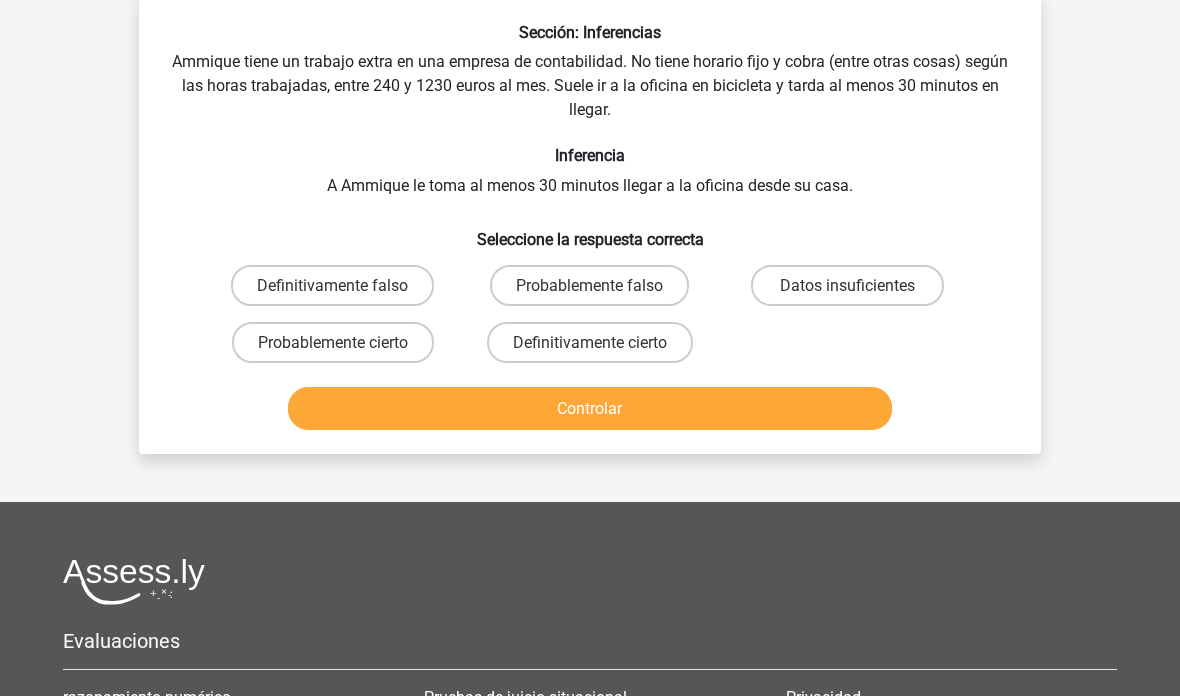 scroll, scrollTop: 92, scrollLeft: 0, axis: vertical 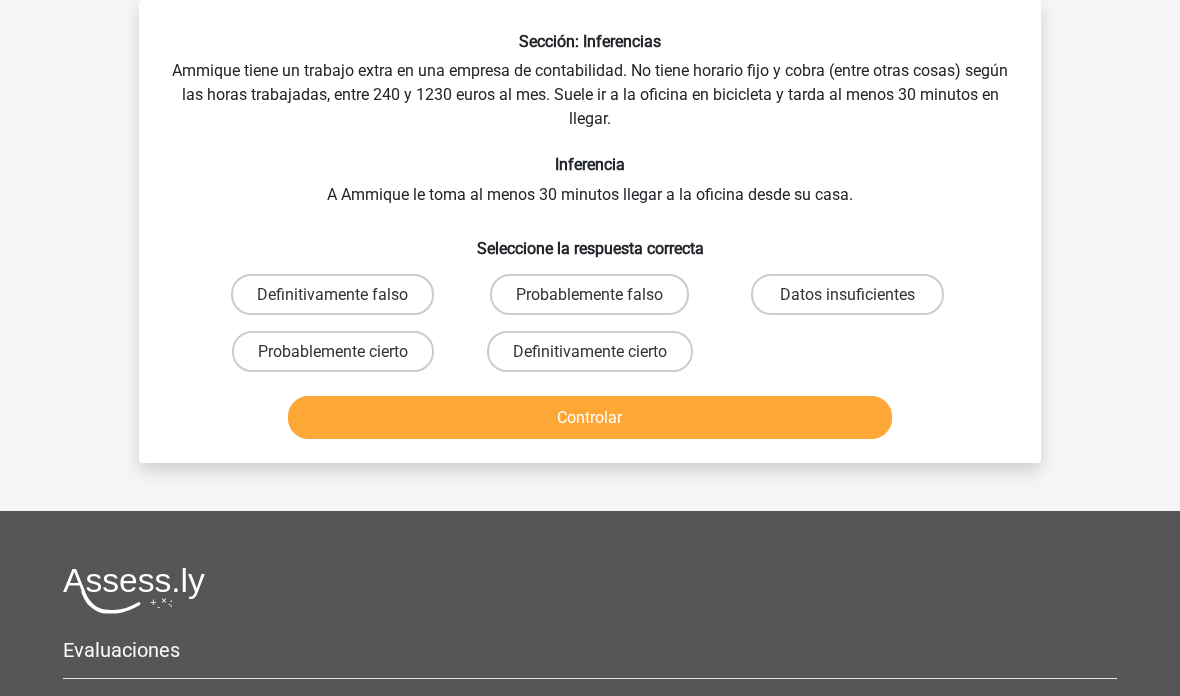 click on "Datos insuficientes" at bounding box center [847, 294] 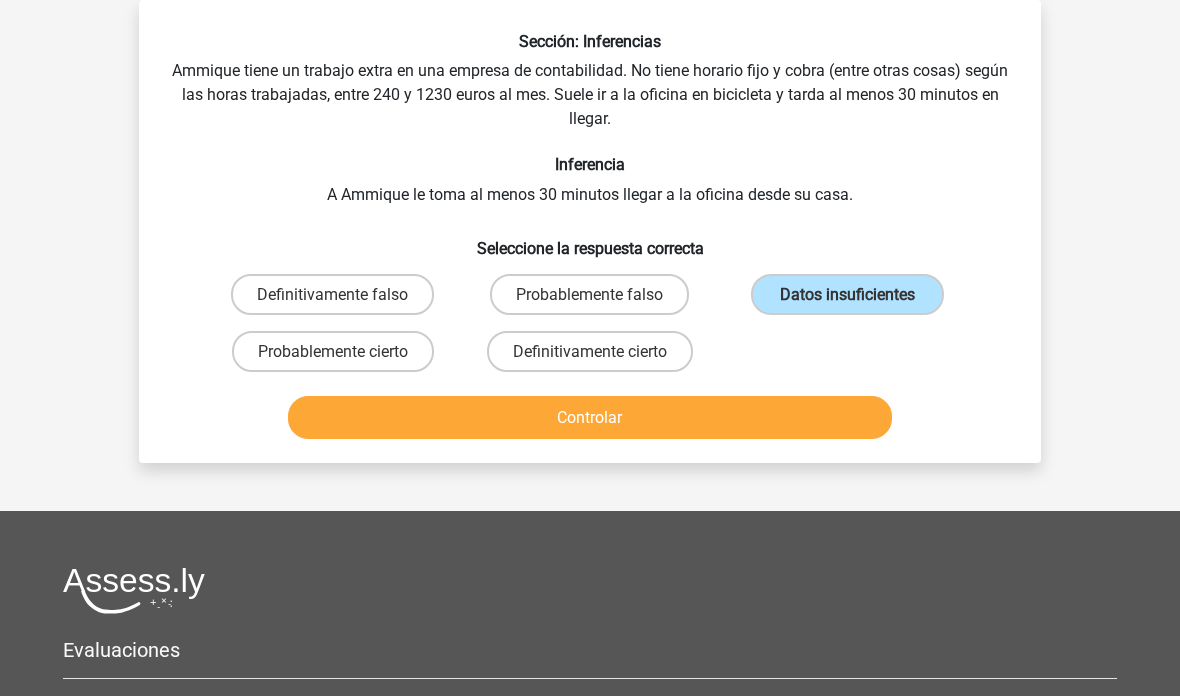 click on "Controlar" at bounding box center (590, 417) 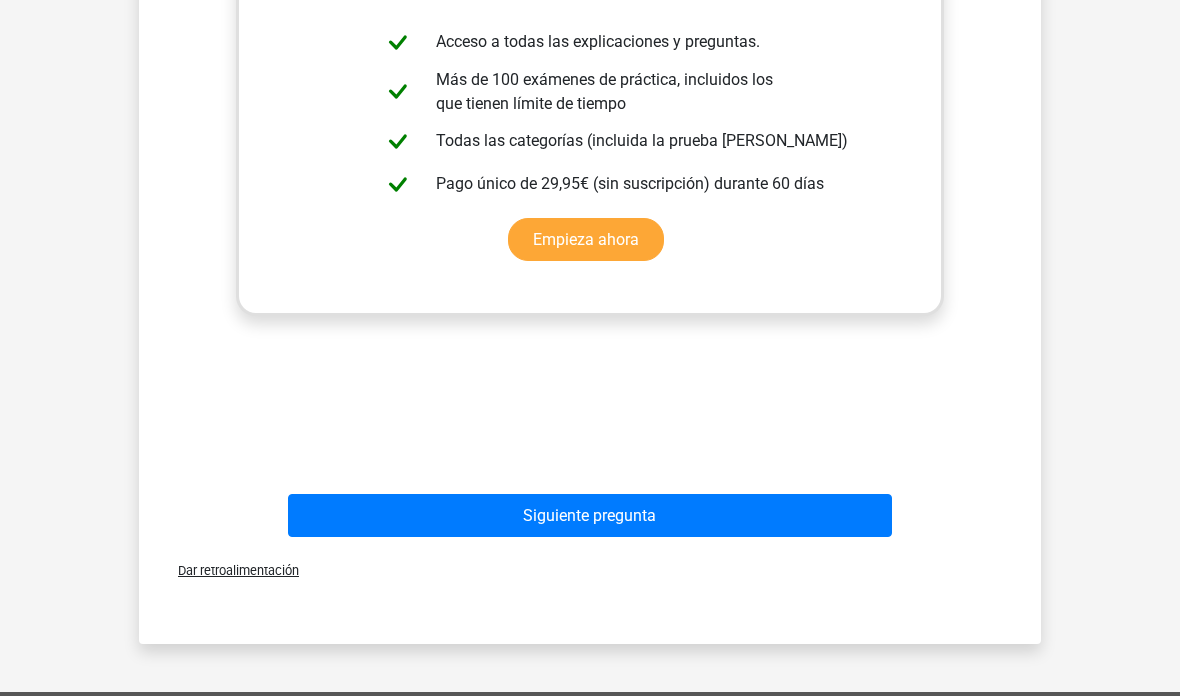 click on "Siguiente pregunta" at bounding box center [590, 515] 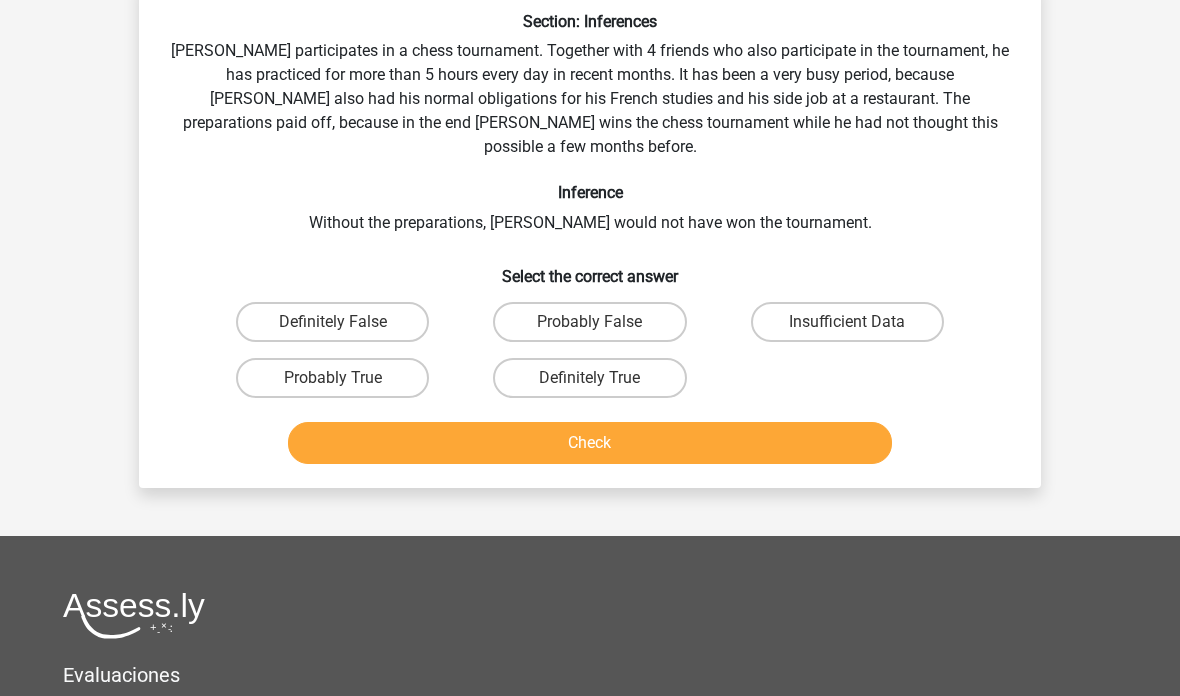 scroll, scrollTop: 92, scrollLeft: 0, axis: vertical 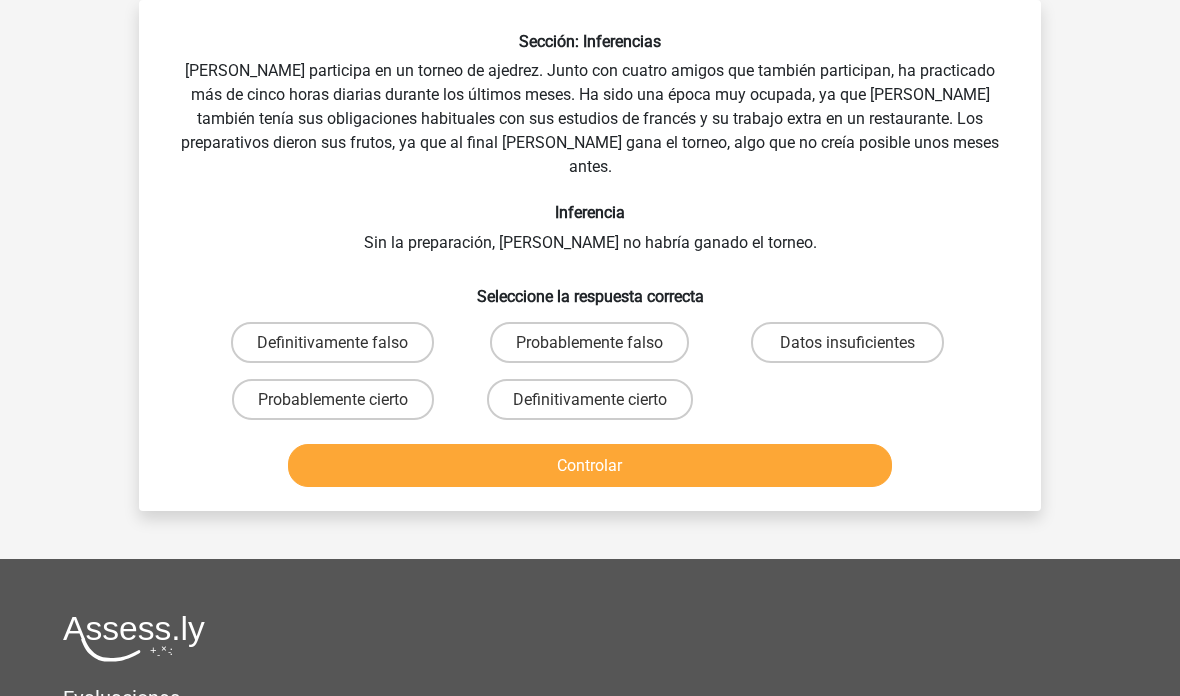 click on "Datos insuficientes" at bounding box center (847, 342) 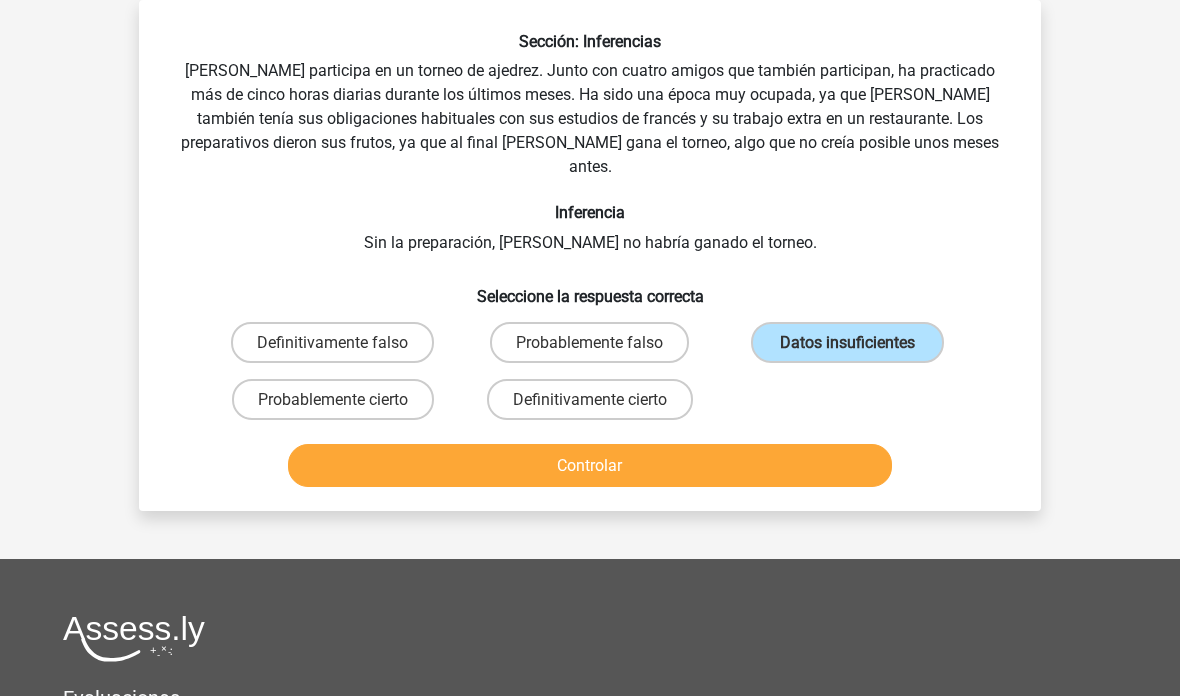 click on "Controlar" at bounding box center (590, 465) 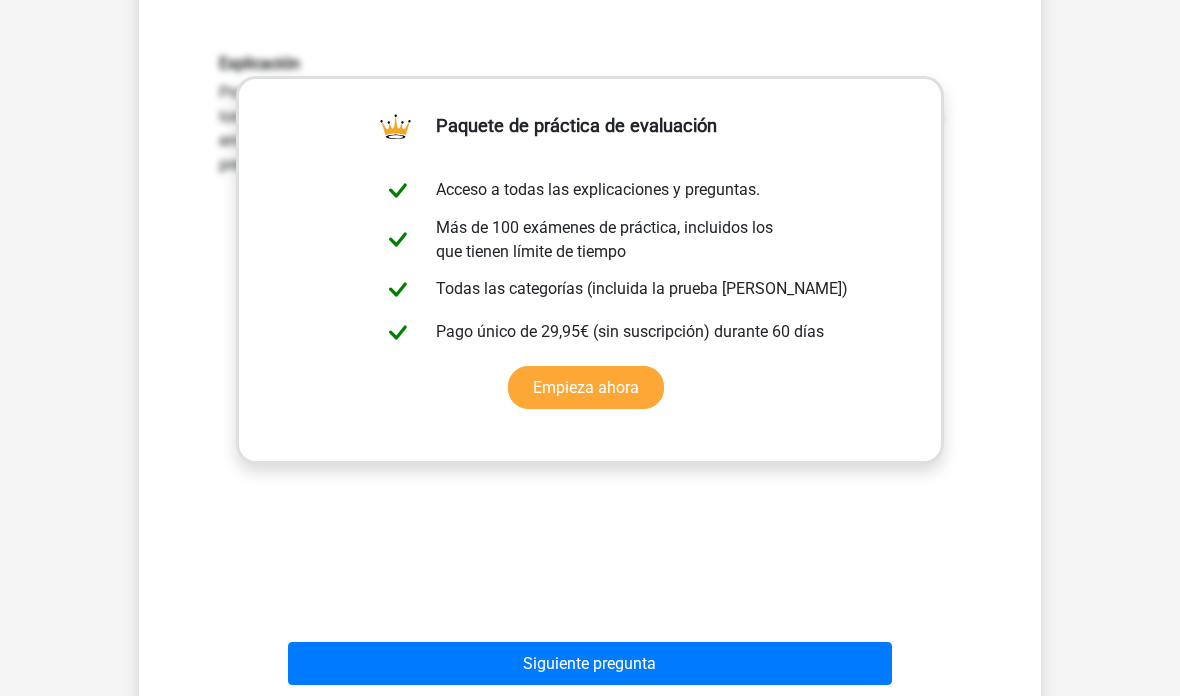 click on "Siguiente pregunta" at bounding box center [590, 664] 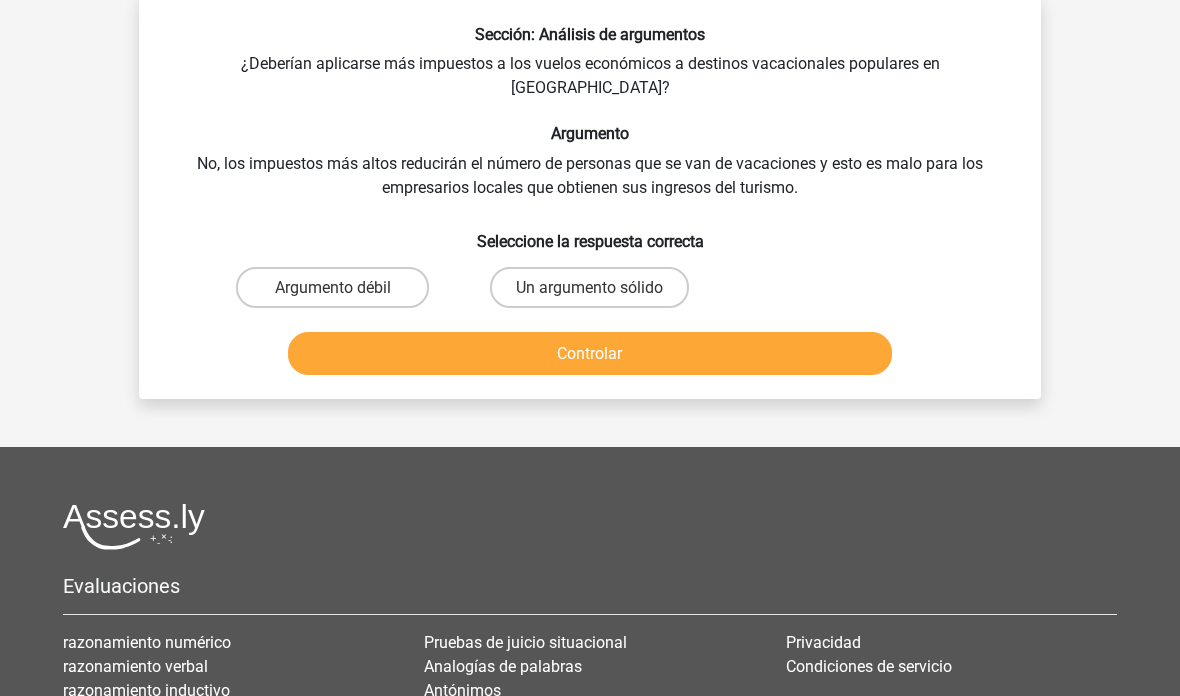 scroll, scrollTop: 92, scrollLeft: 0, axis: vertical 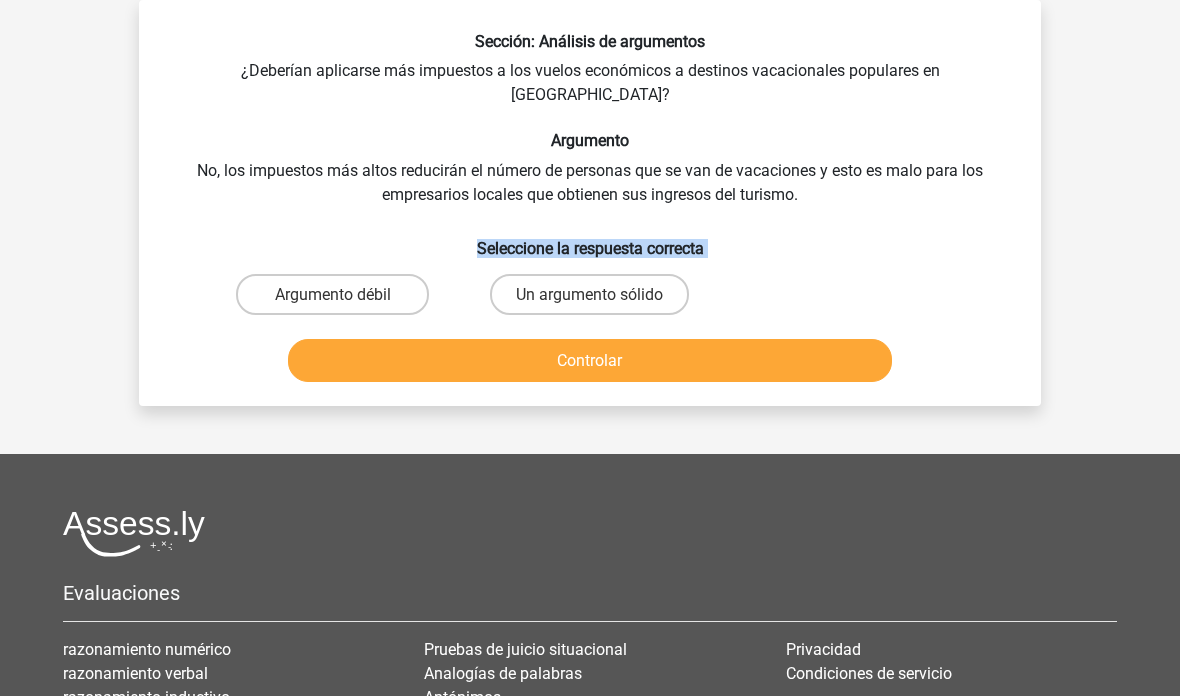 click on "Un argumento sólido" at bounding box center (589, 294) 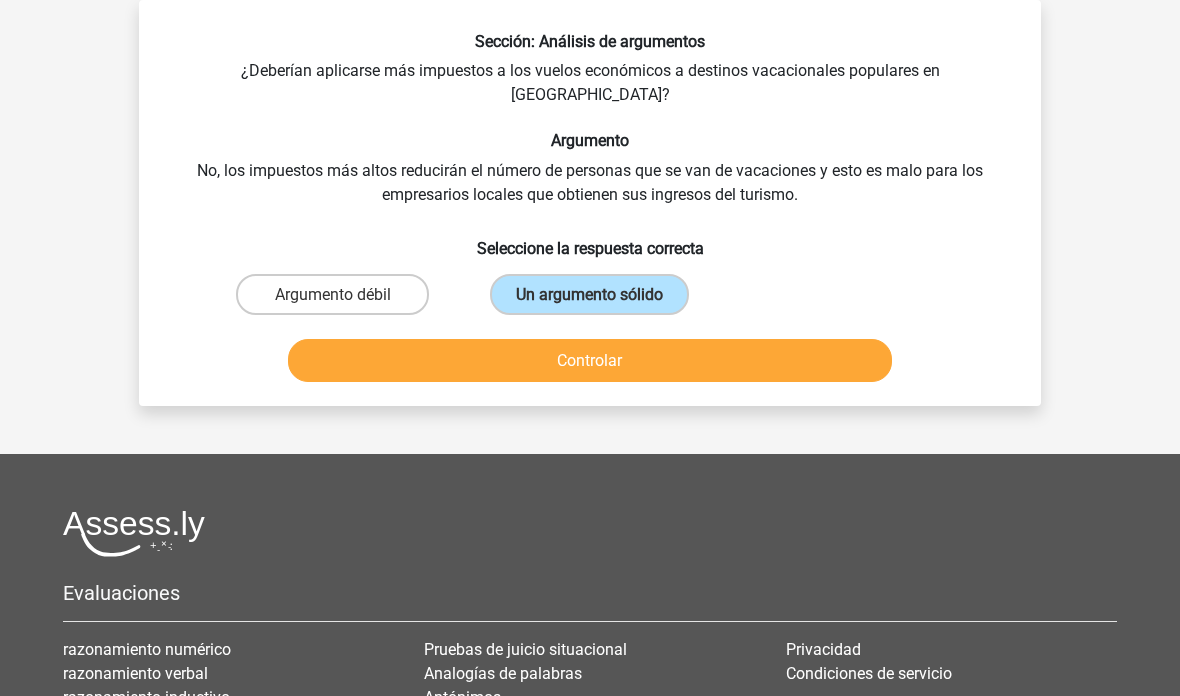 click on "Controlar" at bounding box center [589, 360] 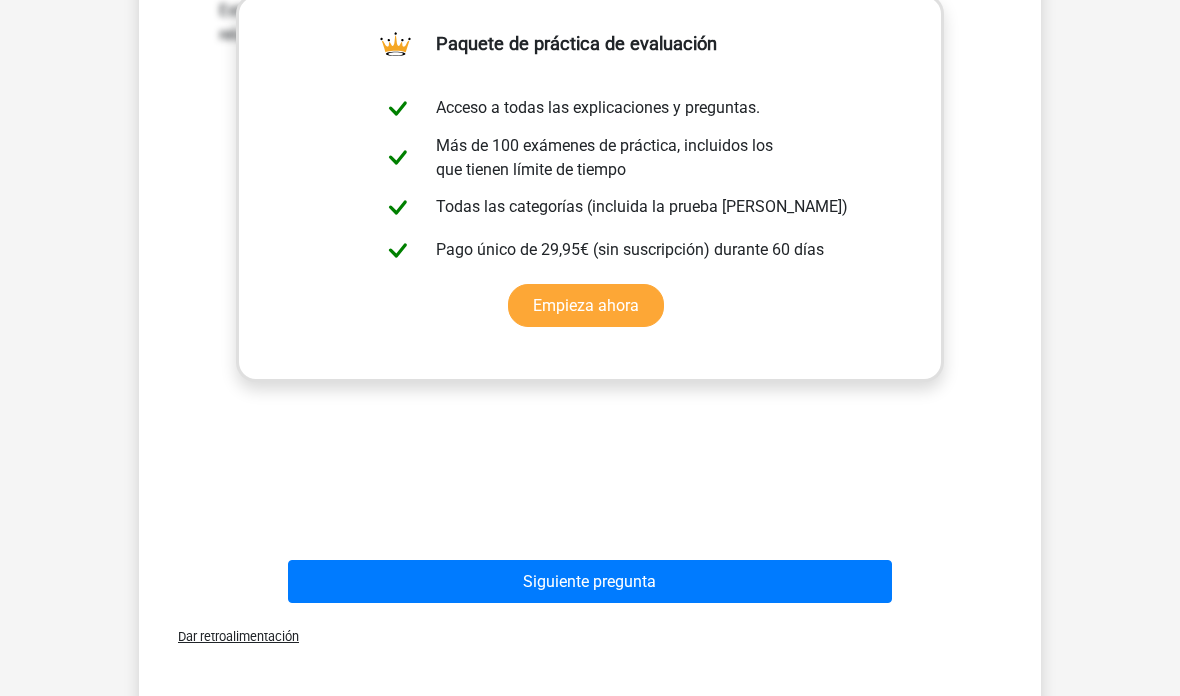 click on "Siguiente pregunta" at bounding box center [590, 581] 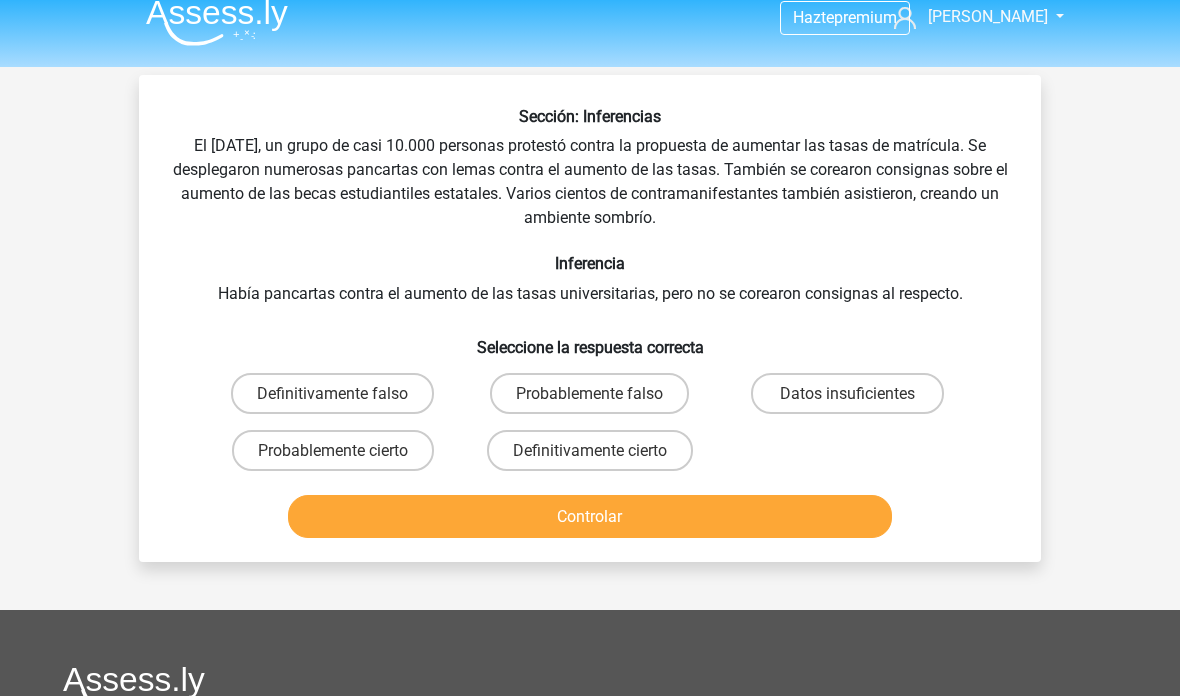 scroll, scrollTop: 0, scrollLeft: 0, axis: both 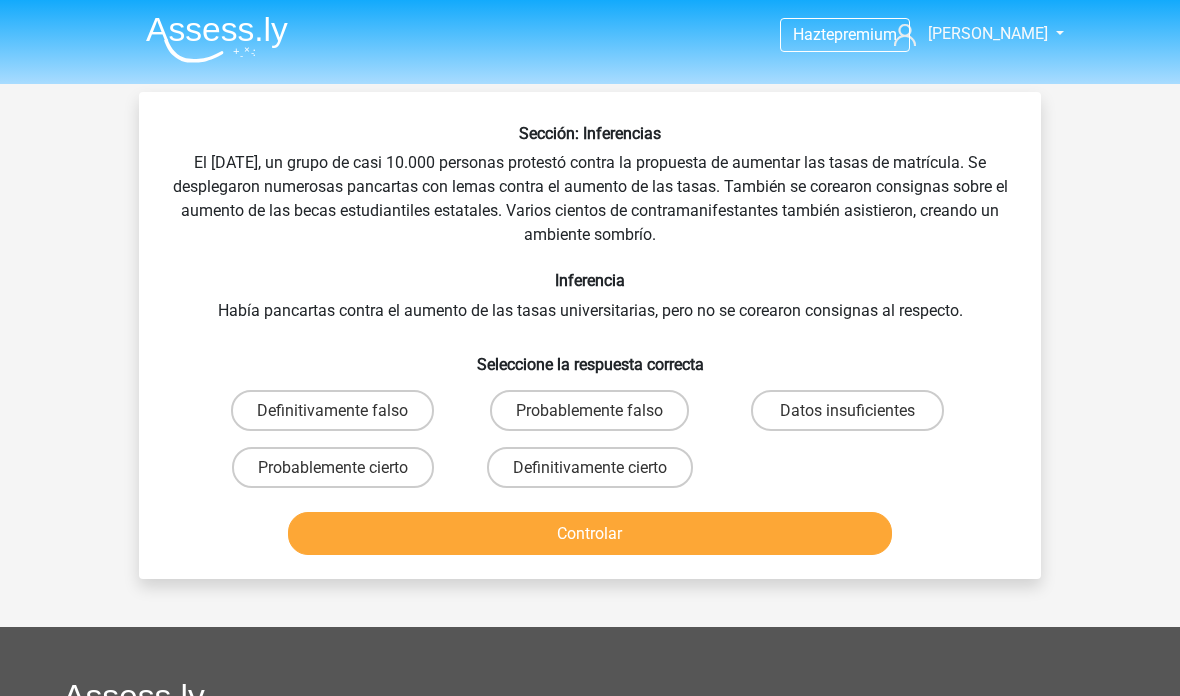 click on "Probablemente falso" at bounding box center (589, 410) 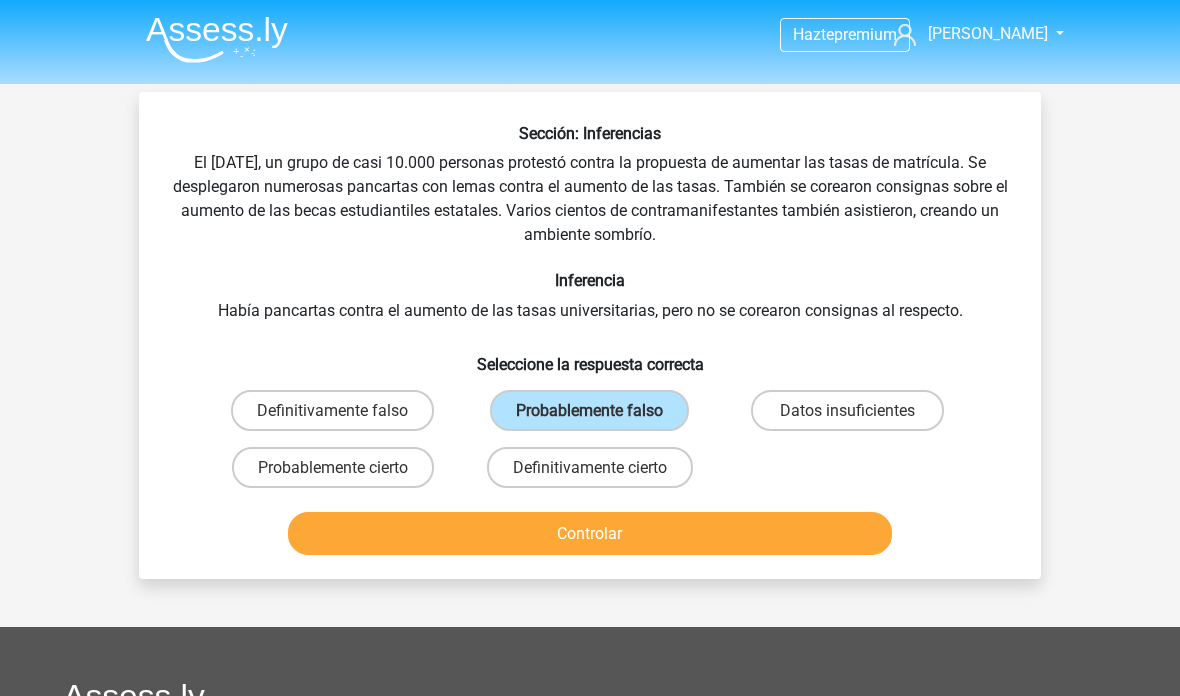 click on "Controlar" at bounding box center (590, 533) 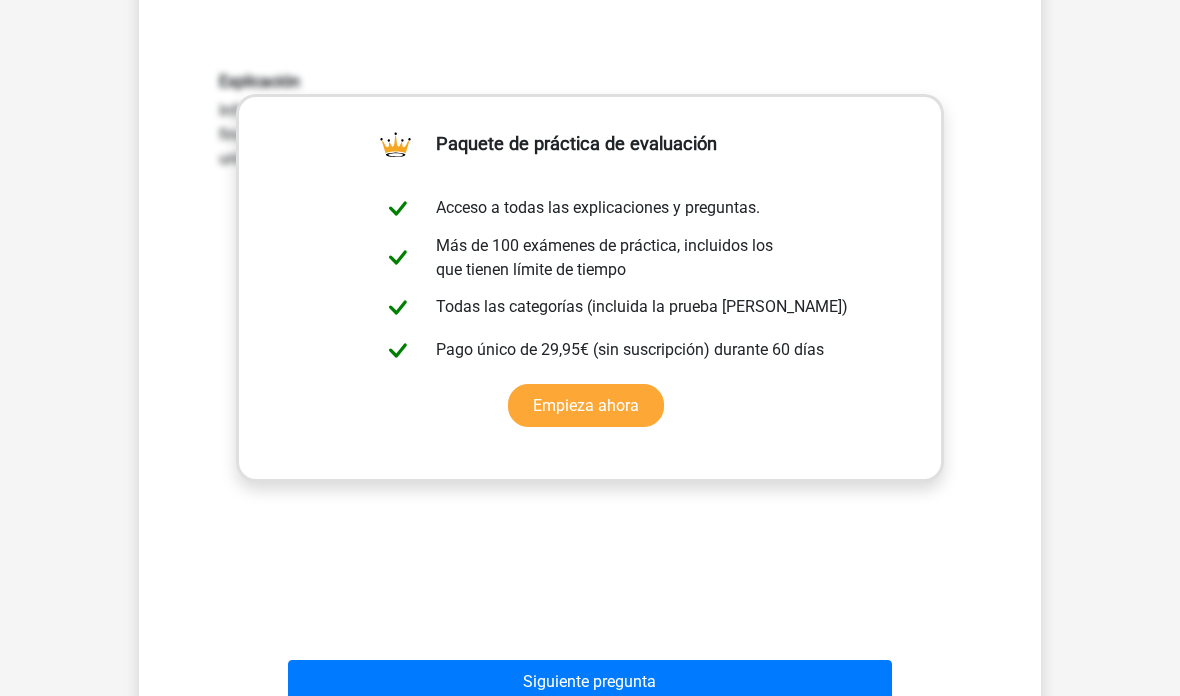 click on "Siguiente pregunta" at bounding box center (590, 682) 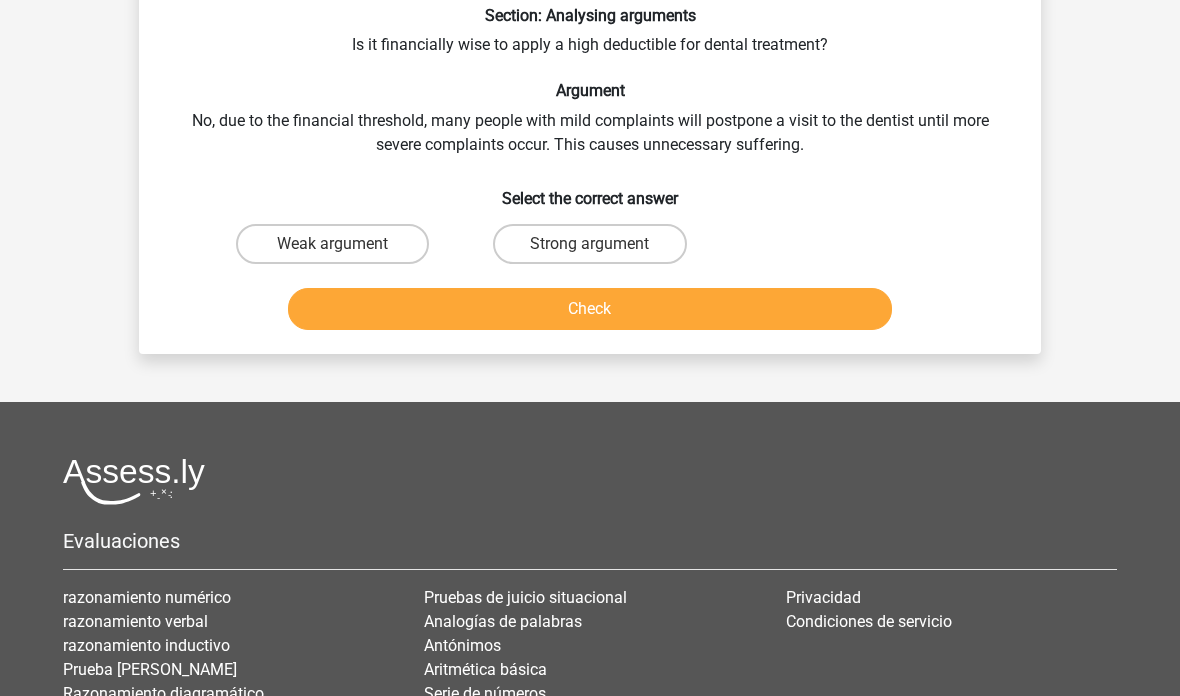 scroll, scrollTop: 92, scrollLeft: 0, axis: vertical 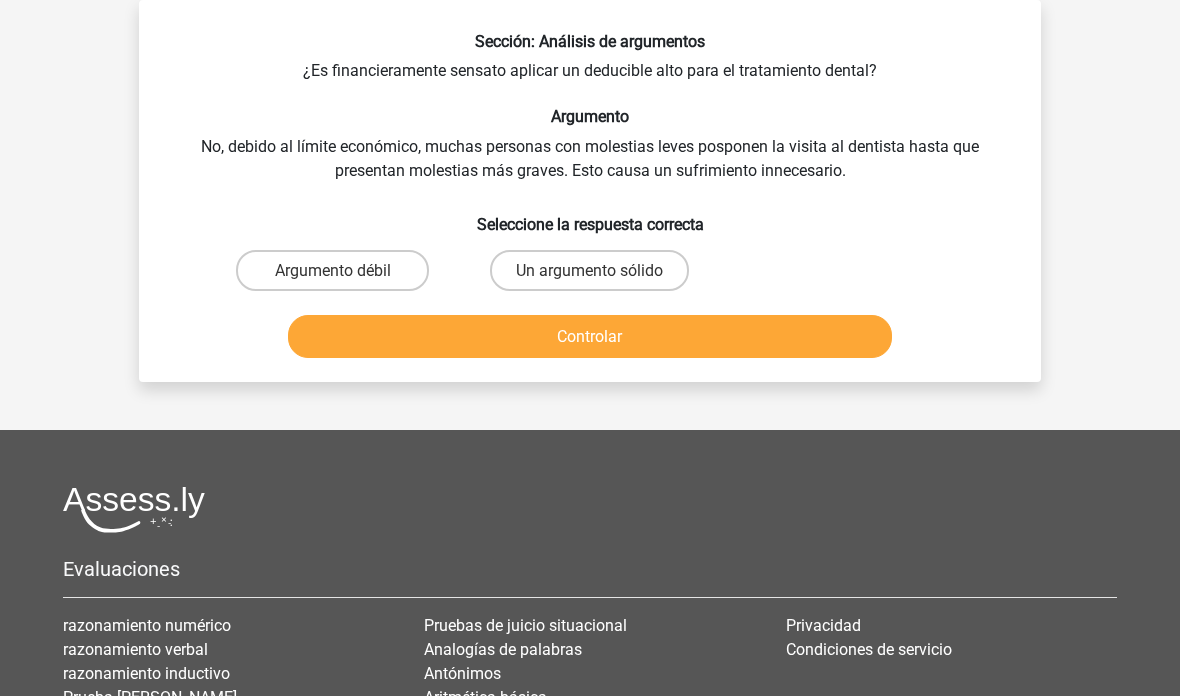 click on "Argumento débil" at bounding box center (333, 270) 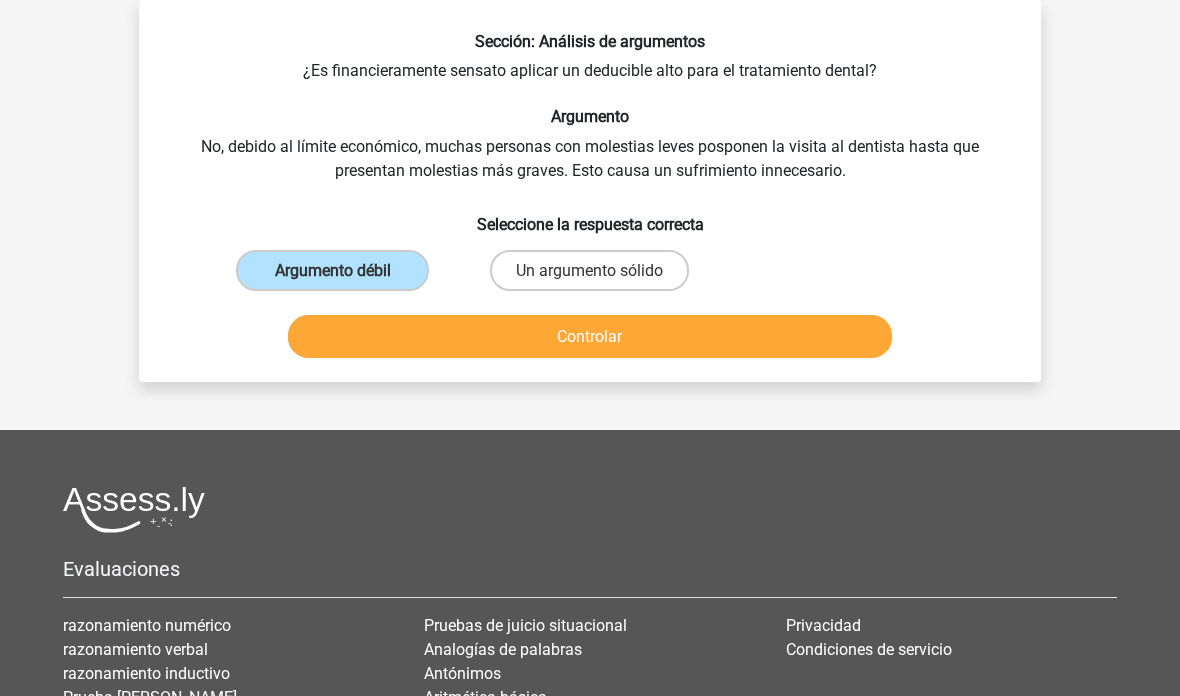 click on "Controlar" at bounding box center [590, 336] 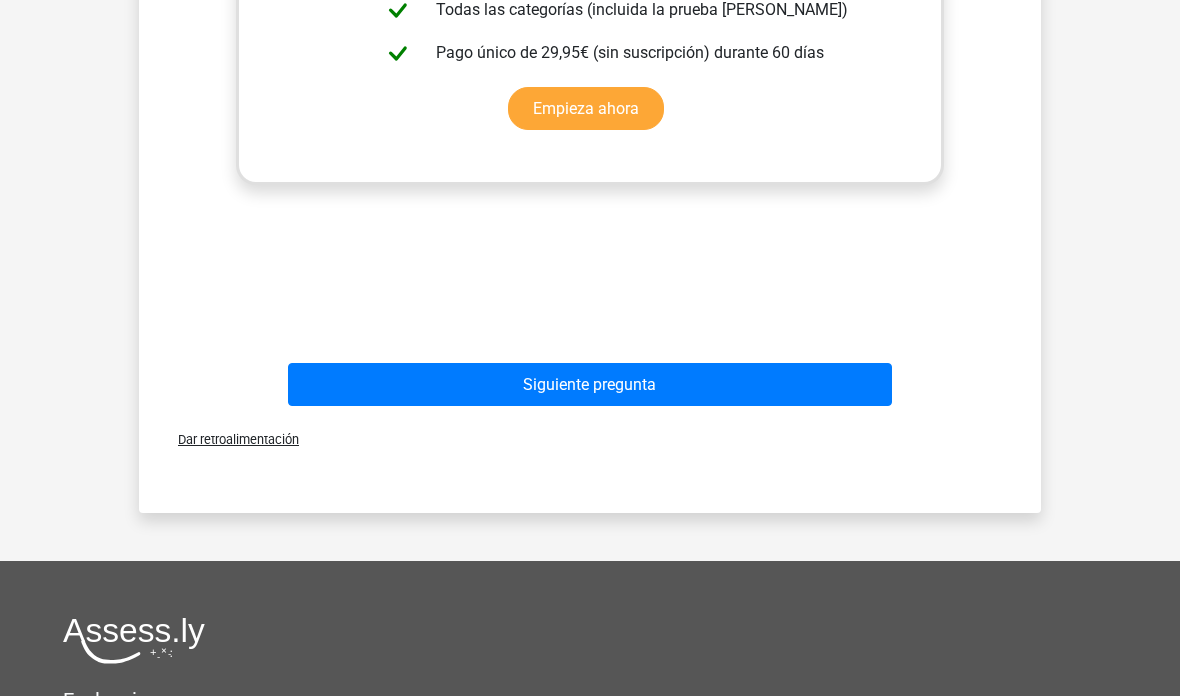 click on "Siguiente pregunta" at bounding box center [590, 384] 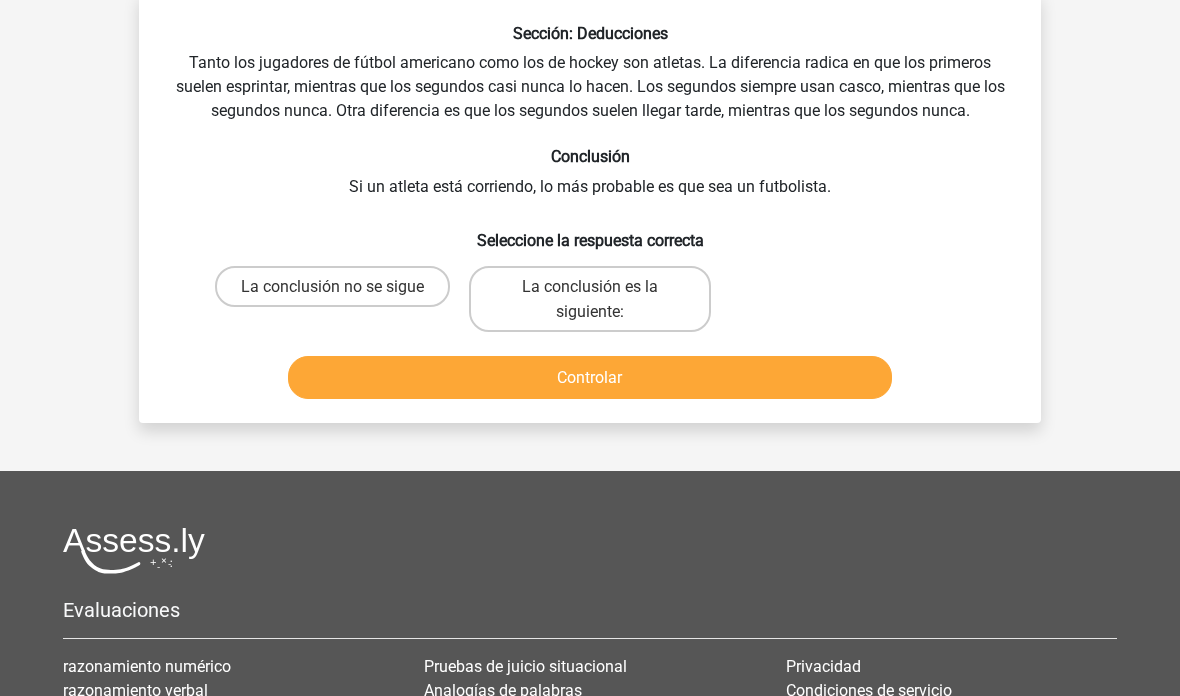 scroll, scrollTop: 92, scrollLeft: 0, axis: vertical 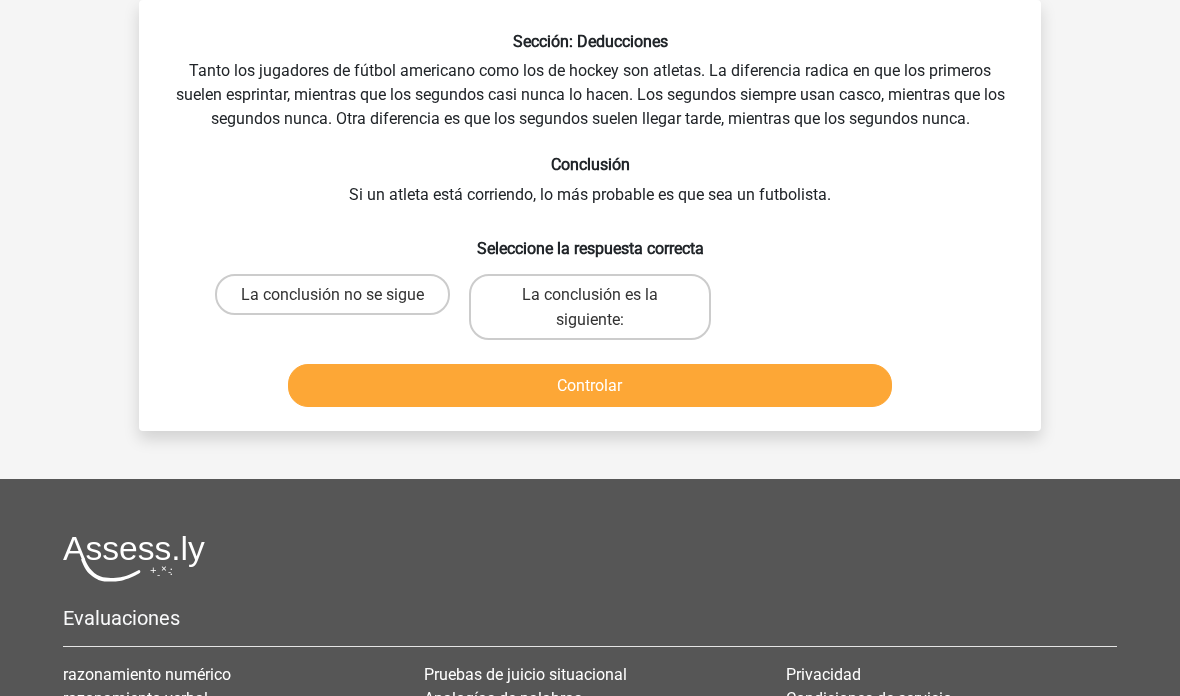 click on "La conclusión no se sigue" at bounding box center (332, 294) 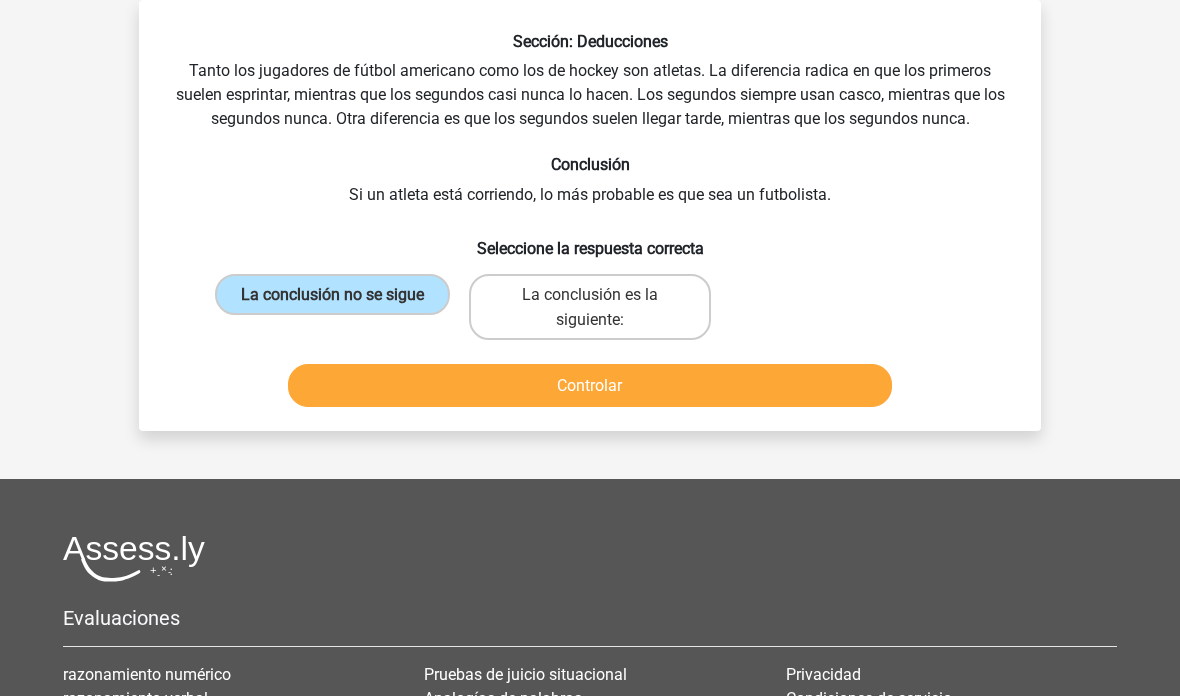 click on "Controlar" at bounding box center (589, 385) 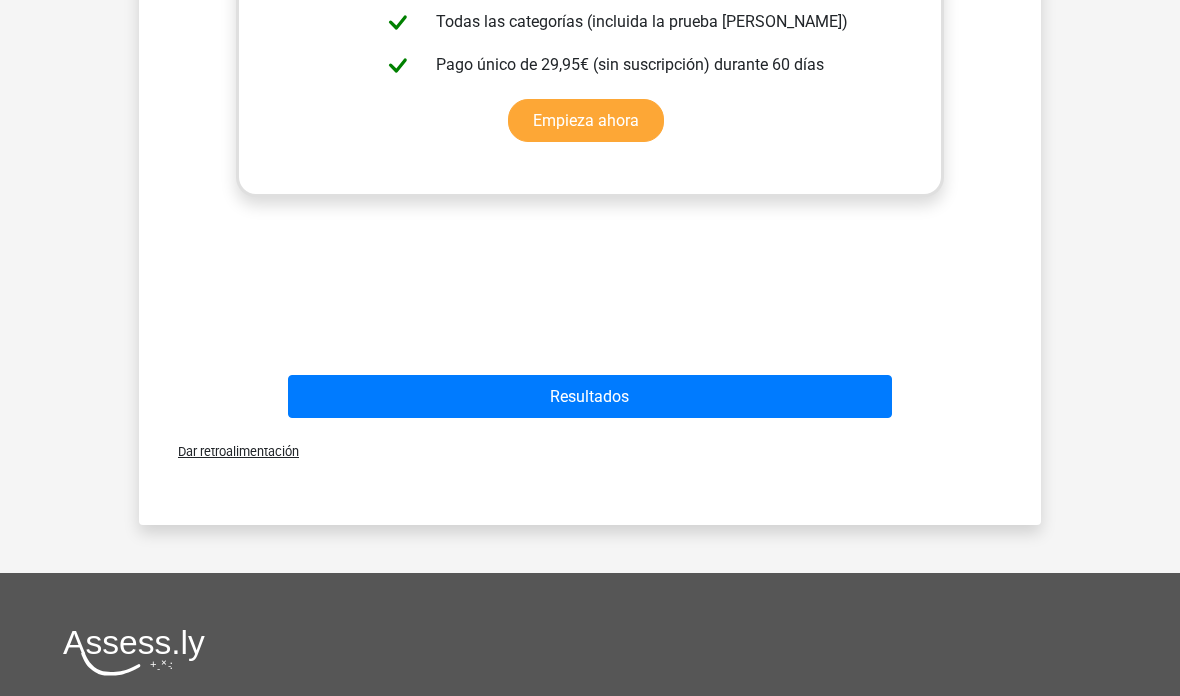 scroll, scrollTop: 725, scrollLeft: 0, axis: vertical 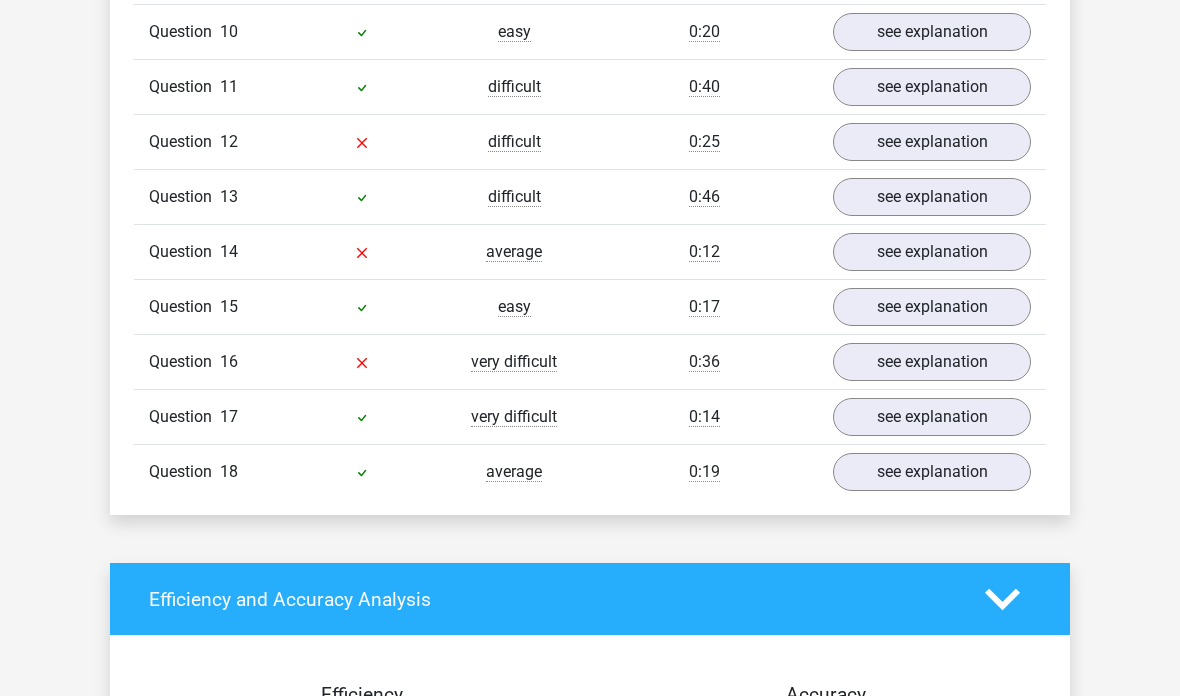 click on "see explanation" at bounding box center [932, 363] 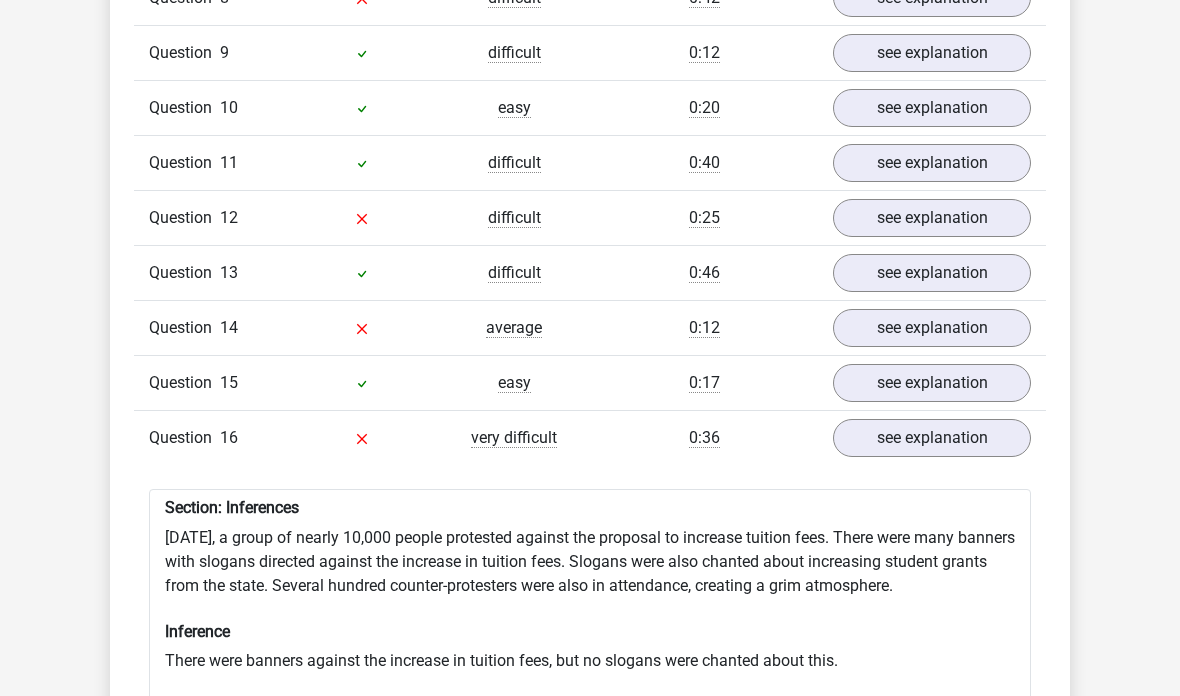 scroll, scrollTop: 2006, scrollLeft: 0, axis: vertical 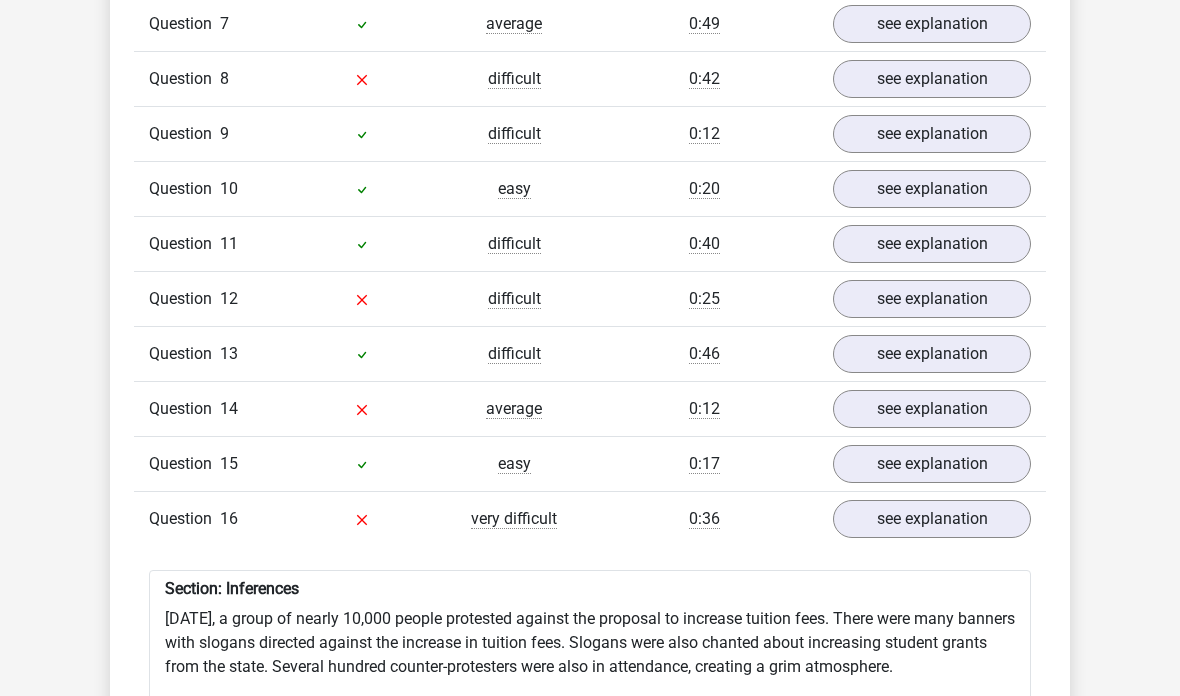 click on "see explanation" at bounding box center [932, 519] 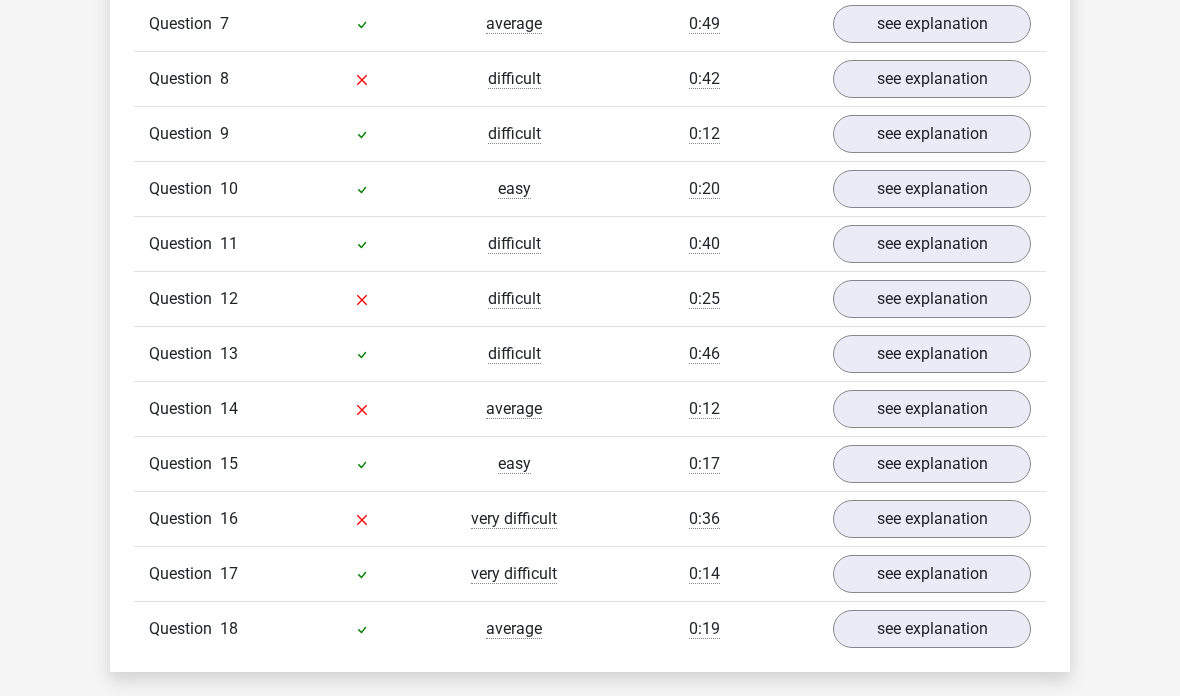 scroll, scrollTop: 2039, scrollLeft: 0, axis: vertical 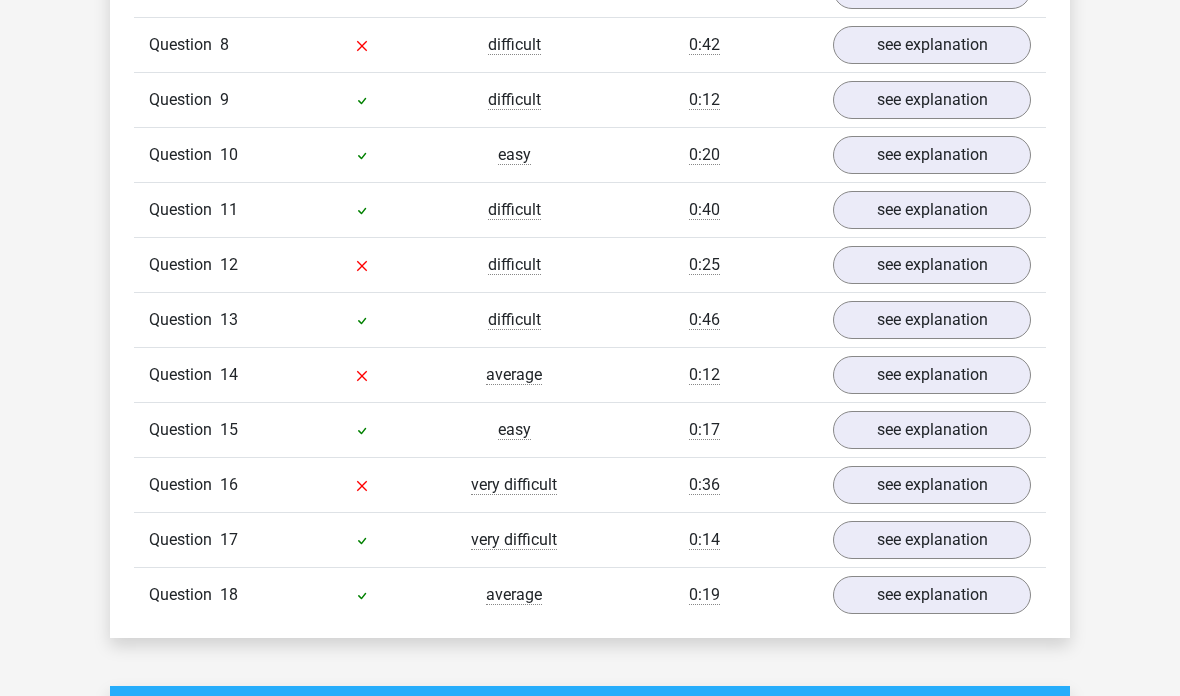 click on "see explanation" at bounding box center [932, 376] 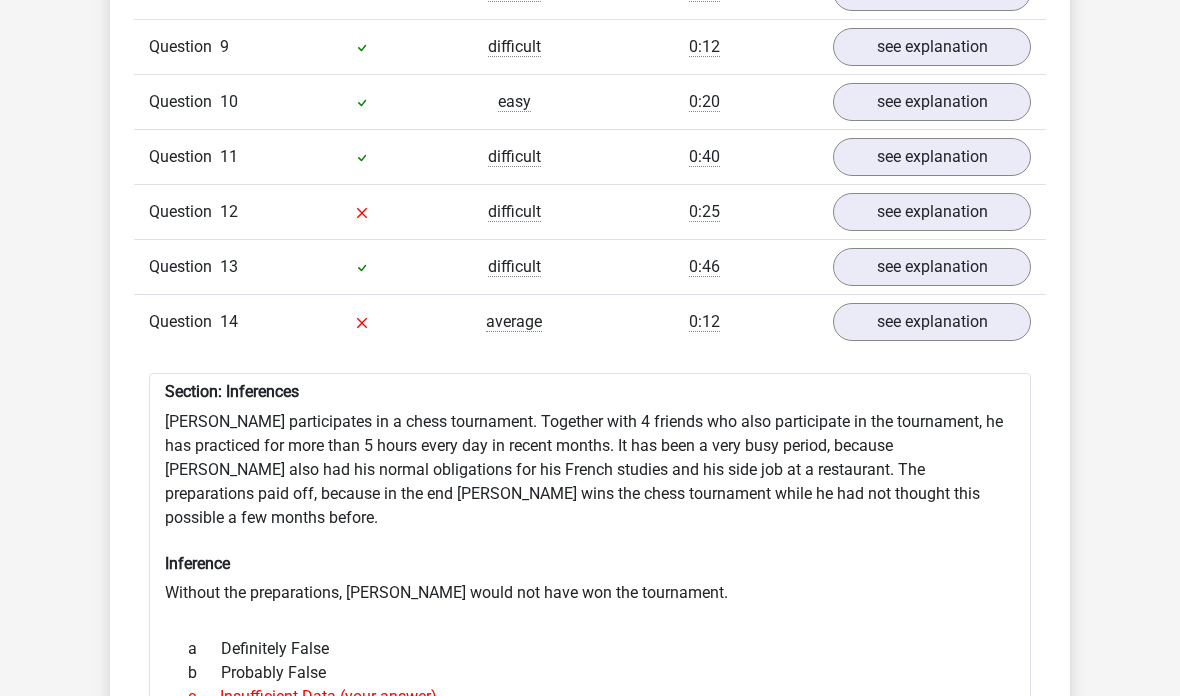 scroll, scrollTop: 2067, scrollLeft: 0, axis: vertical 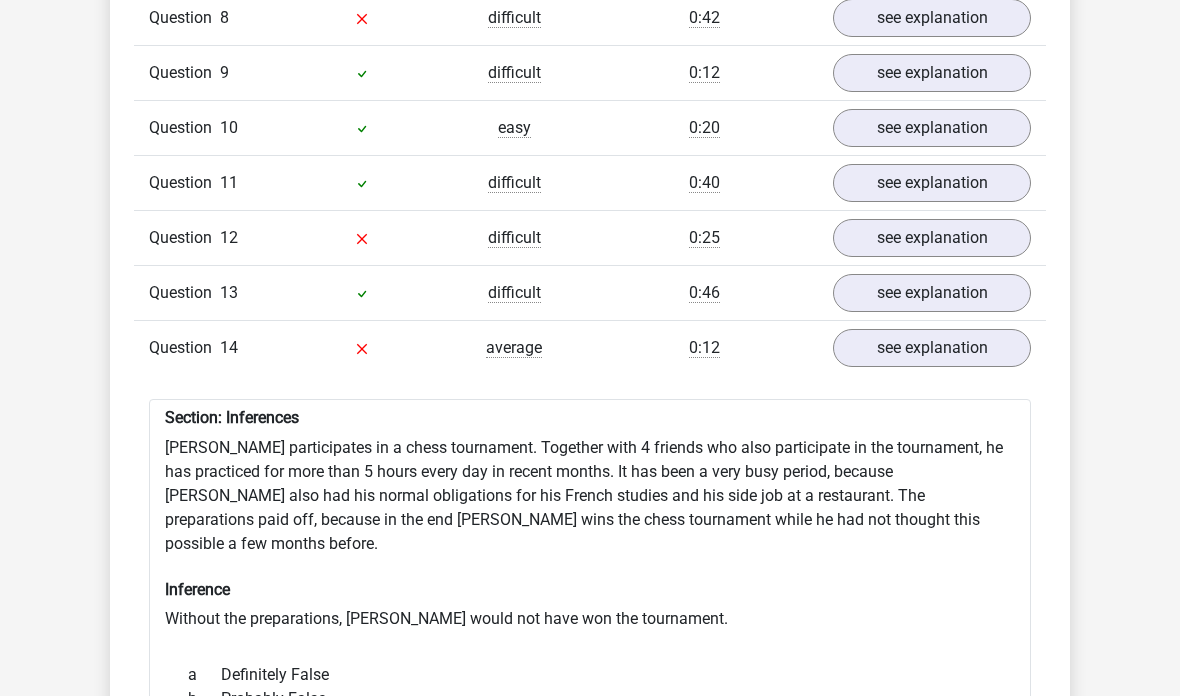 click on "see explanation" at bounding box center (932, 183) 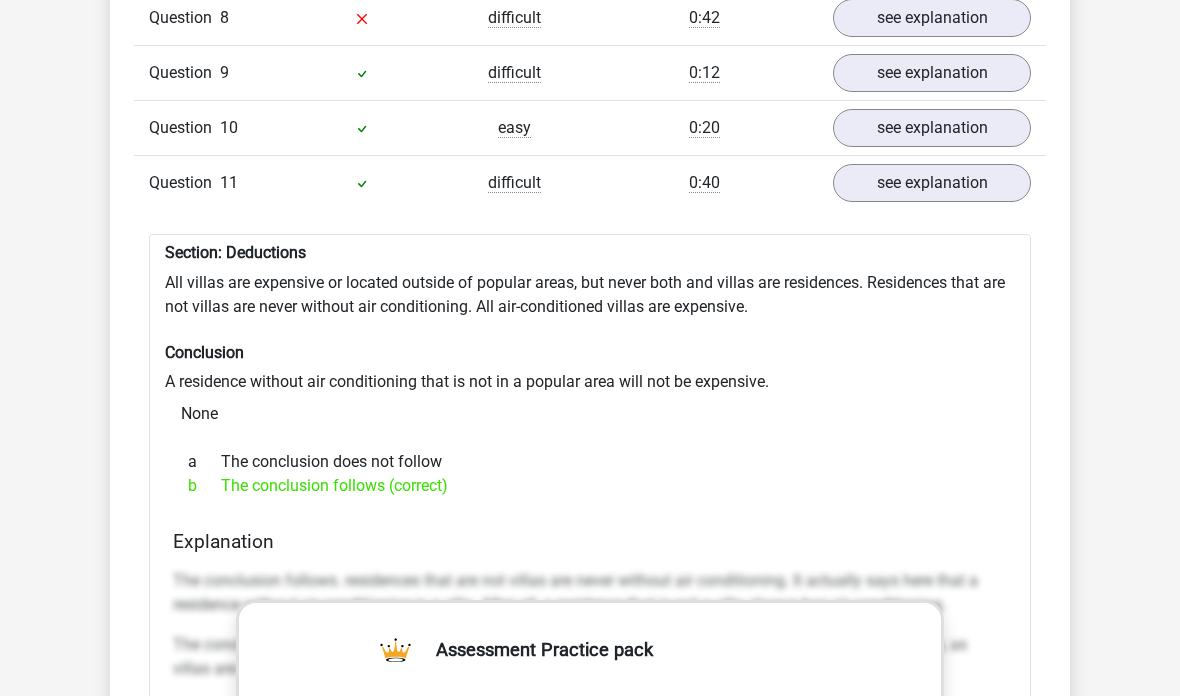 click on "see explanation" at bounding box center [932, 183] 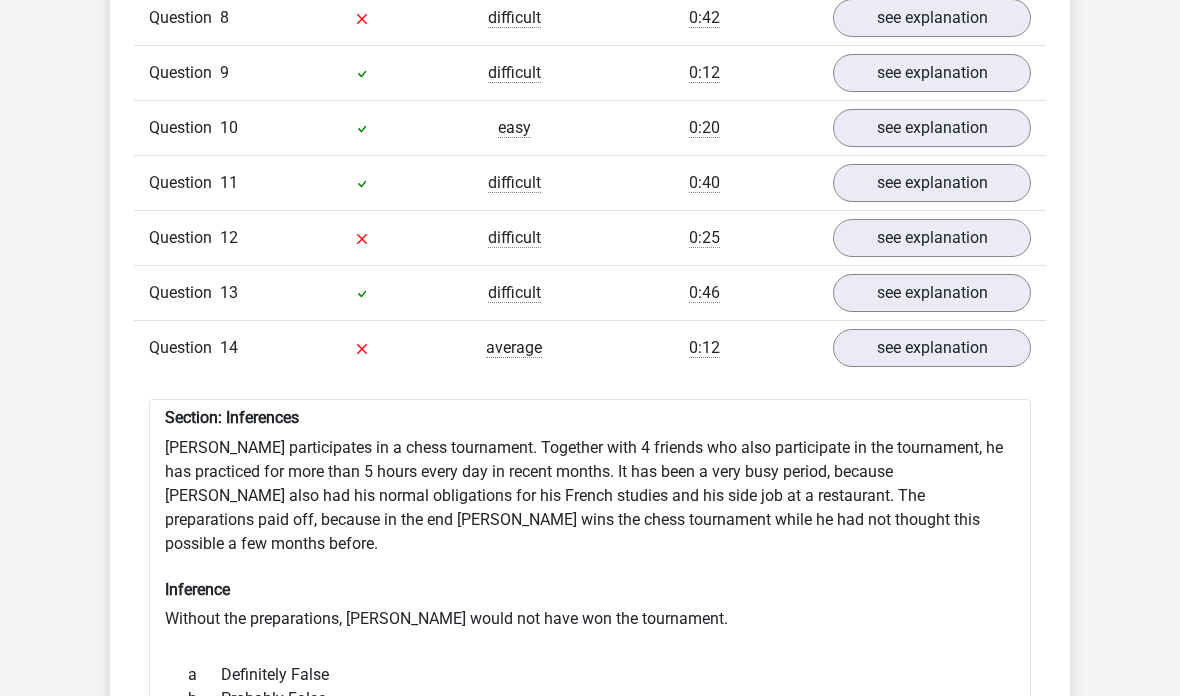click on "see explanation" at bounding box center [932, 238] 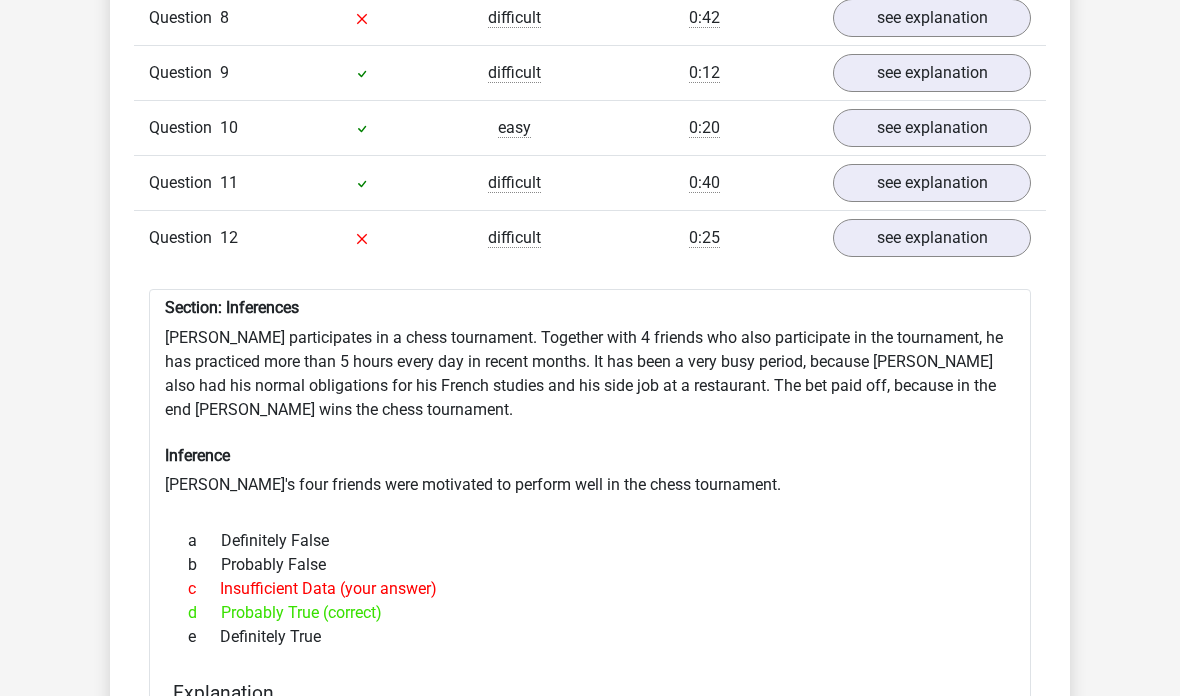 click on "see explanation" at bounding box center (932, 238) 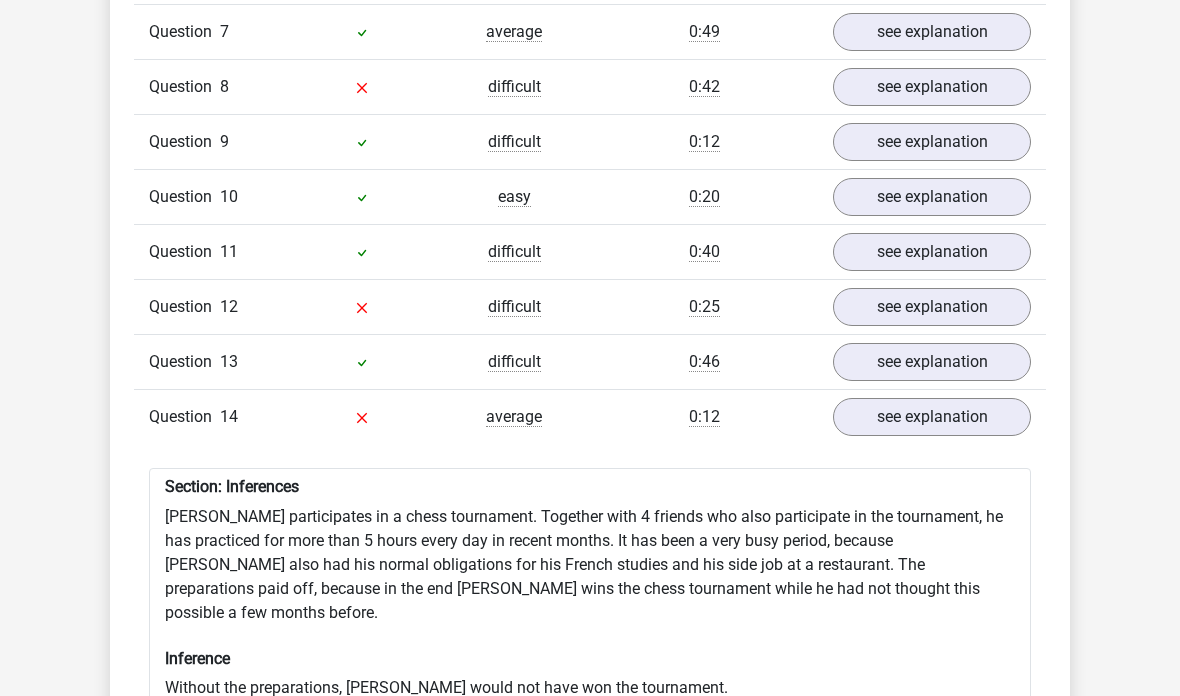 scroll, scrollTop: 1993, scrollLeft: 0, axis: vertical 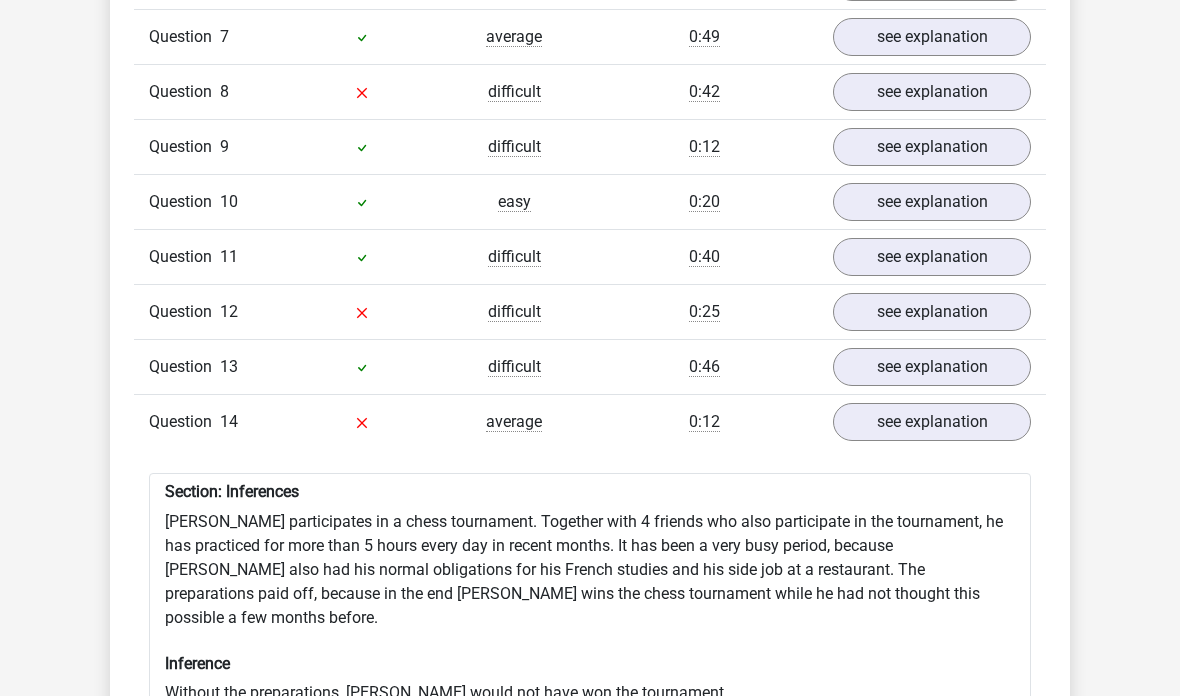 click on "see explanation" at bounding box center (932, 92) 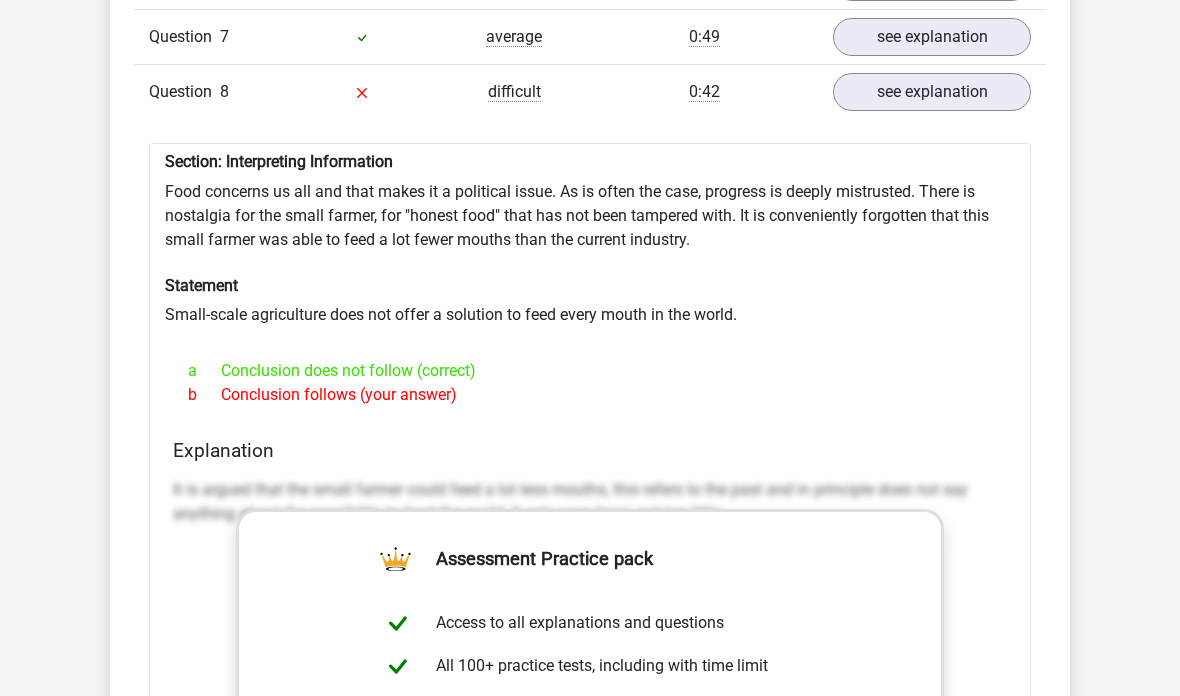 click on "see explanation" at bounding box center [932, 92] 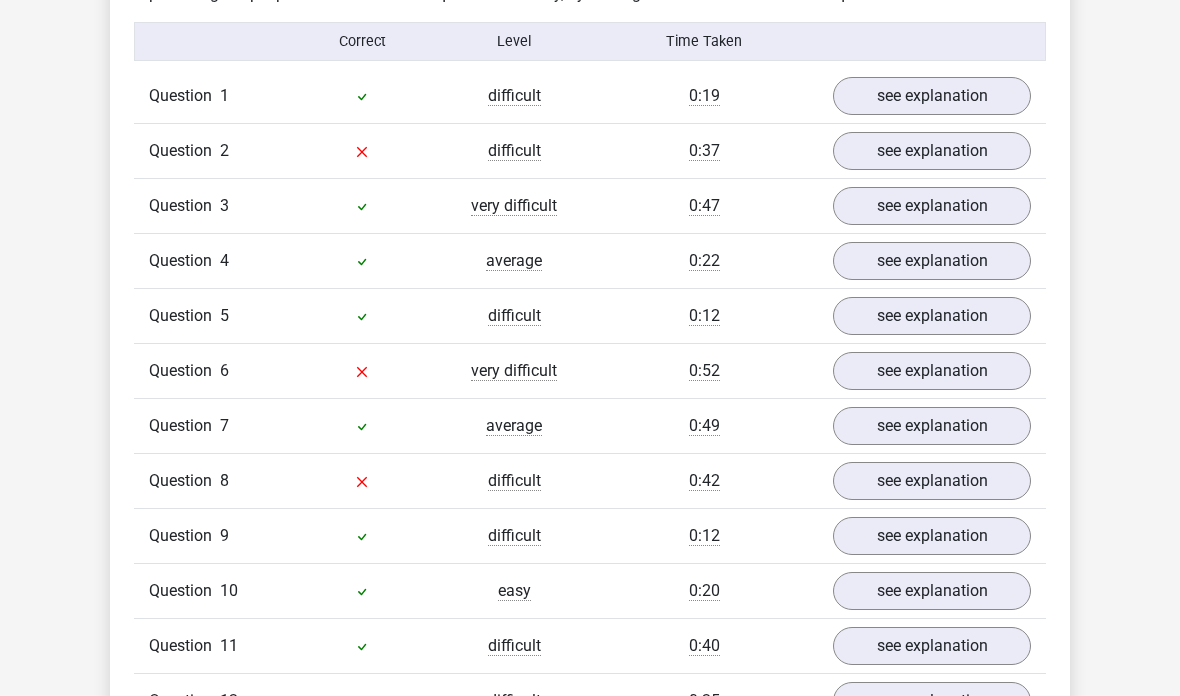 scroll, scrollTop: 1598, scrollLeft: 0, axis: vertical 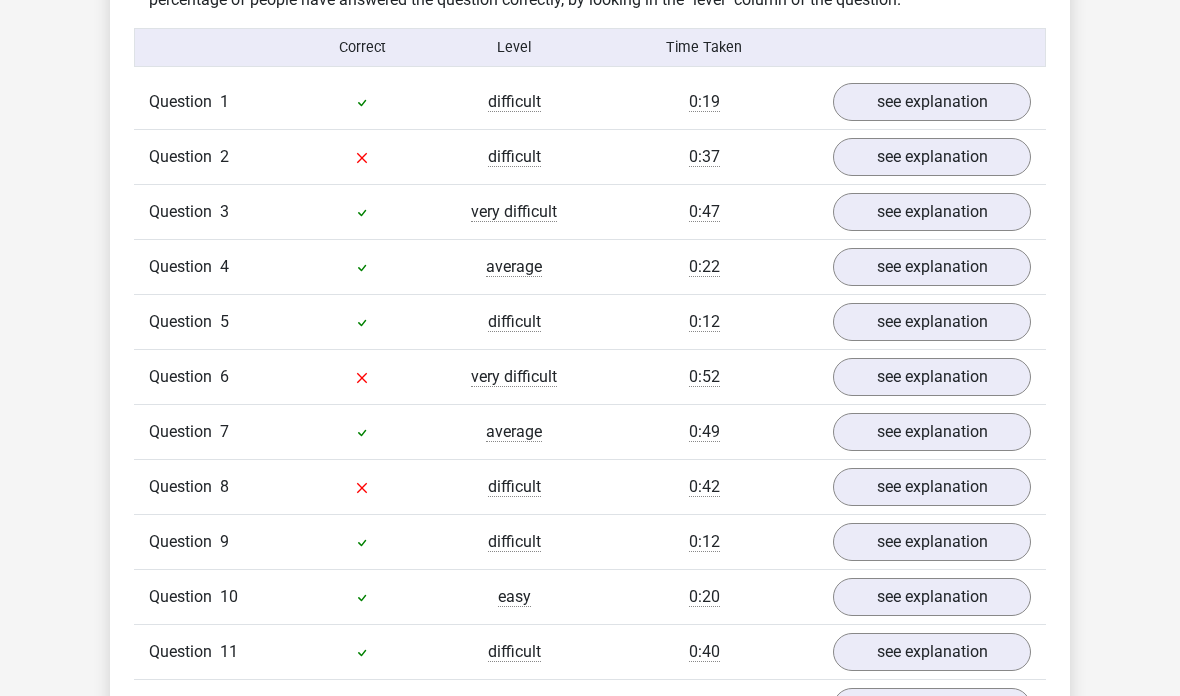 click on "see explanation" at bounding box center (932, 377) 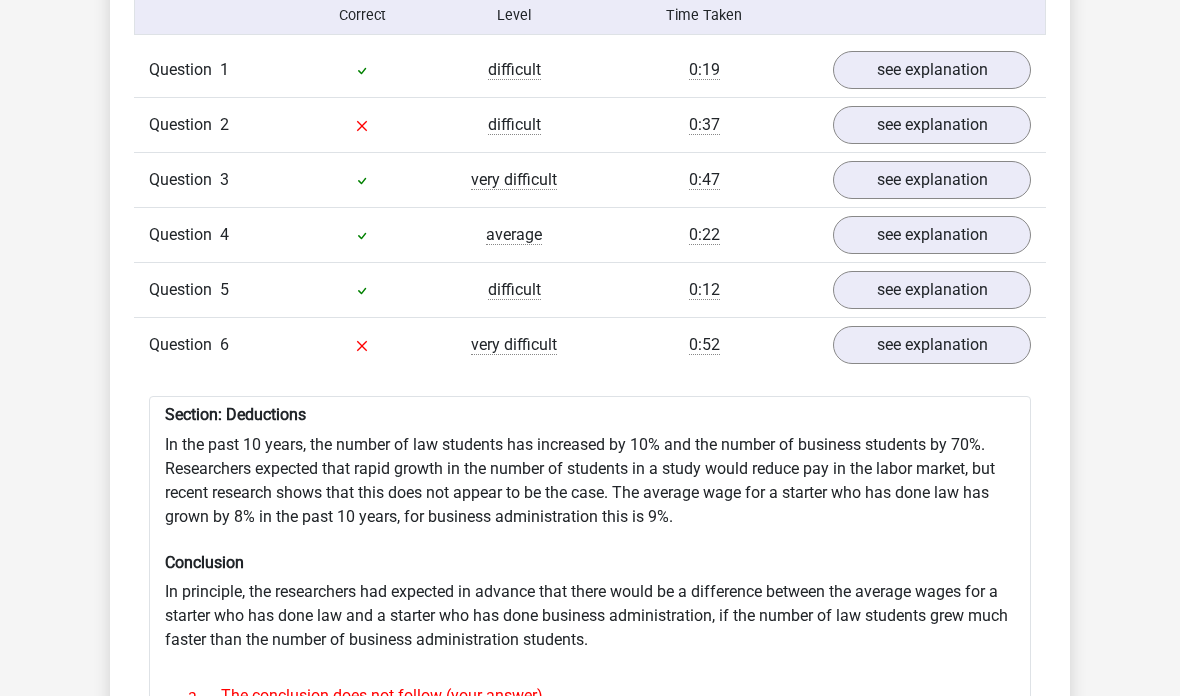scroll, scrollTop: 1623, scrollLeft: 0, axis: vertical 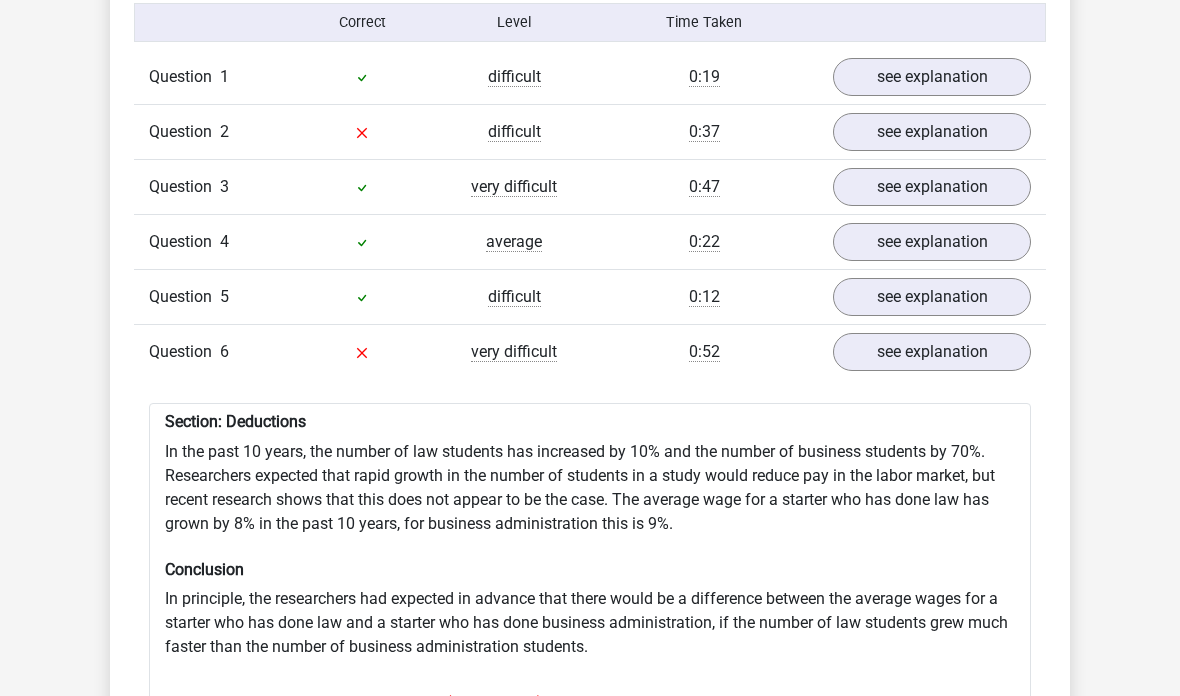 click on "see explanation" at bounding box center [932, 132] 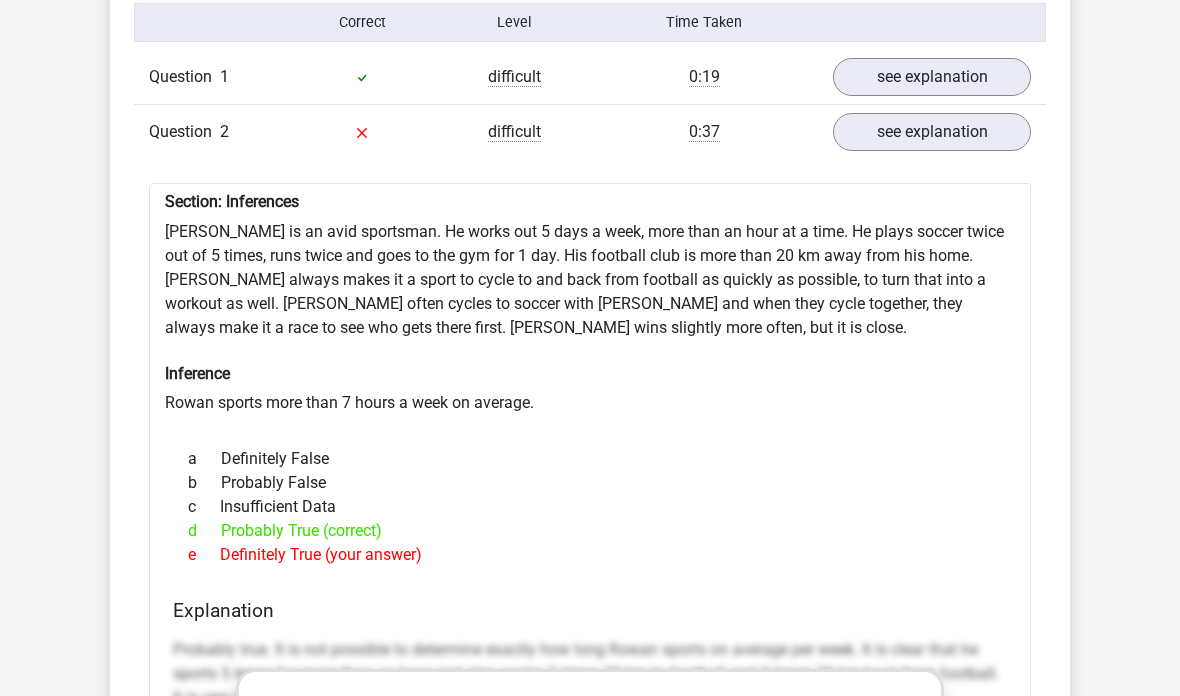 scroll, scrollTop: 1589, scrollLeft: 0, axis: vertical 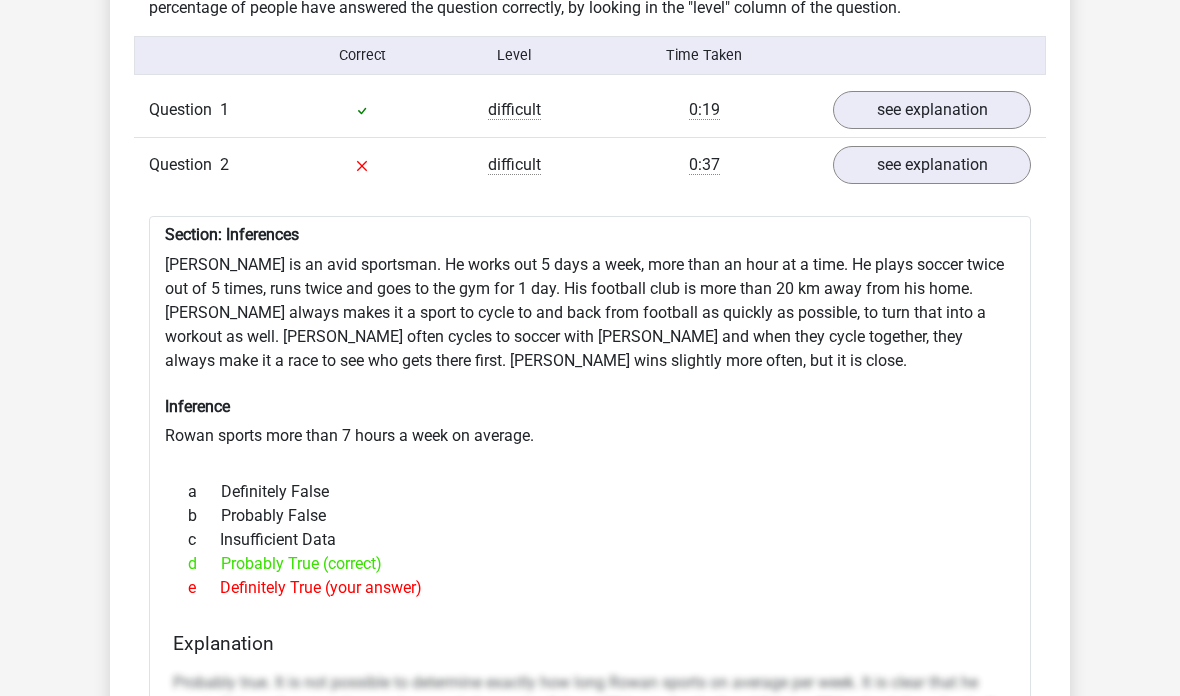 click on "see explanation" at bounding box center (932, 166) 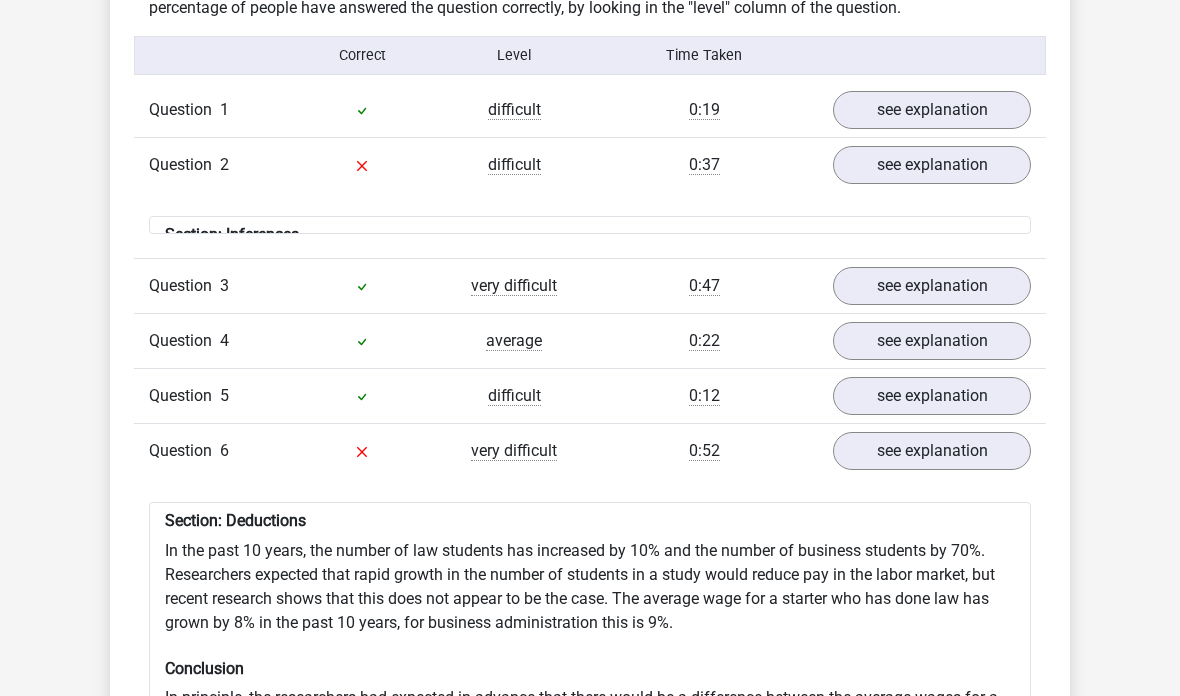 scroll, scrollTop: 1590, scrollLeft: 0, axis: vertical 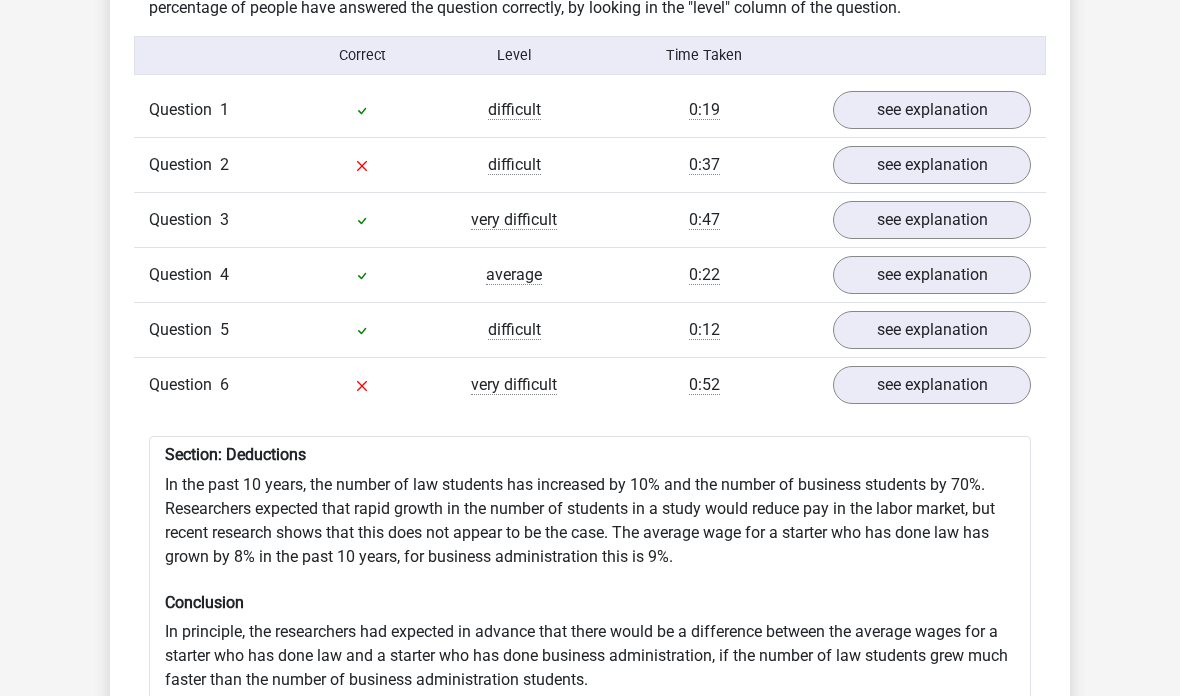 click on "see explanation" at bounding box center (932, 385) 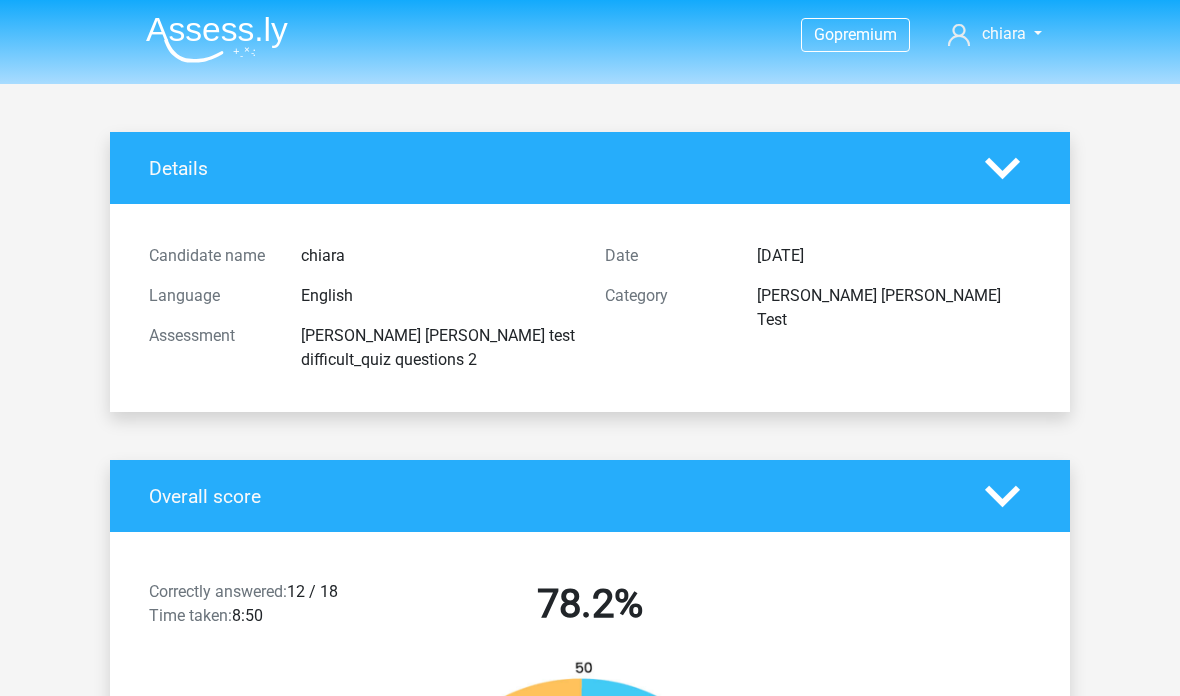 scroll, scrollTop: 1714, scrollLeft: 0, axis: vertical 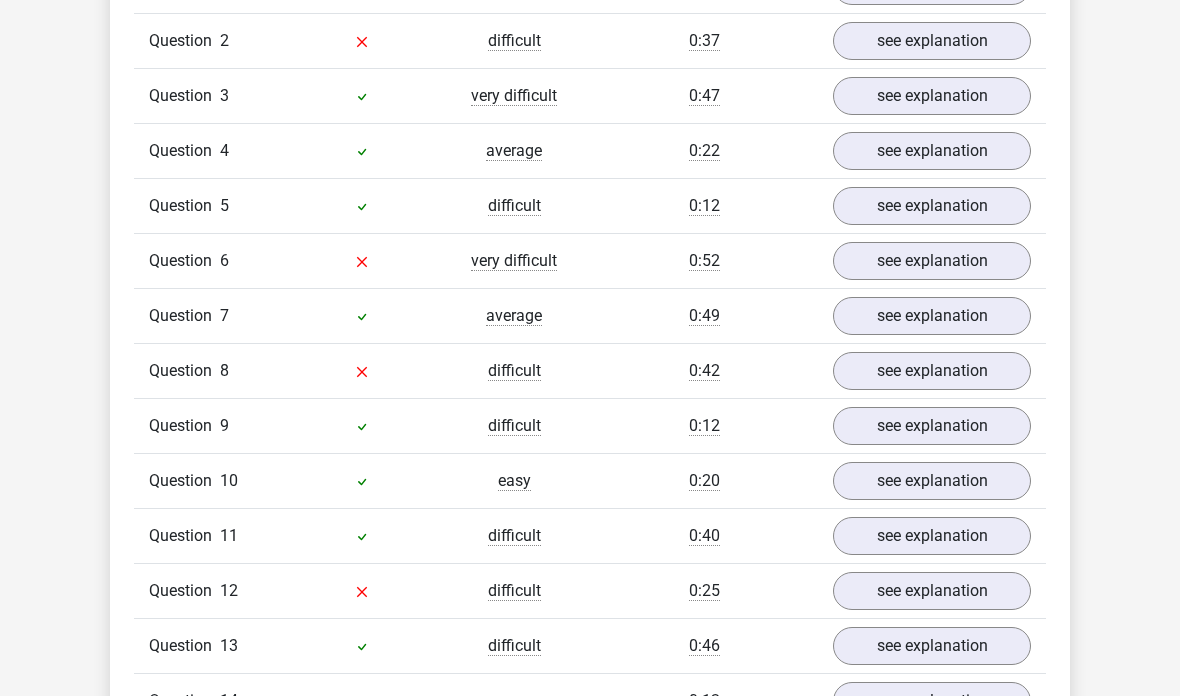 click on "Question
13
difficult
0:46
see explanation" at bounding box center [590, 645] 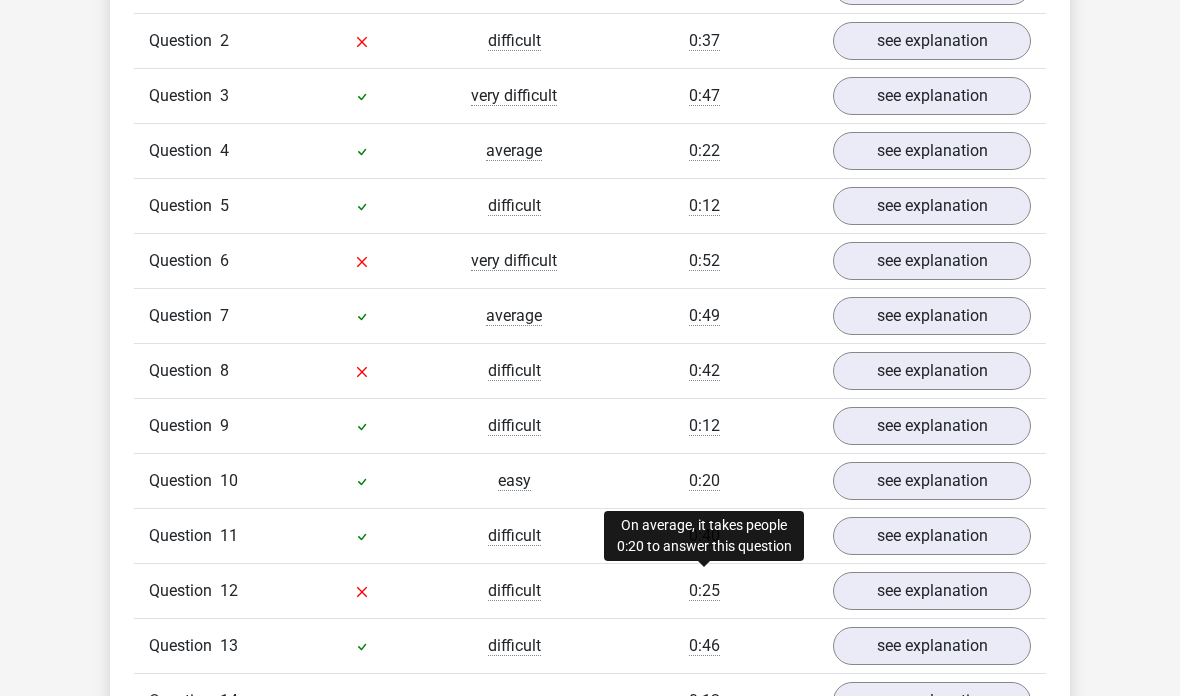click on "0:25" at bounding box center [704, 591] 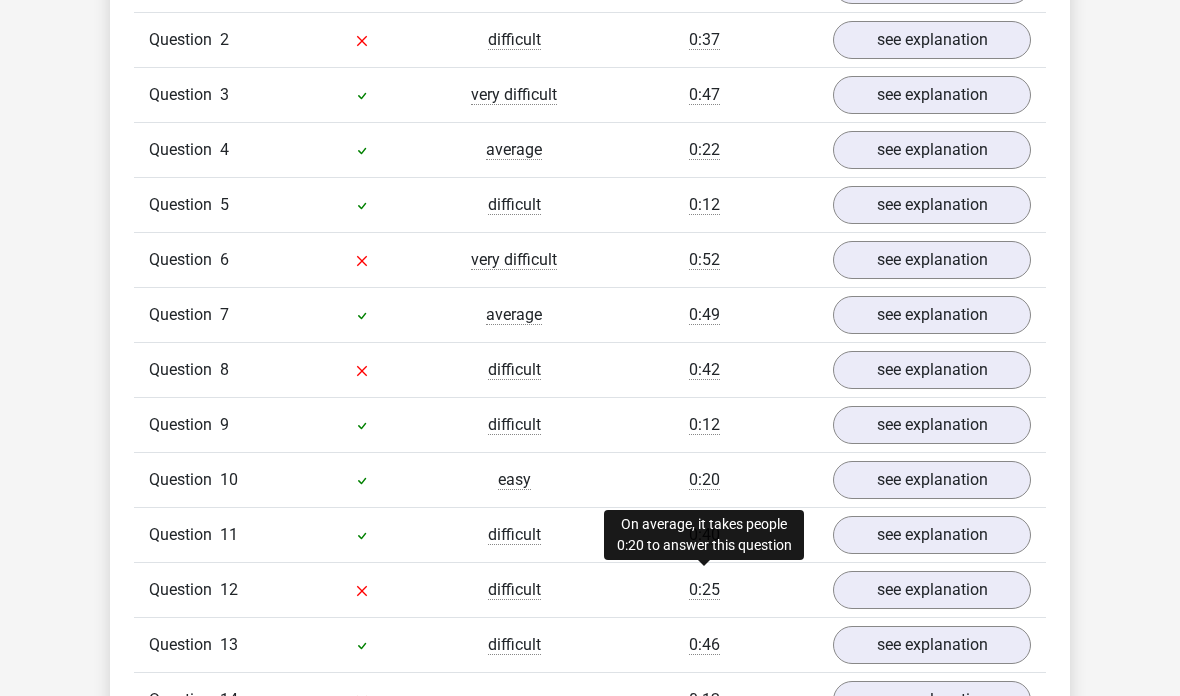 scroll, scrollTop: 1715, scrollLeft: 0, axis: vertical 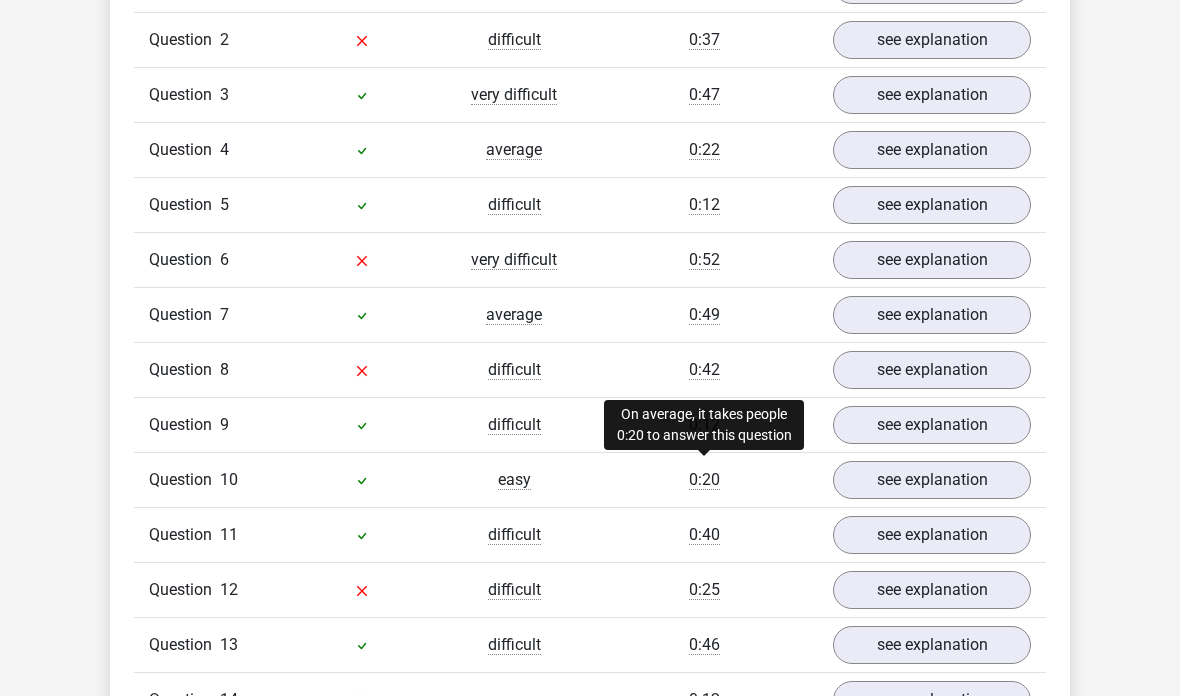 click on "0:20" at bounding box center (704, 480) 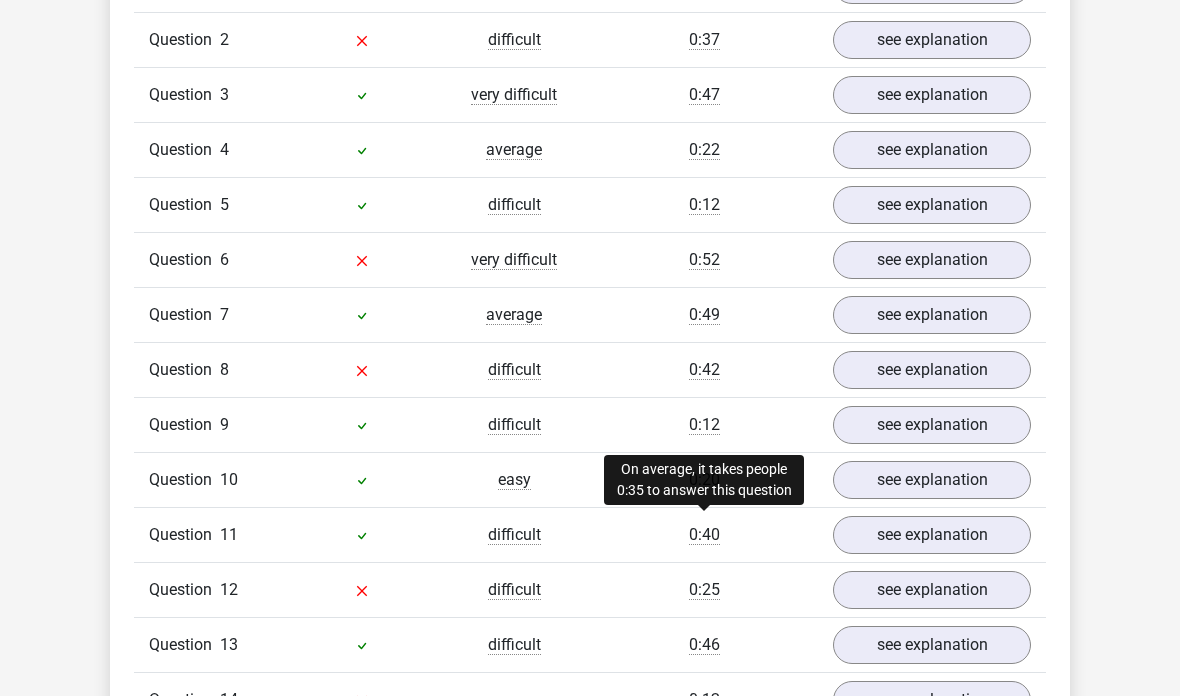 click on "Question
9
difficult
0:12
see explanation" at bounding box center [590, 424] 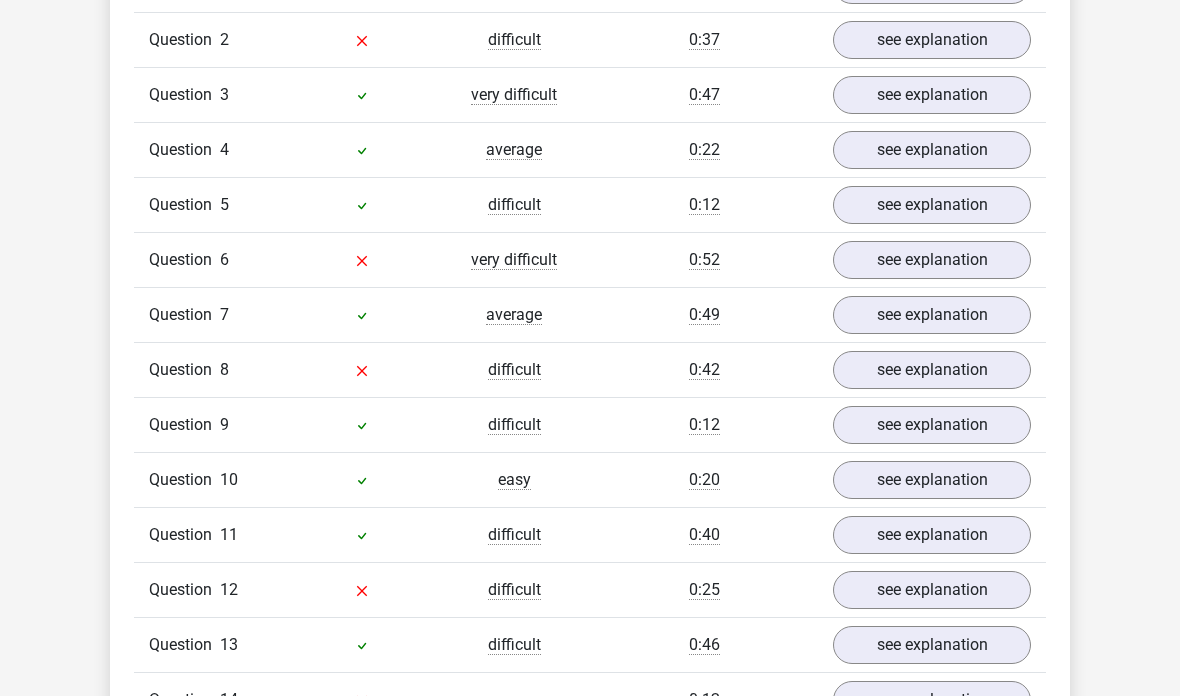 click on "0:12" at bounding box center [704, 425] 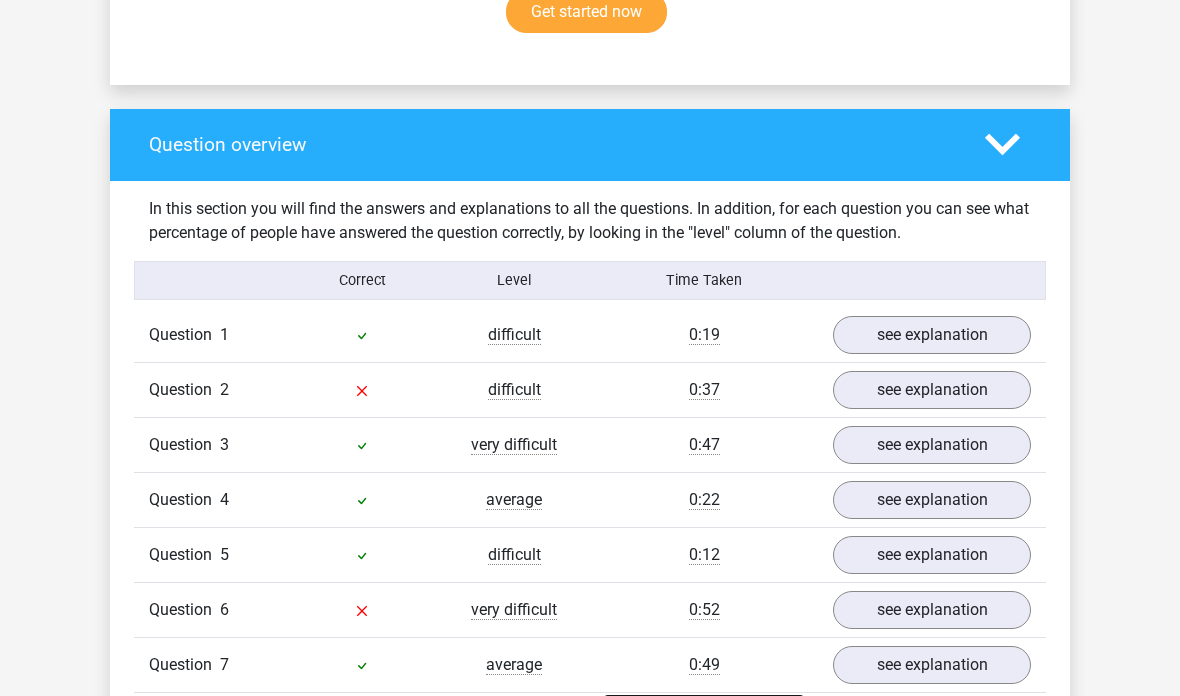 scroll, scrollTop: 1365, scrollLeft: 0, axis: vertical 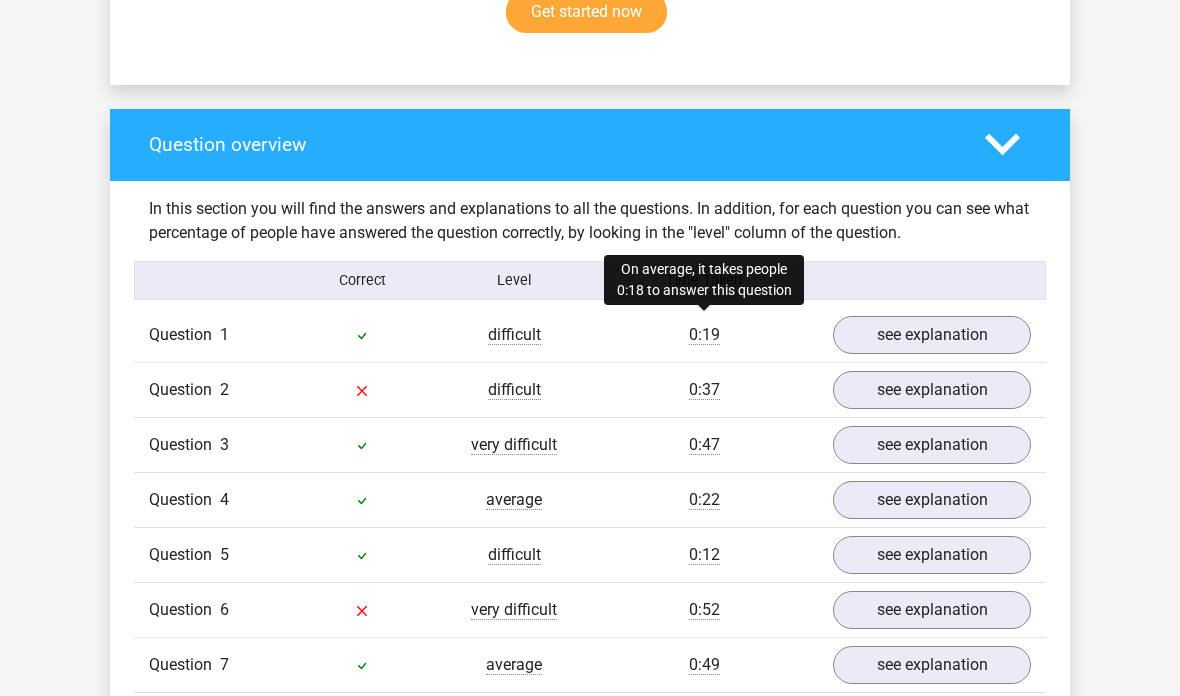 click on "0:19" at bounding box center (704, 335) 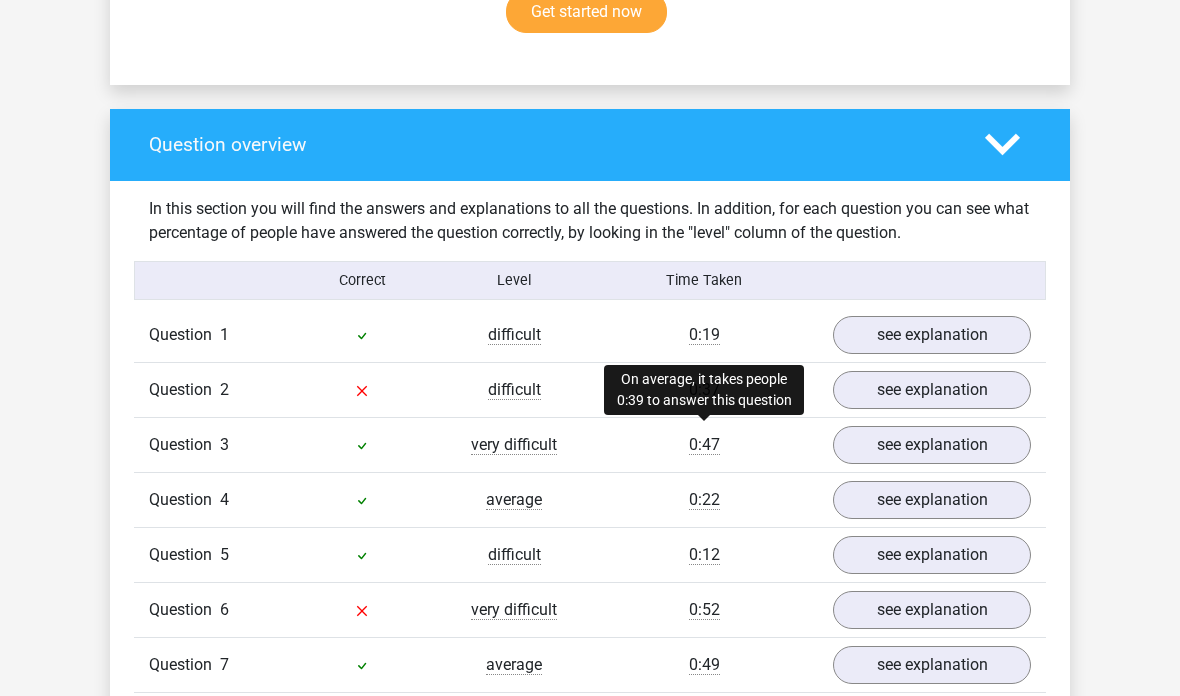 click on "0:47" at bounding box center [704, 445] 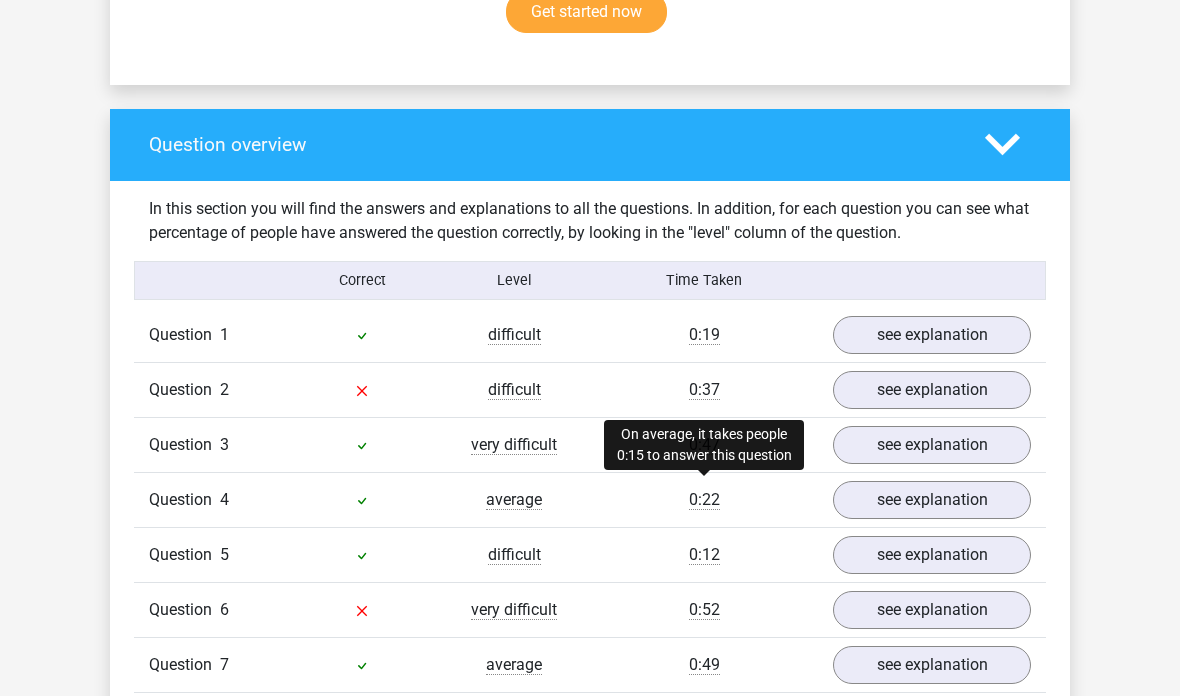 click on "0:22" at bounding box center (704, 500) 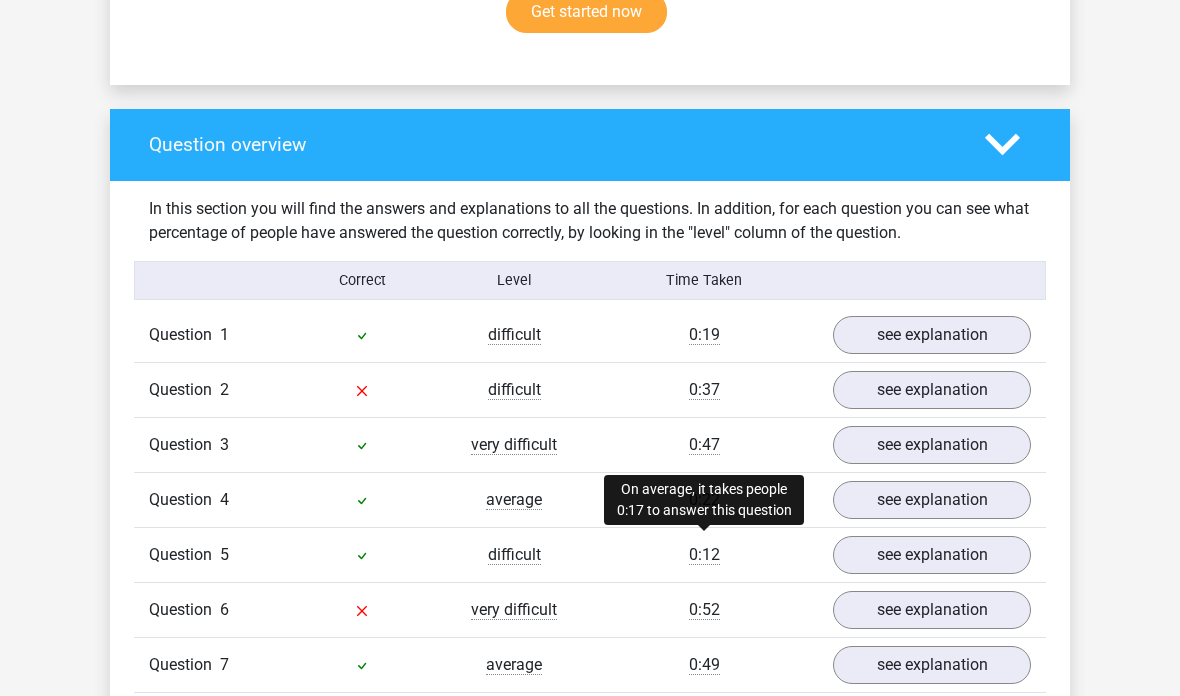click on "0:52" at bounding box center [704, 610] 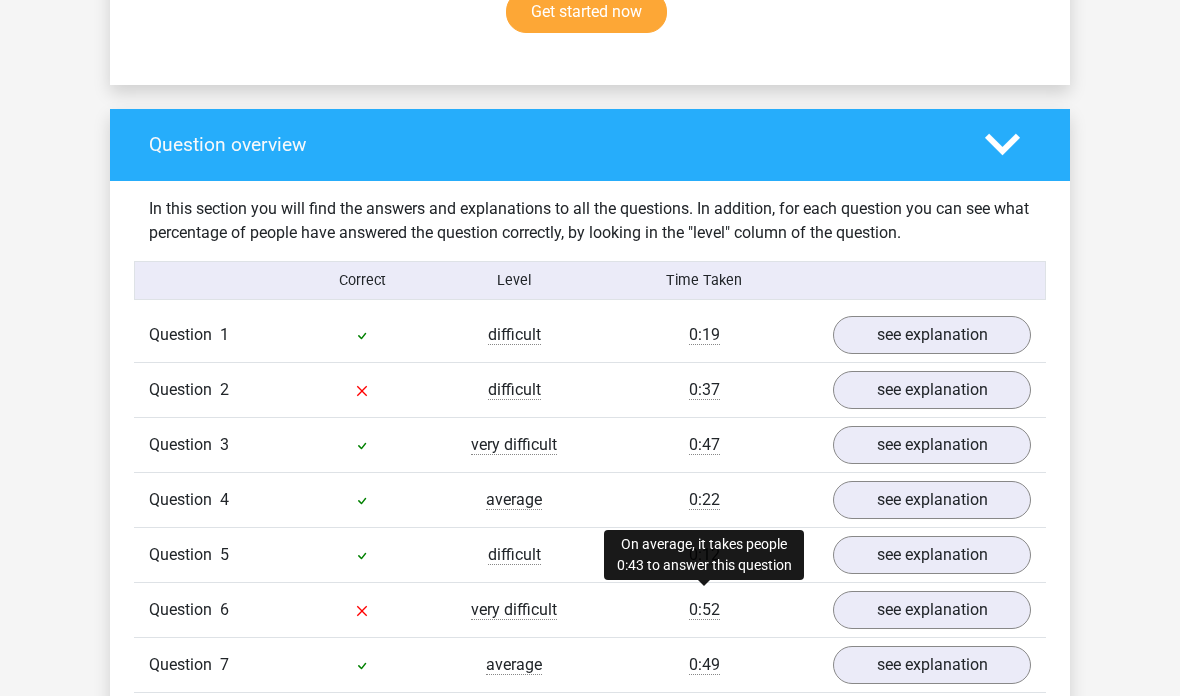 scroll, scrollTop: 1366, scrollLeft: 0, axis: vertical 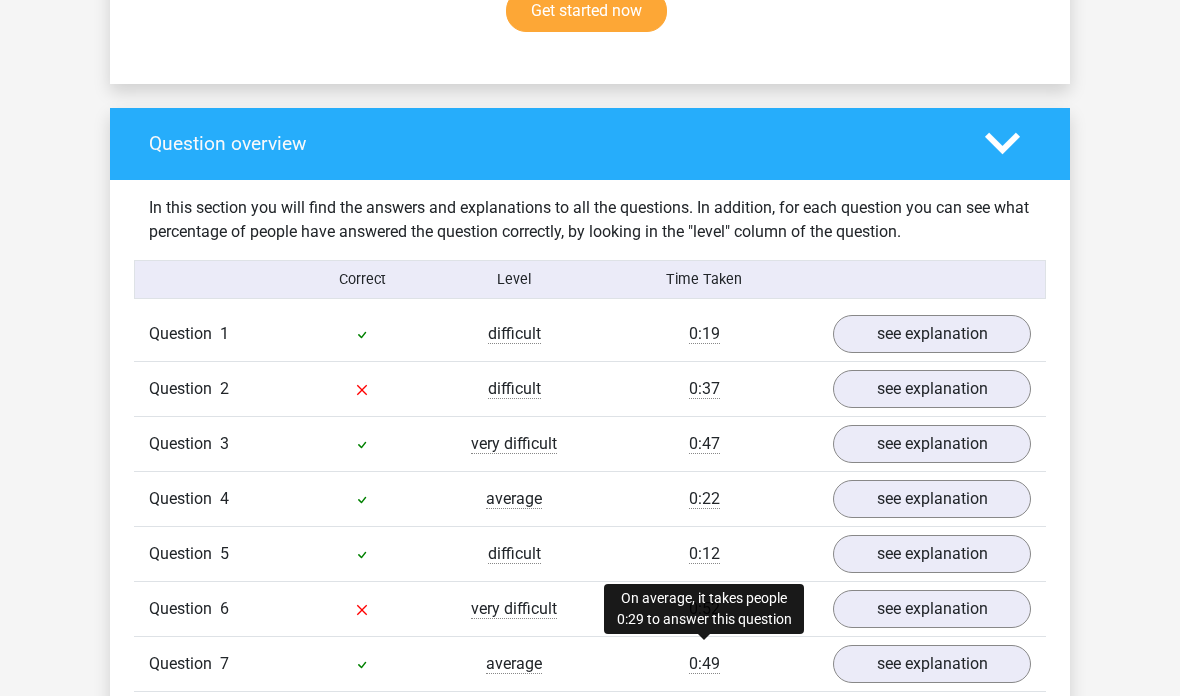 click on "0:49" at bounding box center [704, 664] 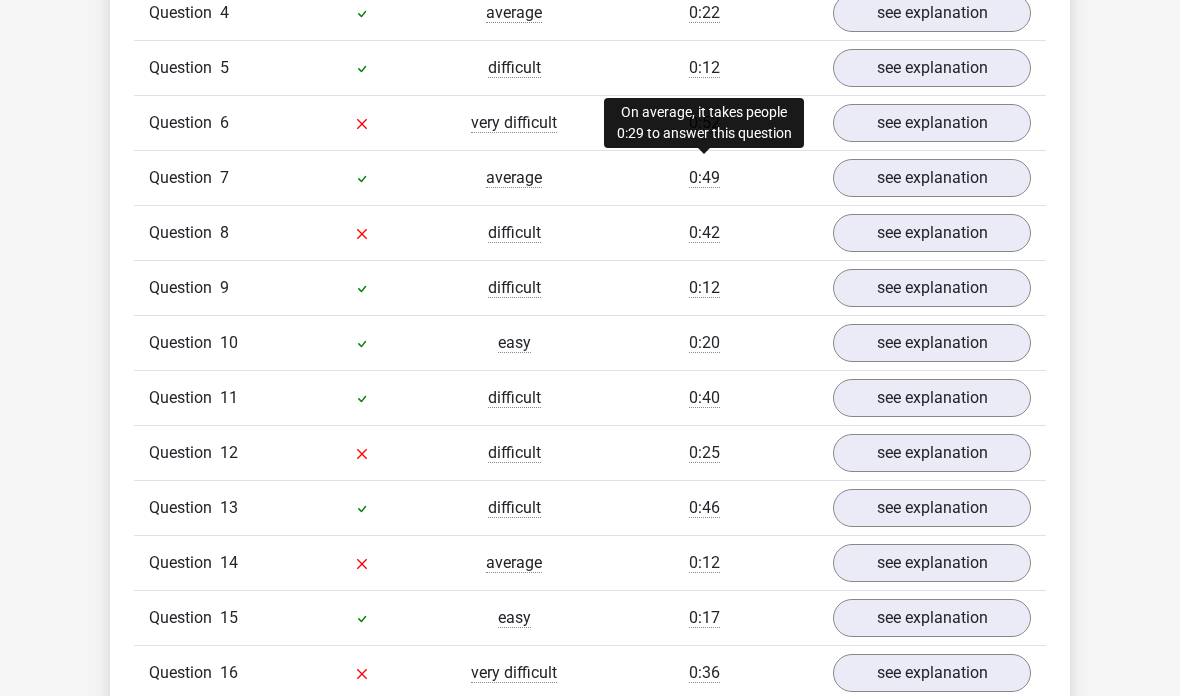 scroll, scrollTop: 1852, scrollLeft: 0, axis: vertical 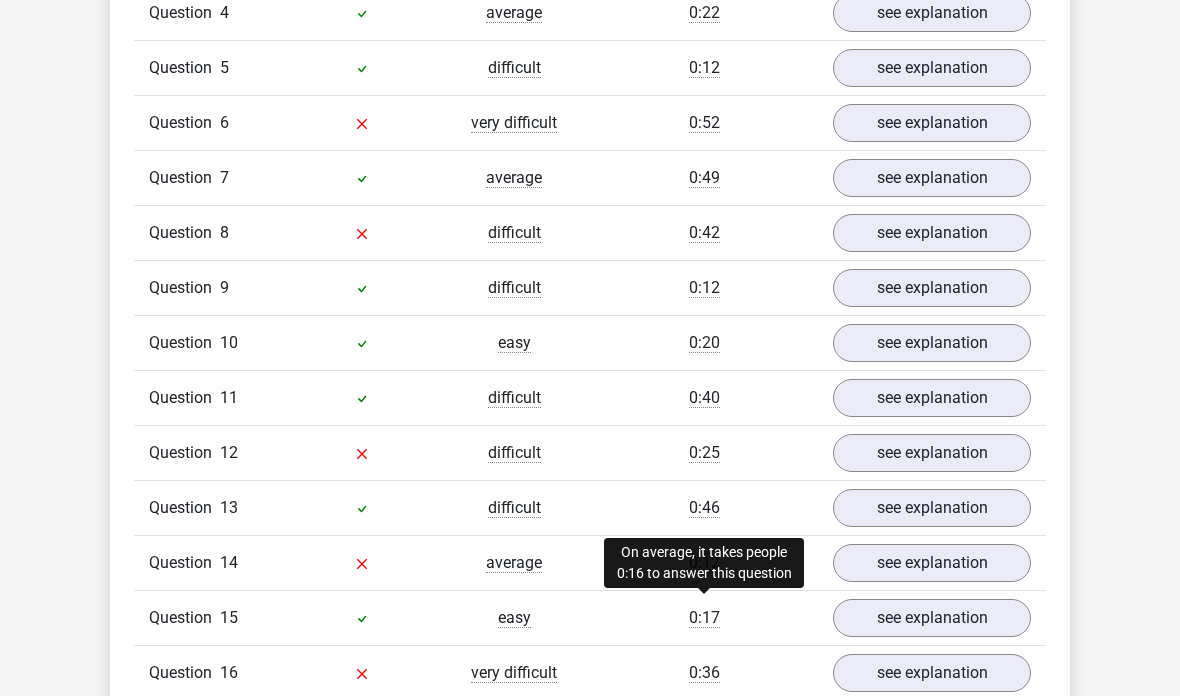 click on "0:46" at bounding box center (704, 508) 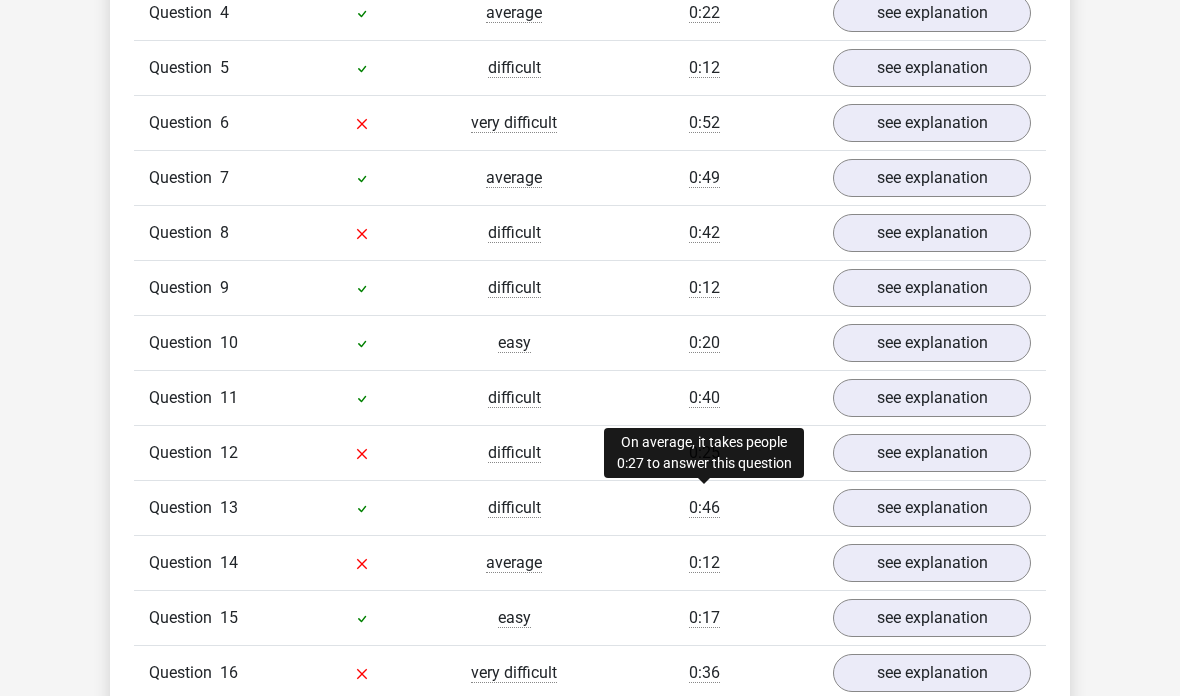 click on "0:12" at bounding box center (704, 563) 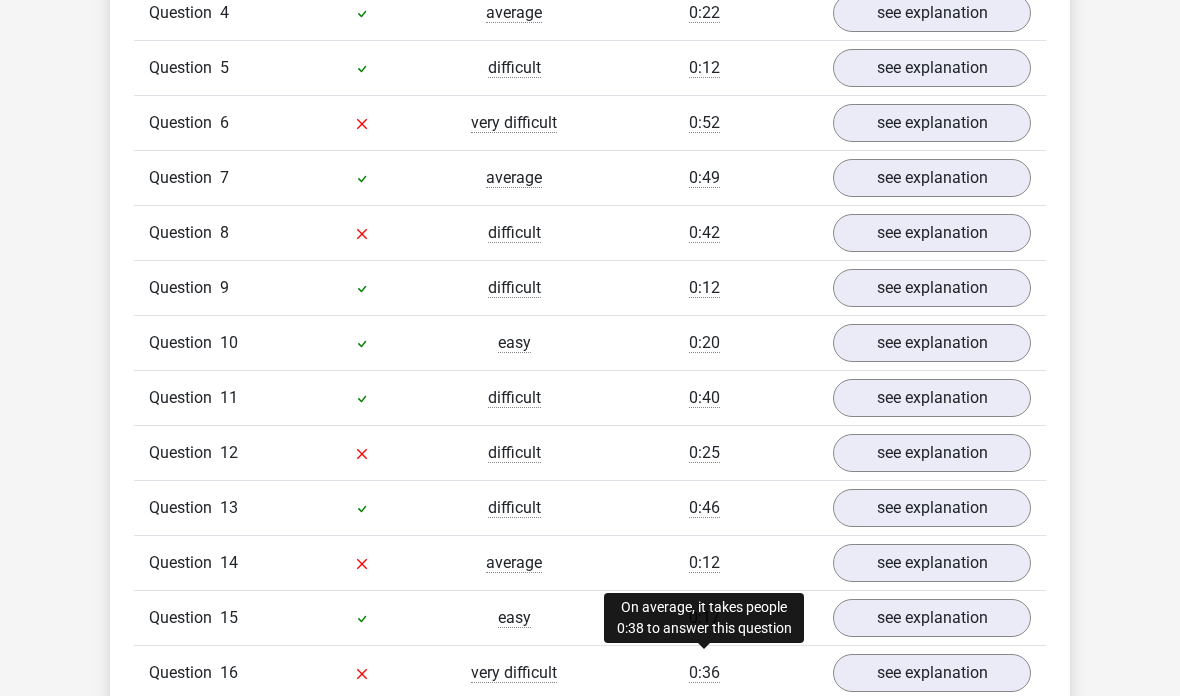 click on "0:36" at bounding box center (704, 673) 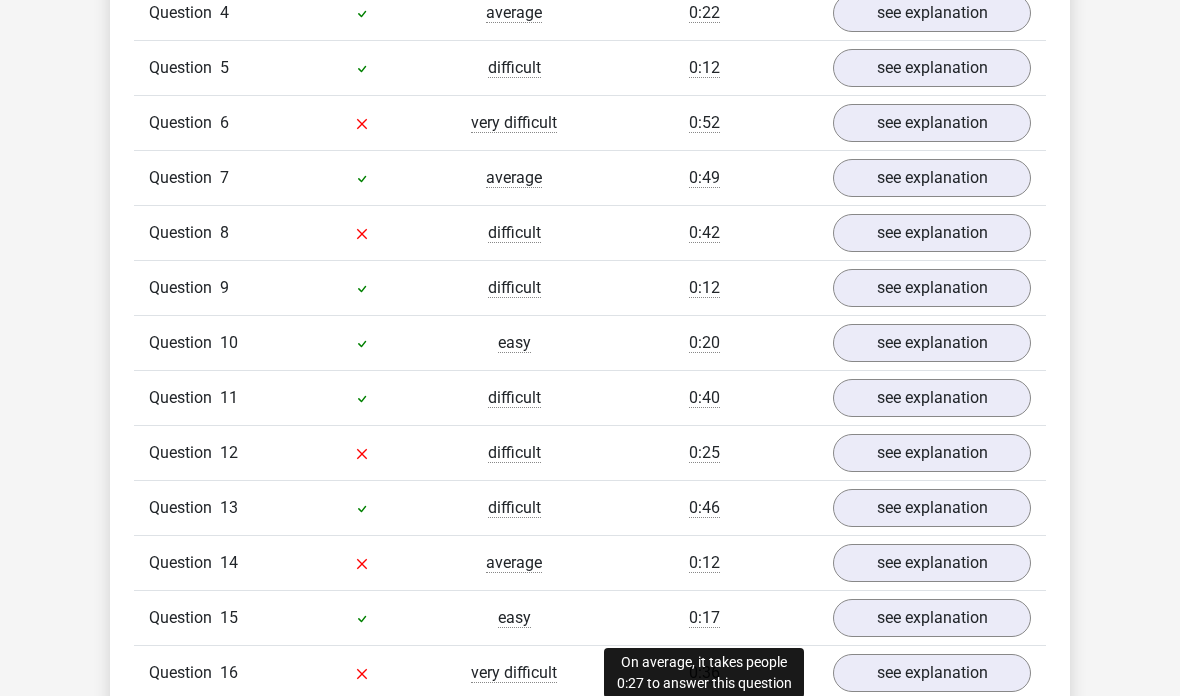 click on "0:14" at bounding box center [704, 728] 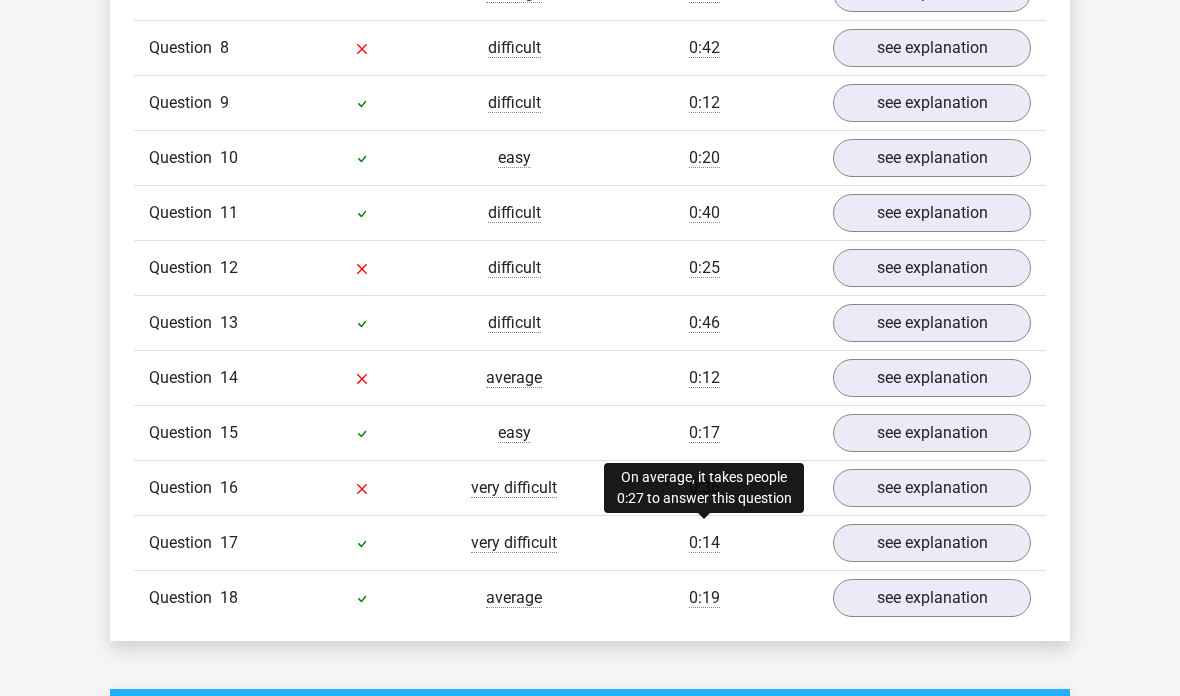 scroll, scrollTop: 2041, scrollLeft: 0, axis: vertical 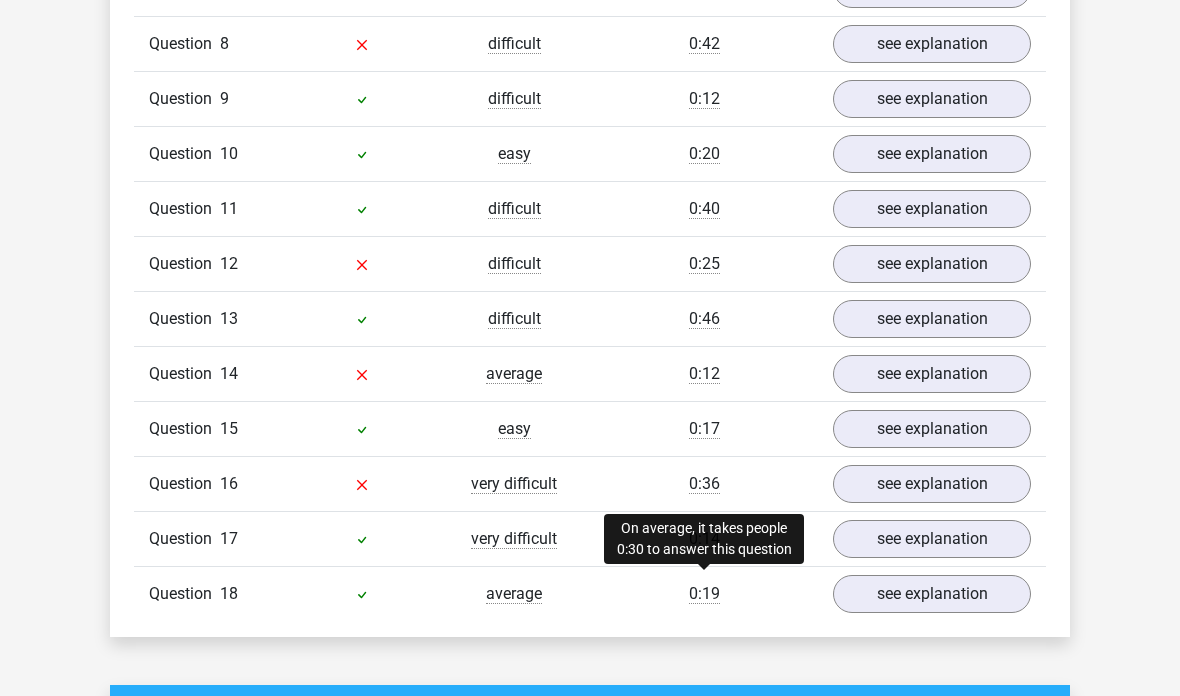 click on "0:19" at bounding box center (704, 594) 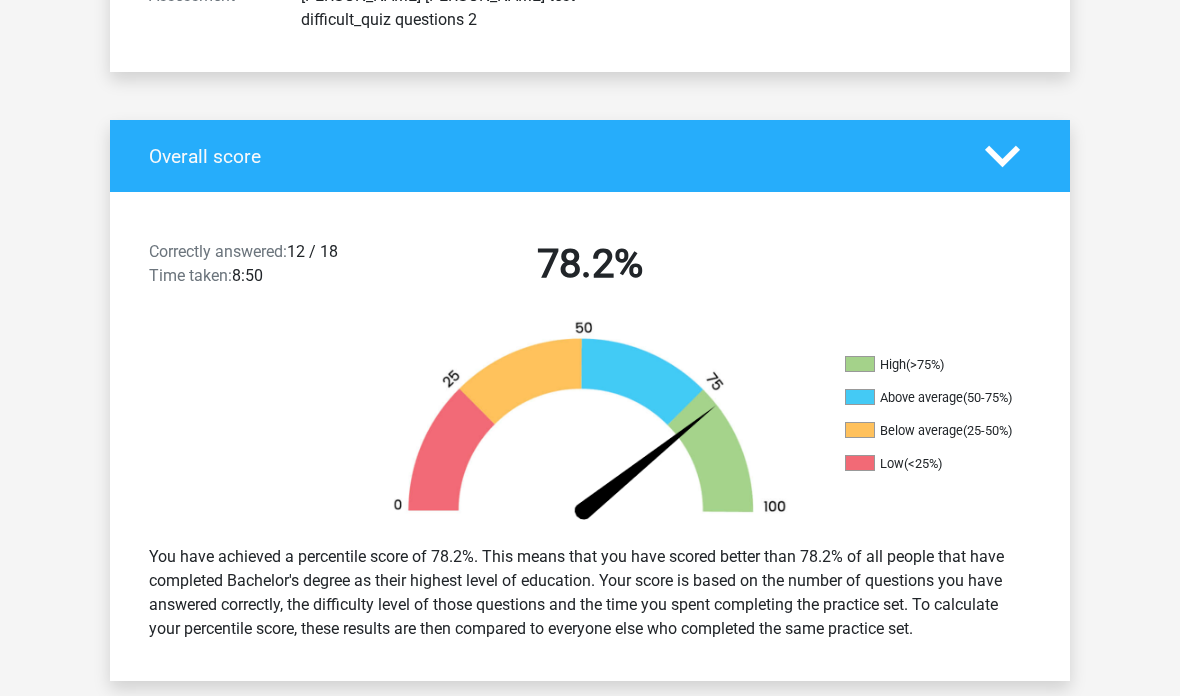 scroll, scrollTop: 339, scrollLeft: 0, axis: vertical 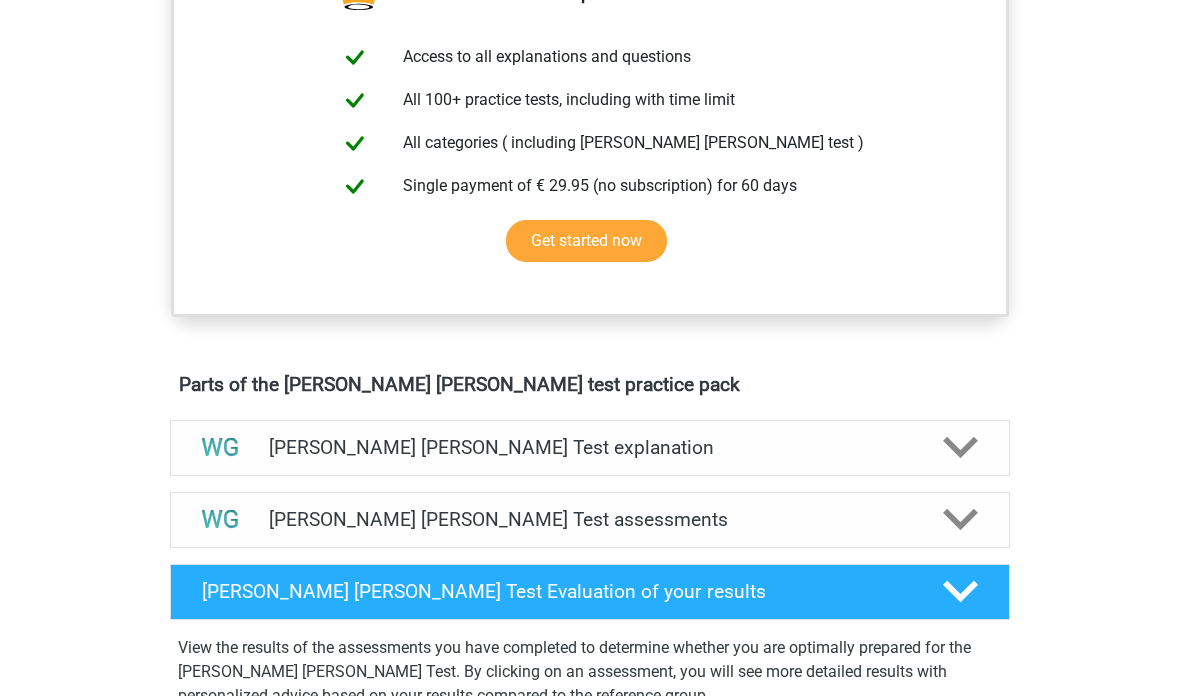 click on "[PERSON_NAME] [PERSON_NAME] Test assessments" at bounding box center (590, 520) 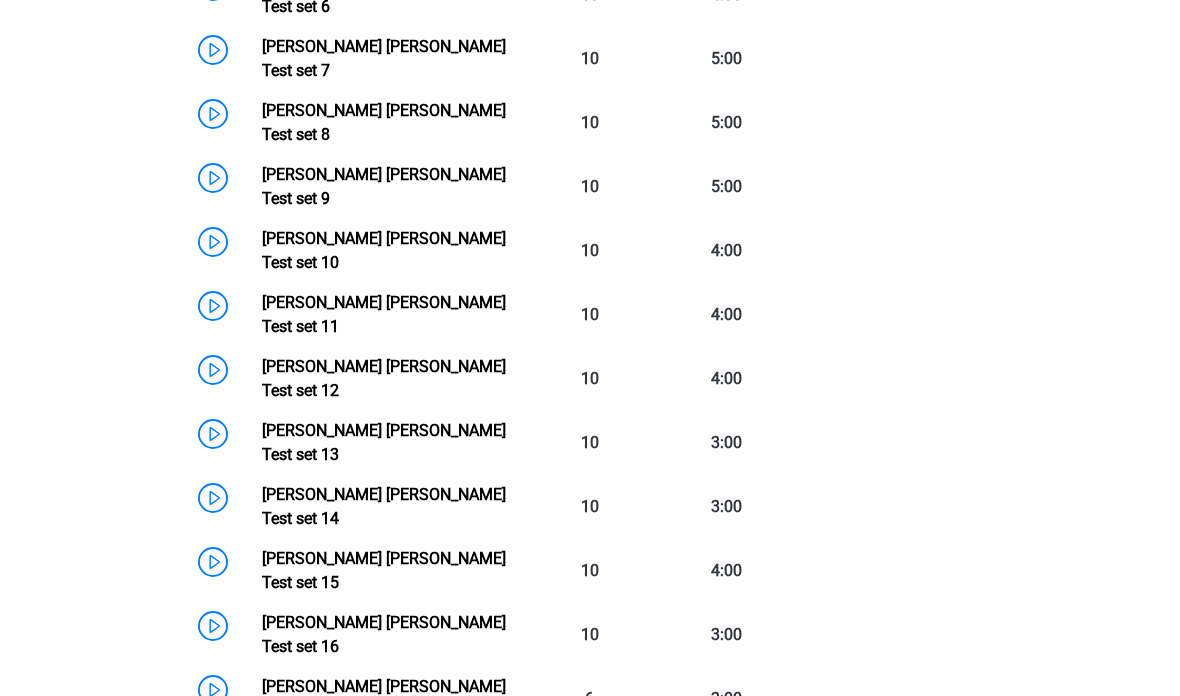 scroll, scrollTop: 1799, scrollLeft: 0, axis: vertical 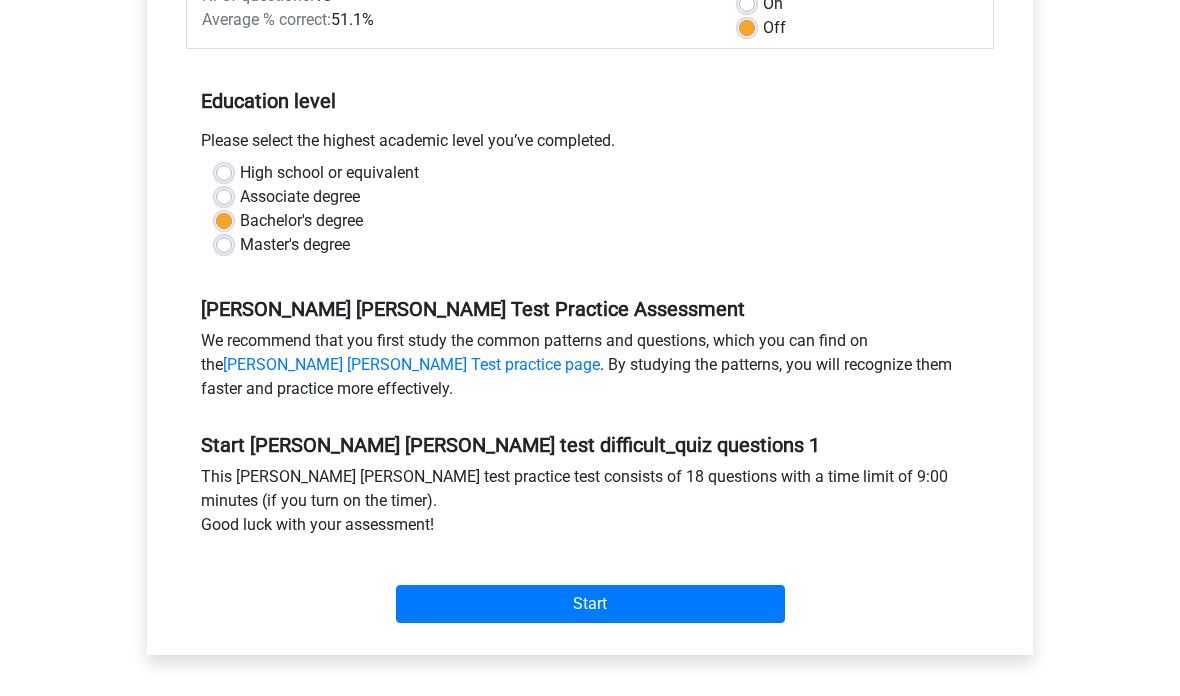 click on "Start" at bounding box center (590, 604) 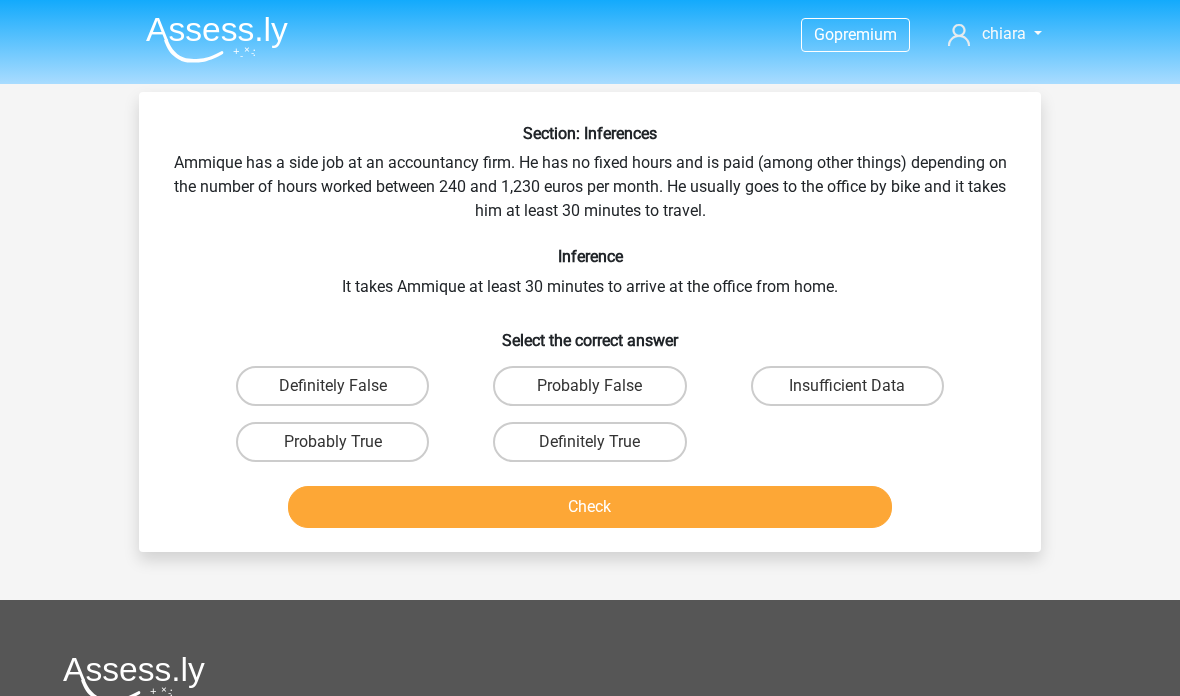 scroll, scrollTop: 0, scrollLeft: 0, axis: both 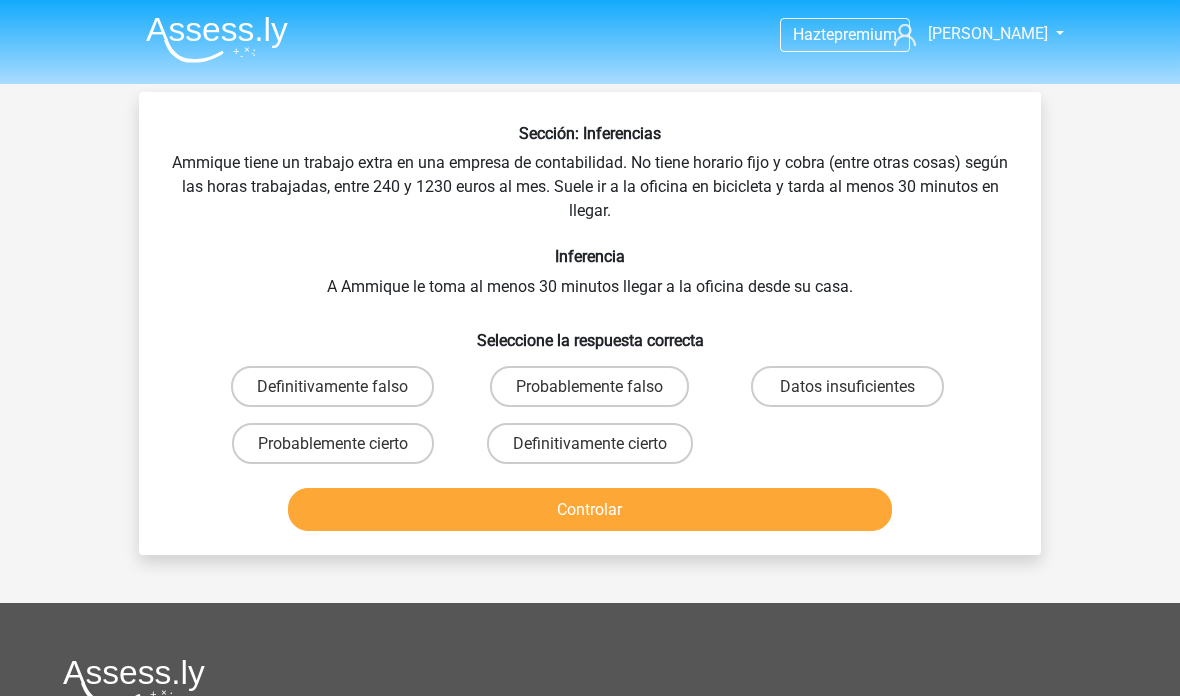 click on "Datos insuficientes" at bounding box center (847, 386) 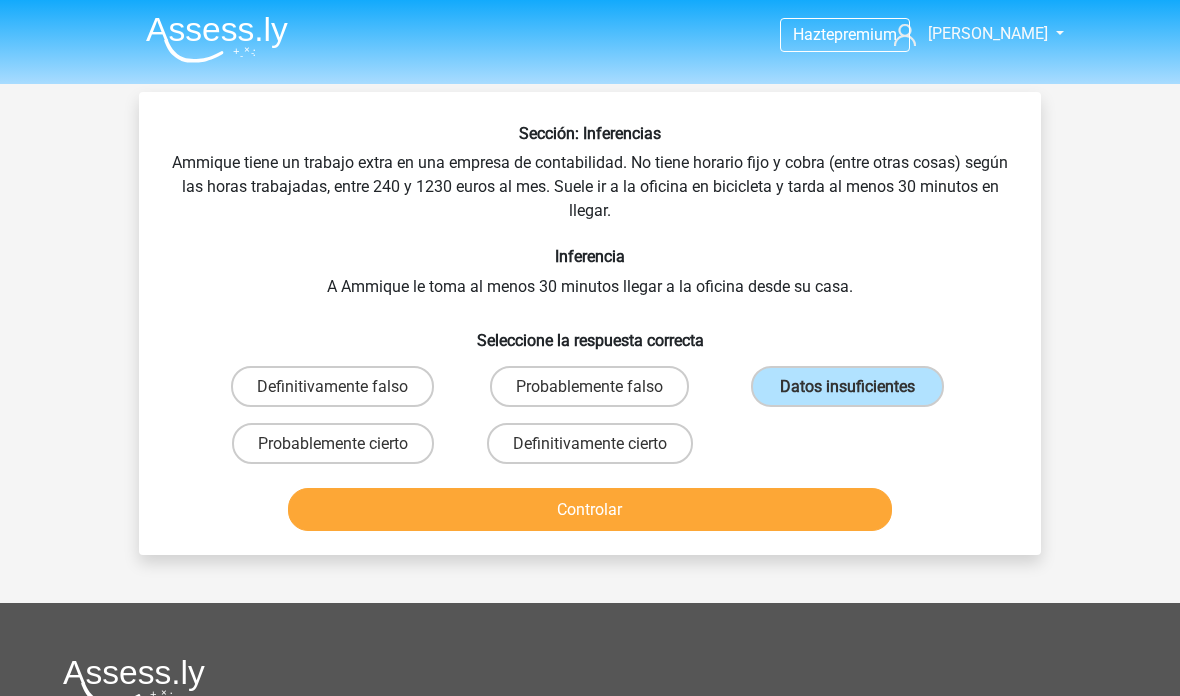click on "Controlar" at bounding box center (590, 509) 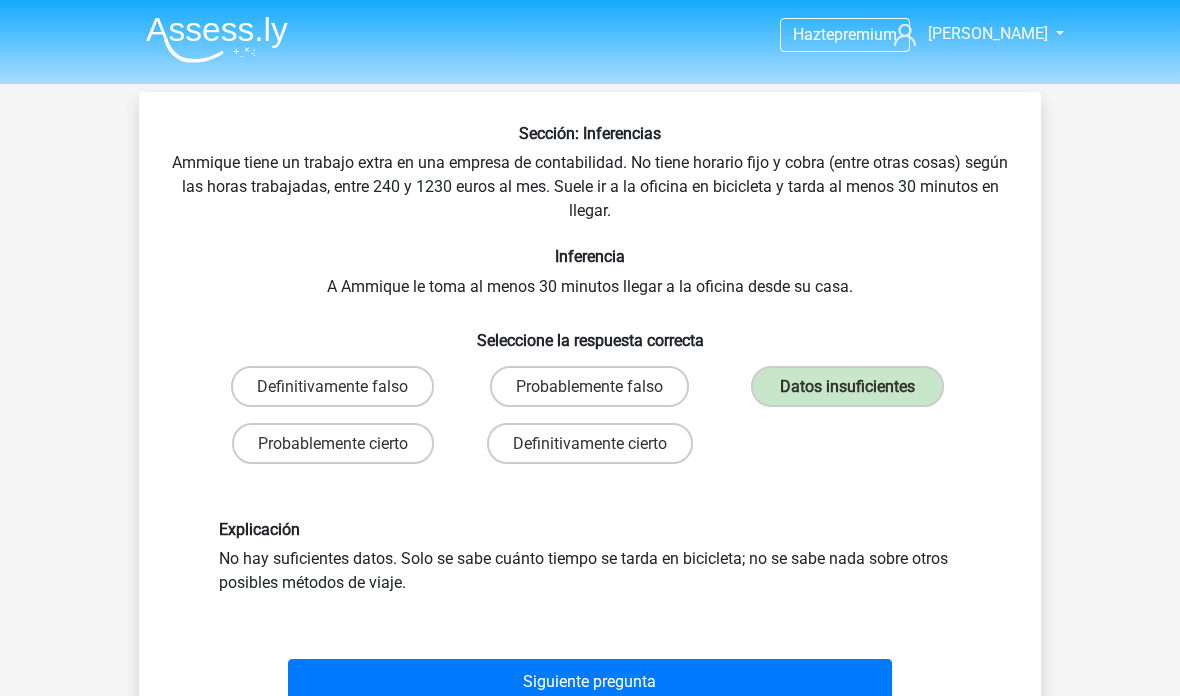 click on "Siguiente pregunta" at bounding box center [590, 680] 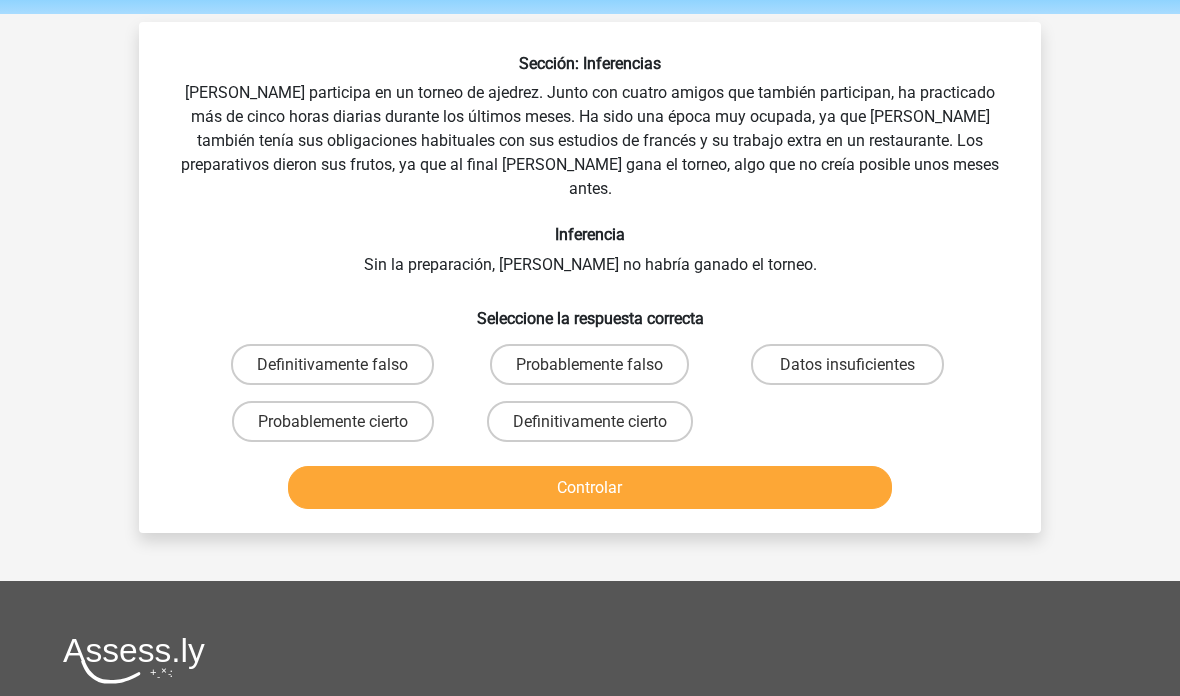 scroll, scrollTop: 63, scrollLeft: 0, axis: vertical 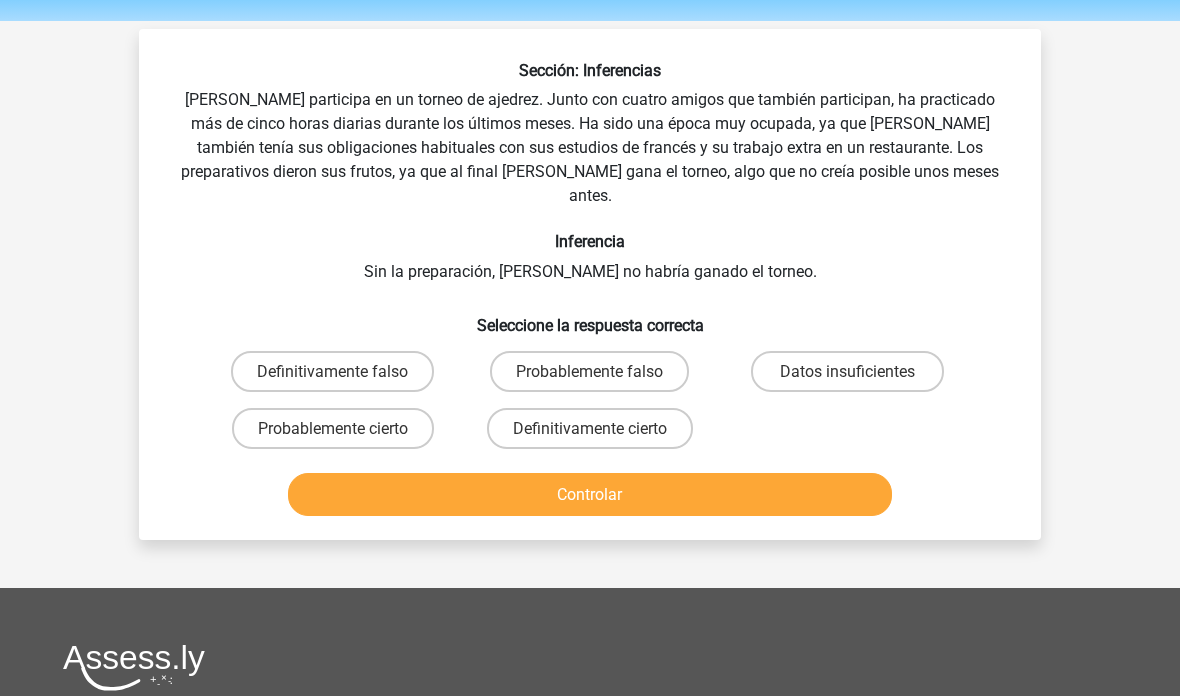 click on "Probablemente cierto" at bounding box center (339, 434) 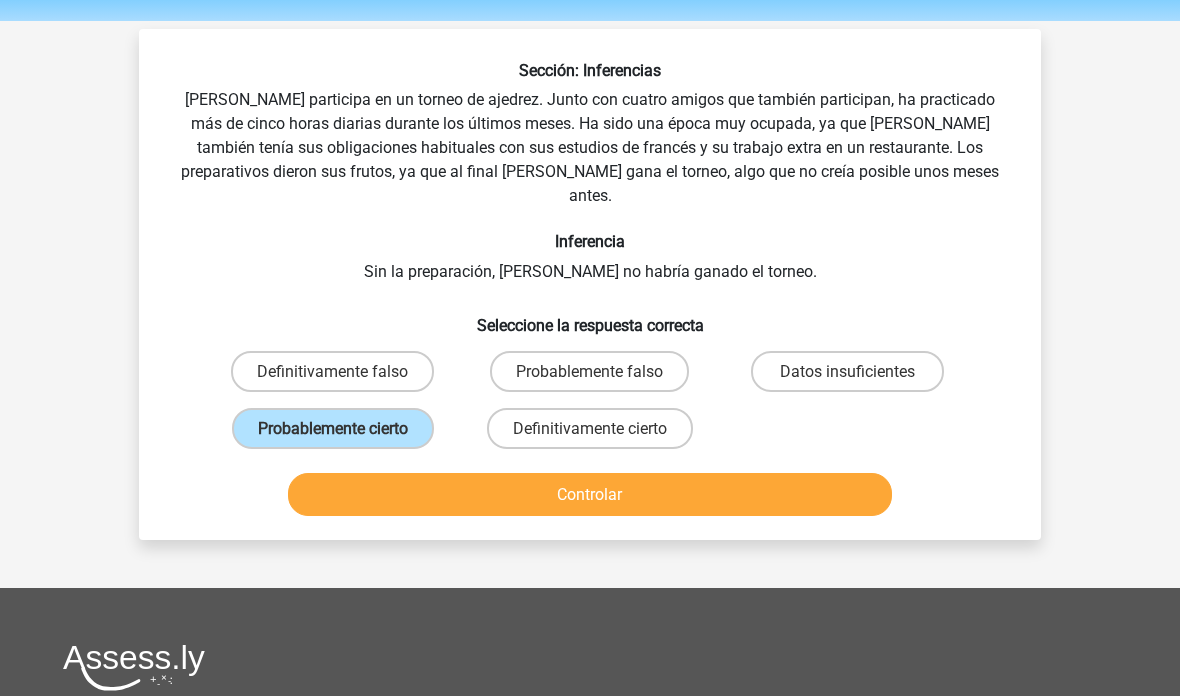 click on "Controlar" at bounding box center [590, 494] 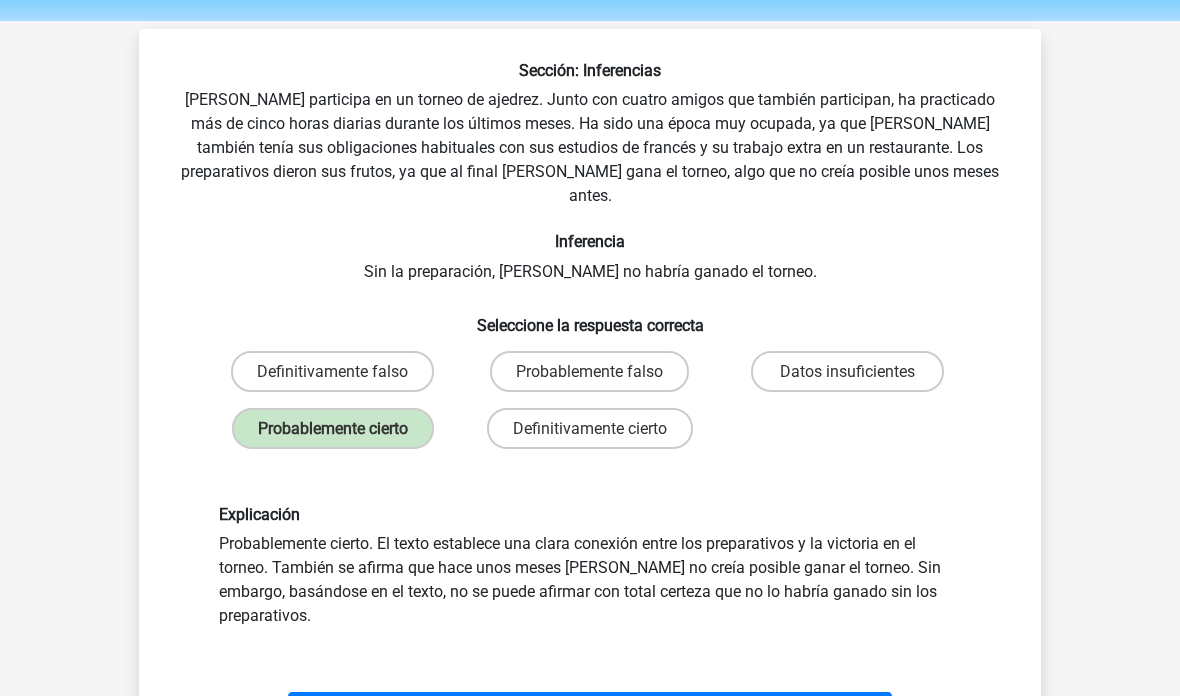 scroll, scrollTop: 79, scrollLeft: 0, axis: vertical 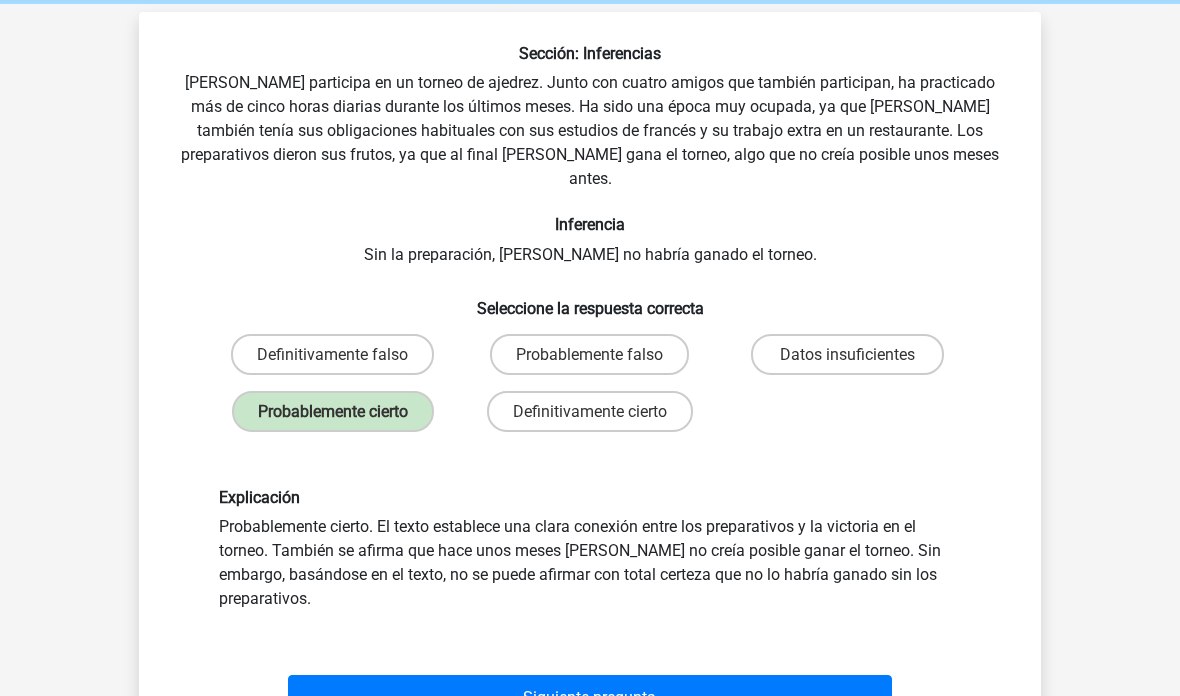 click on "Siguiente pregunta" at bounding box center [589, 697] 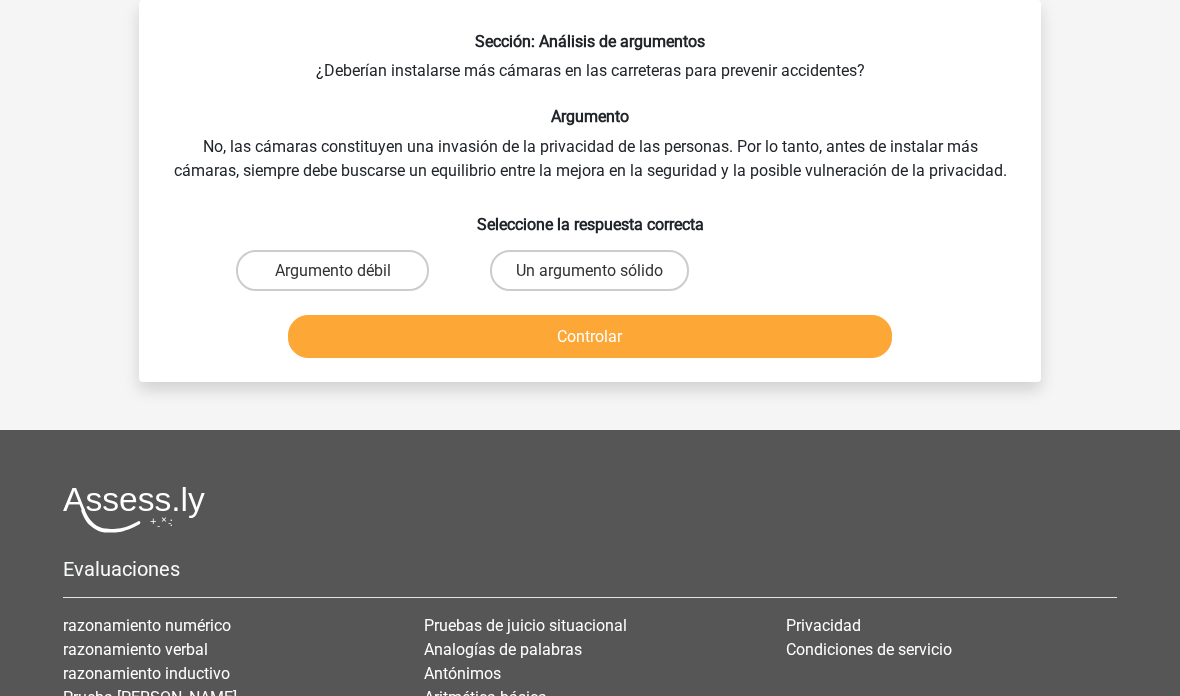 scroll, scrollTop: 0, scrollLeft: 0, axis: both 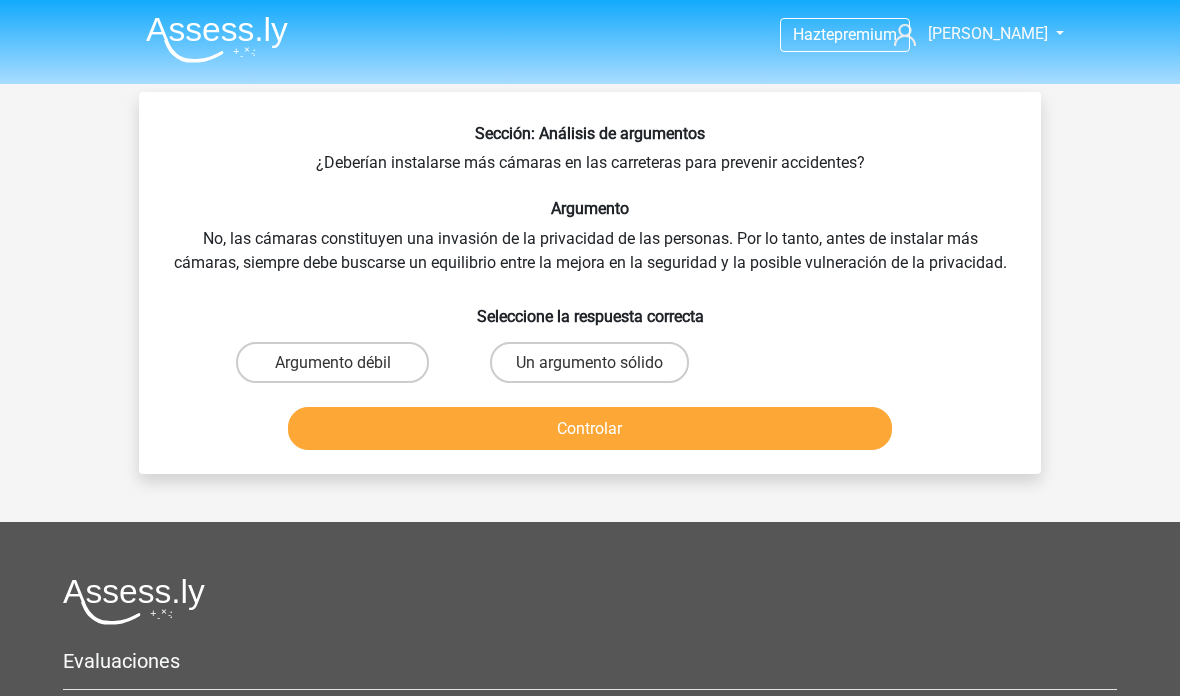 click on "Un argumento sólido" at bounding box center [589, 362] 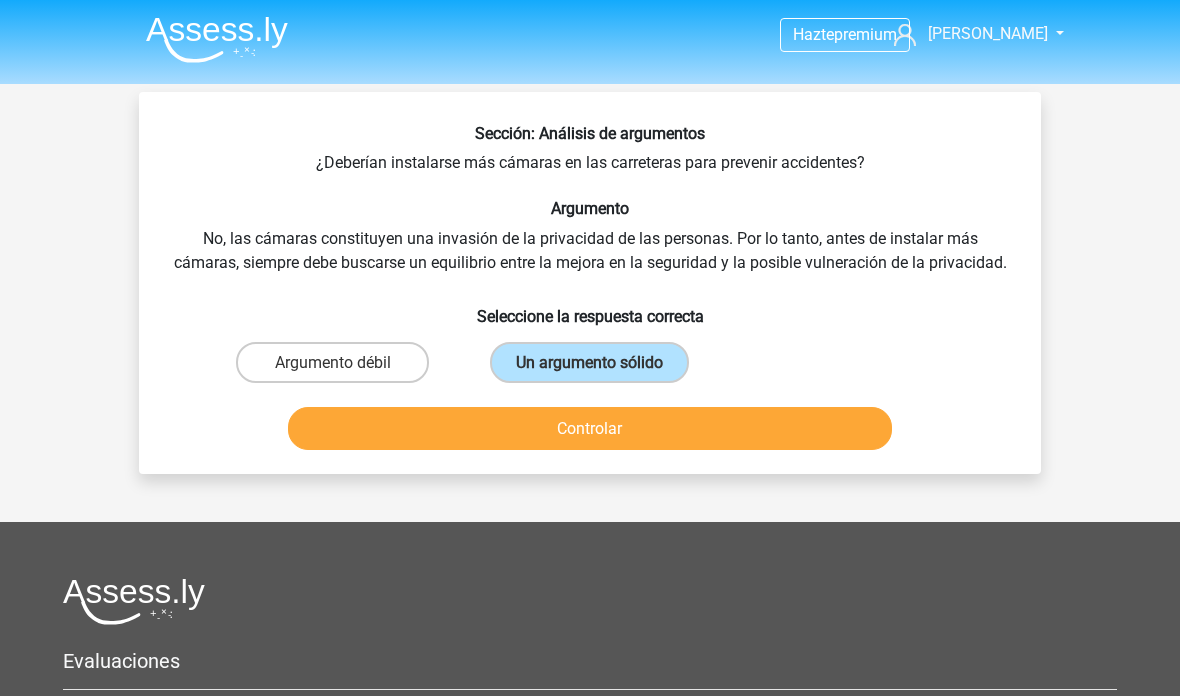 click on "Controlar" at bounding box center (590, 428) 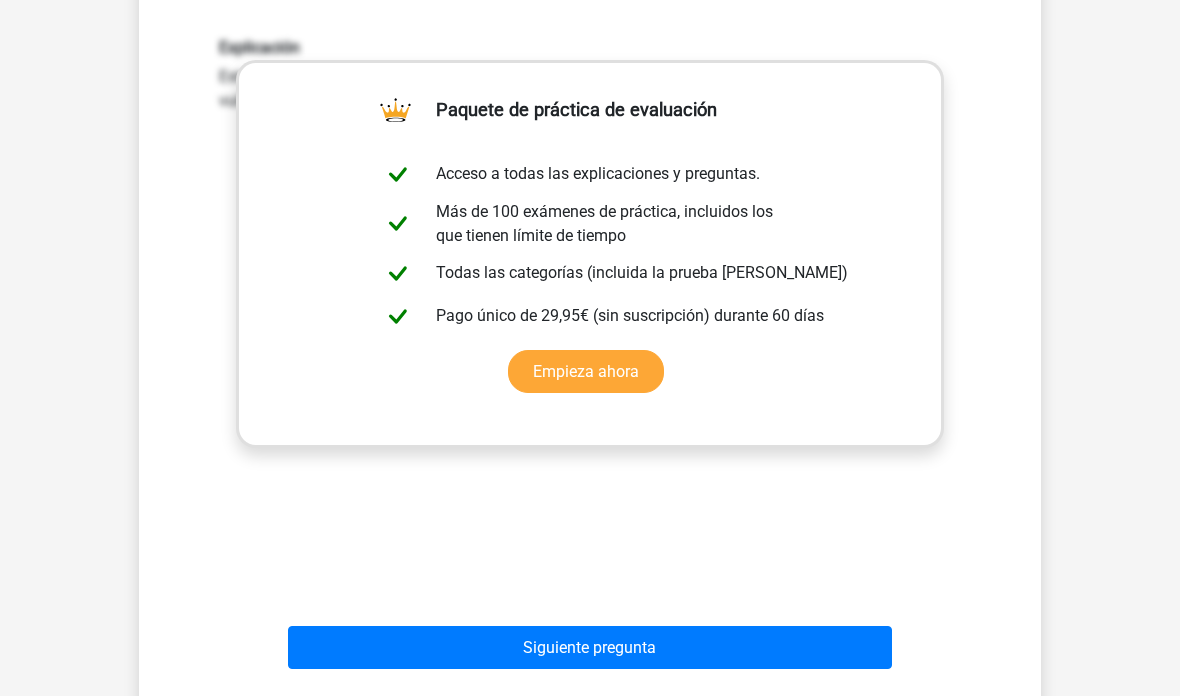 click on "Siguiente pregunta" at bounding box center (590, 648) 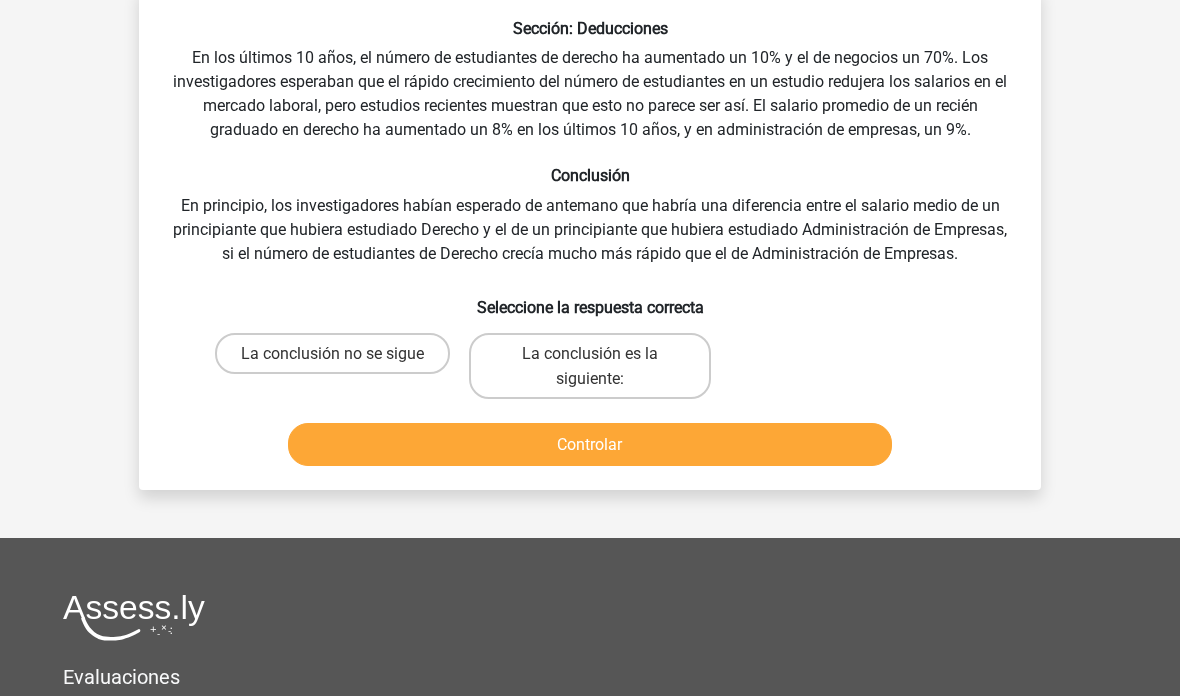 scroll, scrollTop: 92, scrollLeft: 0, axis: vertical 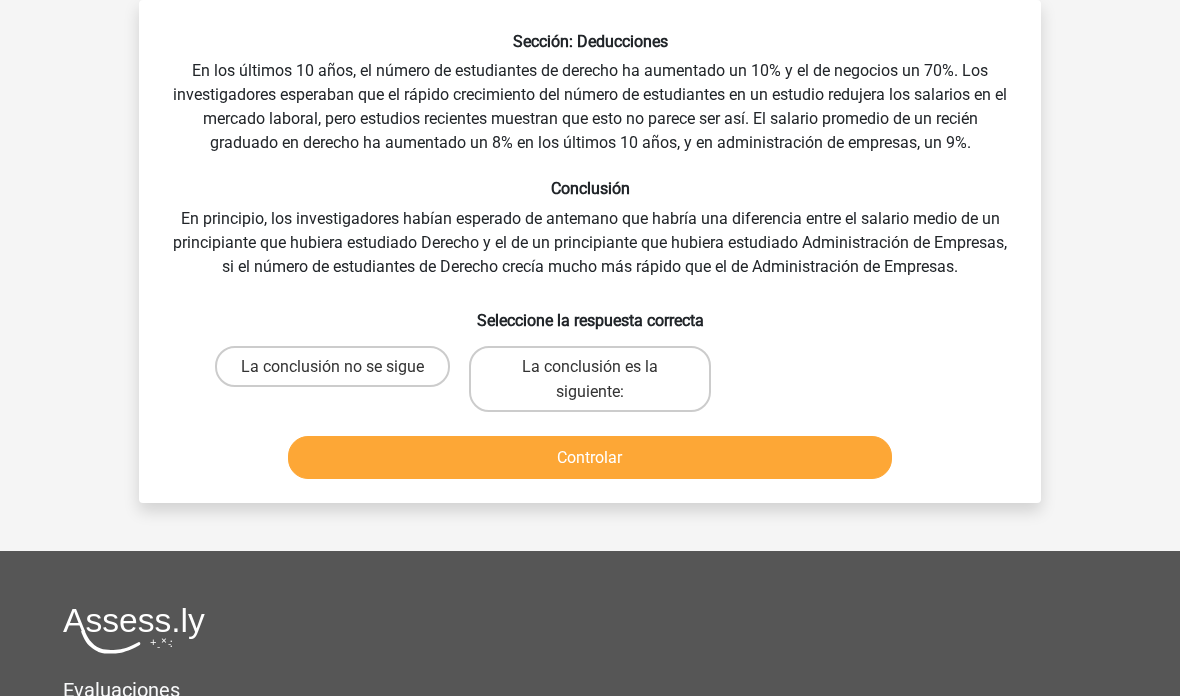 click on "La conclusión es la siguiente:" at bounding box center (589, 379) 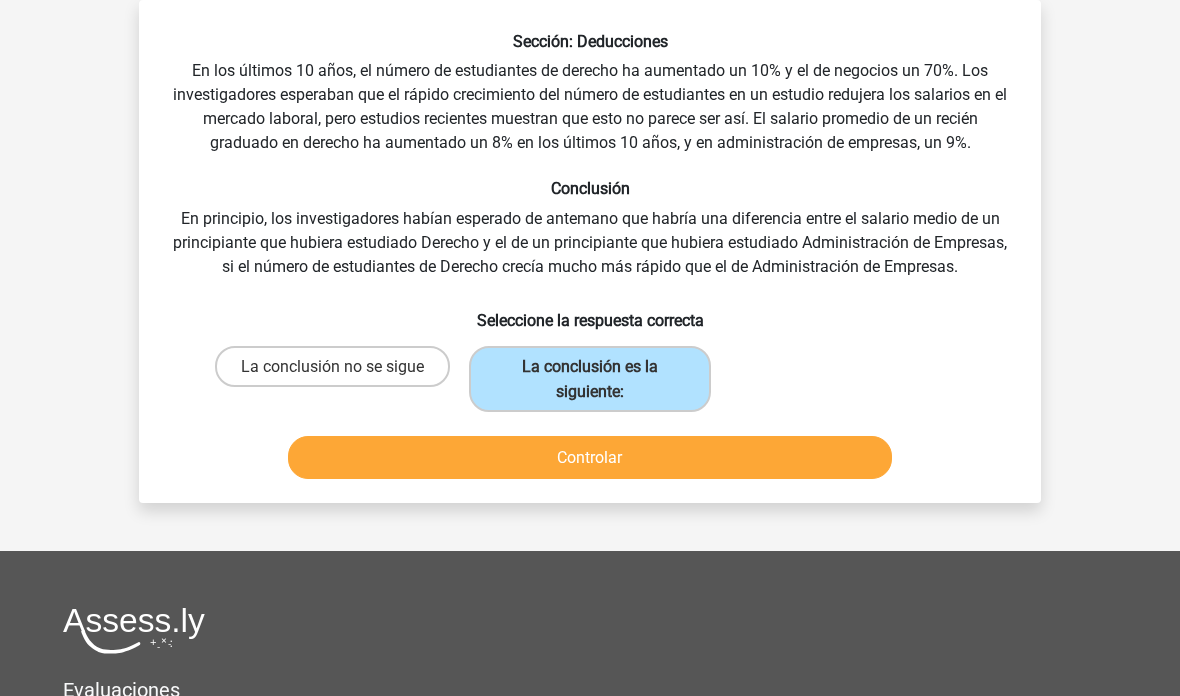 click on "Controlar" at bounding box center [590, 457] 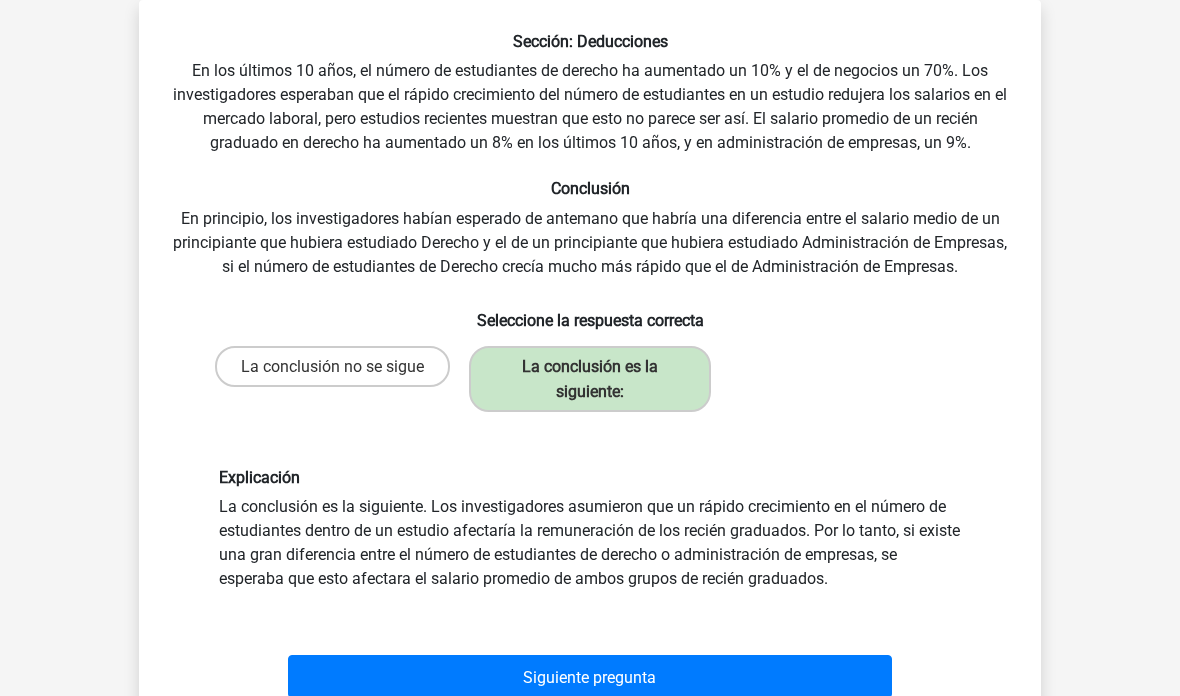 click on "Siguiente pregunta" at bounding box center (590, 676) 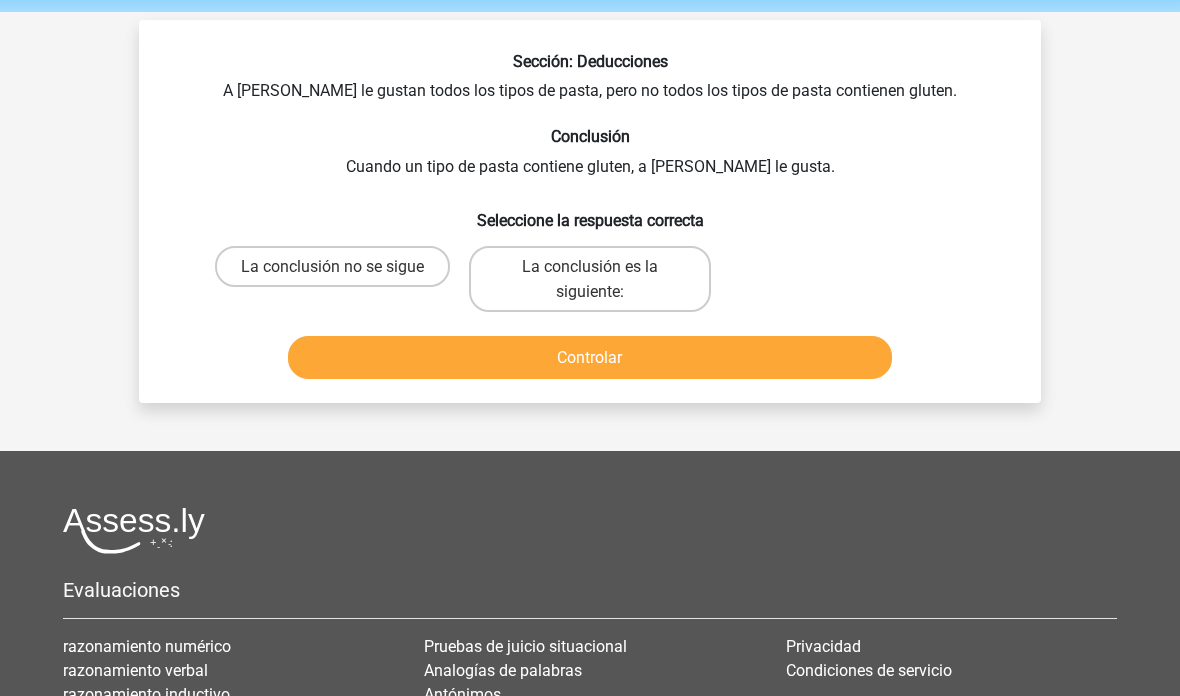 scroll, scrollTop: 0, scrollLeft: 0, axis: both 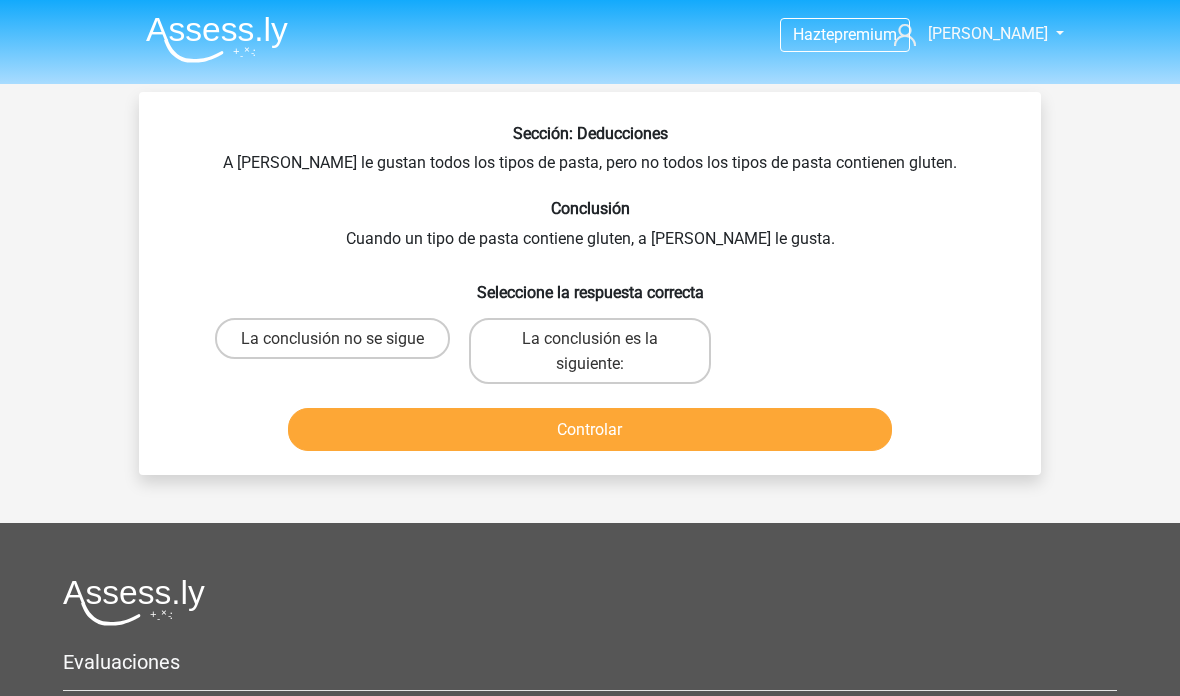 click on "La conclusión es la siguiente:" at bounding box center (590, 351) 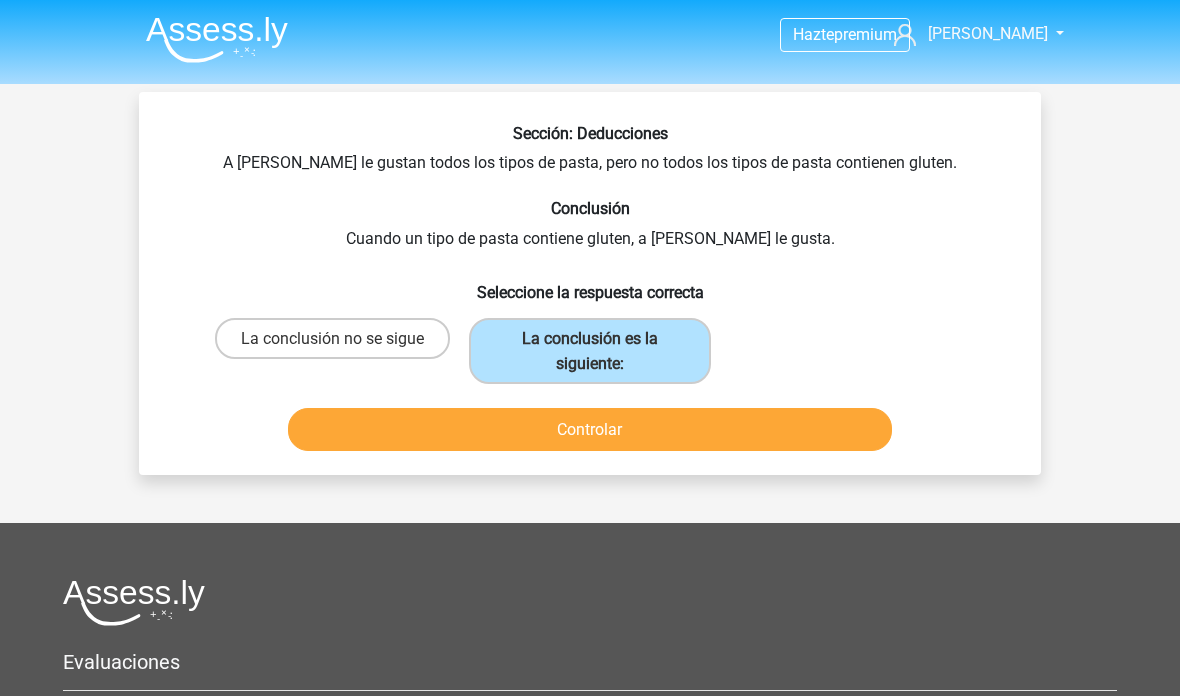 click on "Controlar" at bounding box center (589, 429) 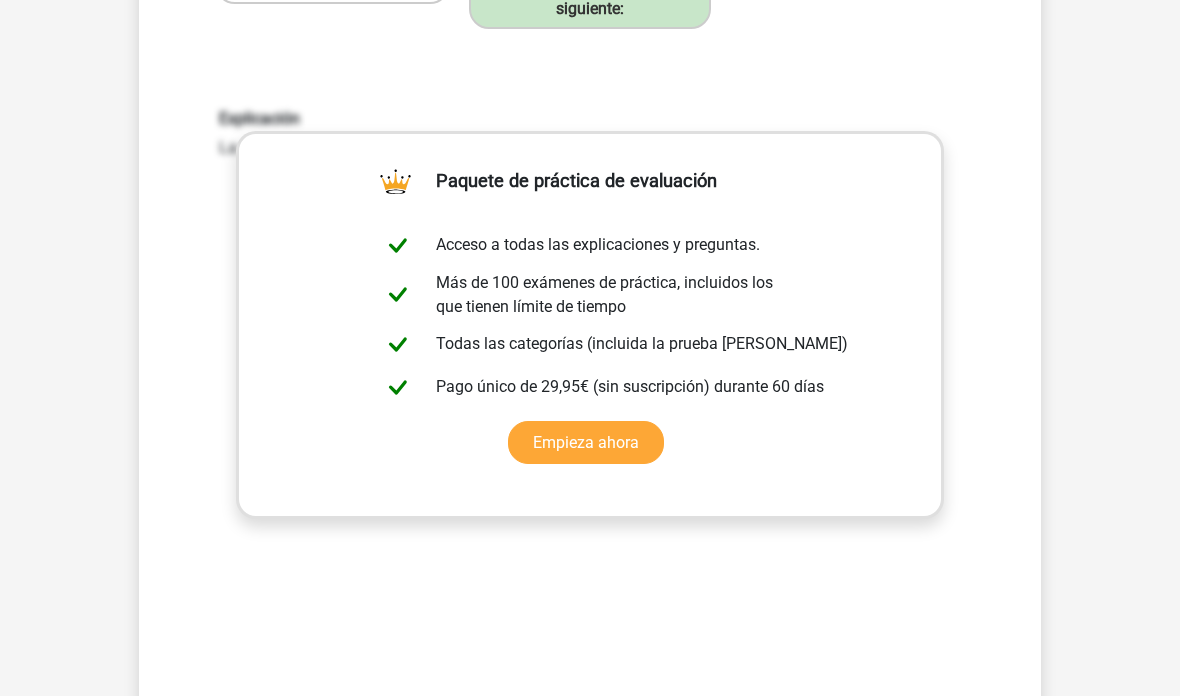click on "Explicación
La conclusión es la siguiente: a Sofía le gusta todo tipo de pasta. Ninguna." at bounding box center [590, 371] 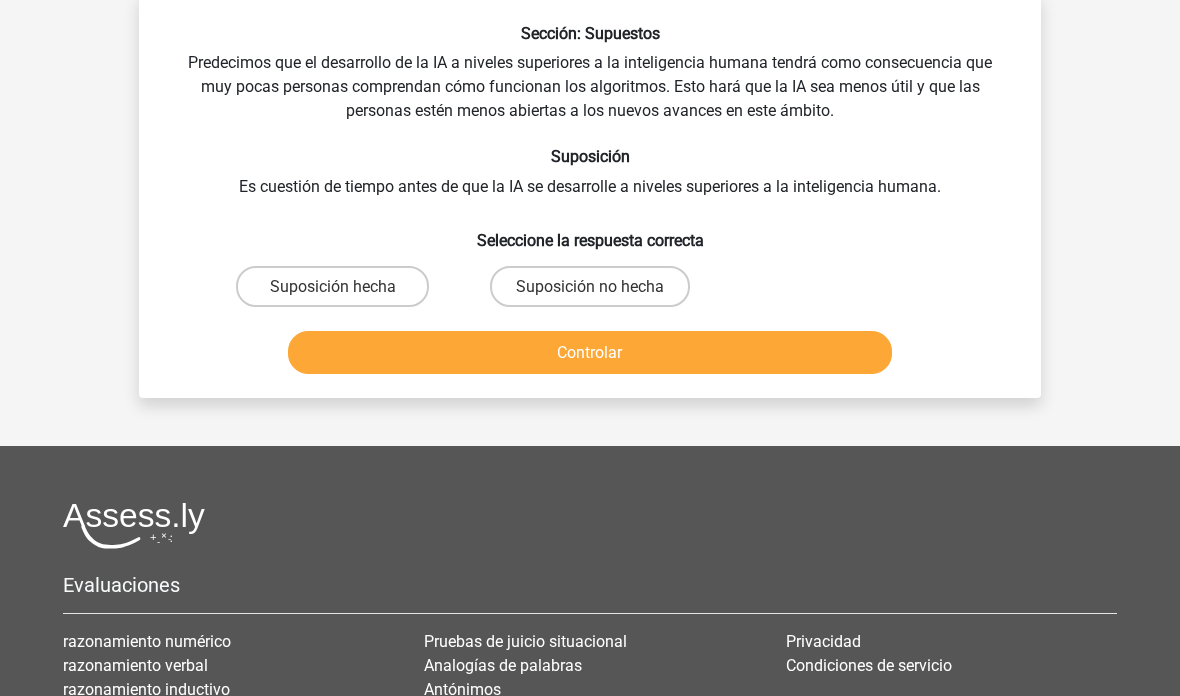 scroll, scrollTop: 92, scrollLeft: 0, axis: vertical 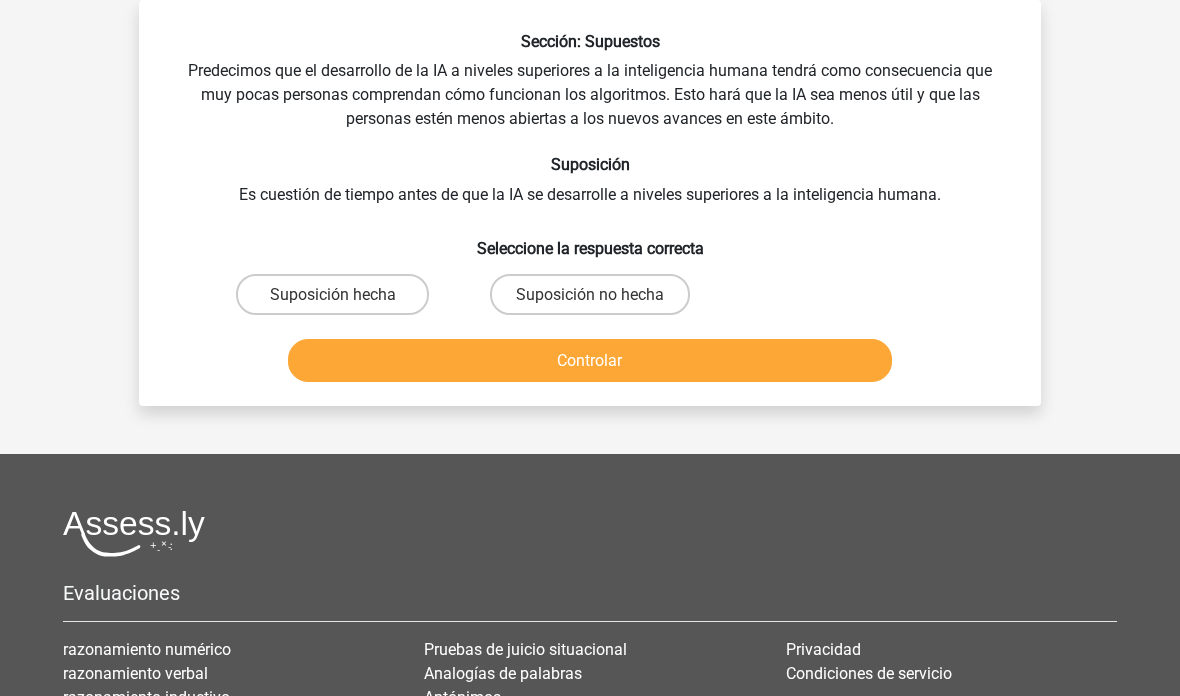 click on "Suposición no hecha" at bounding box center [590, 294] 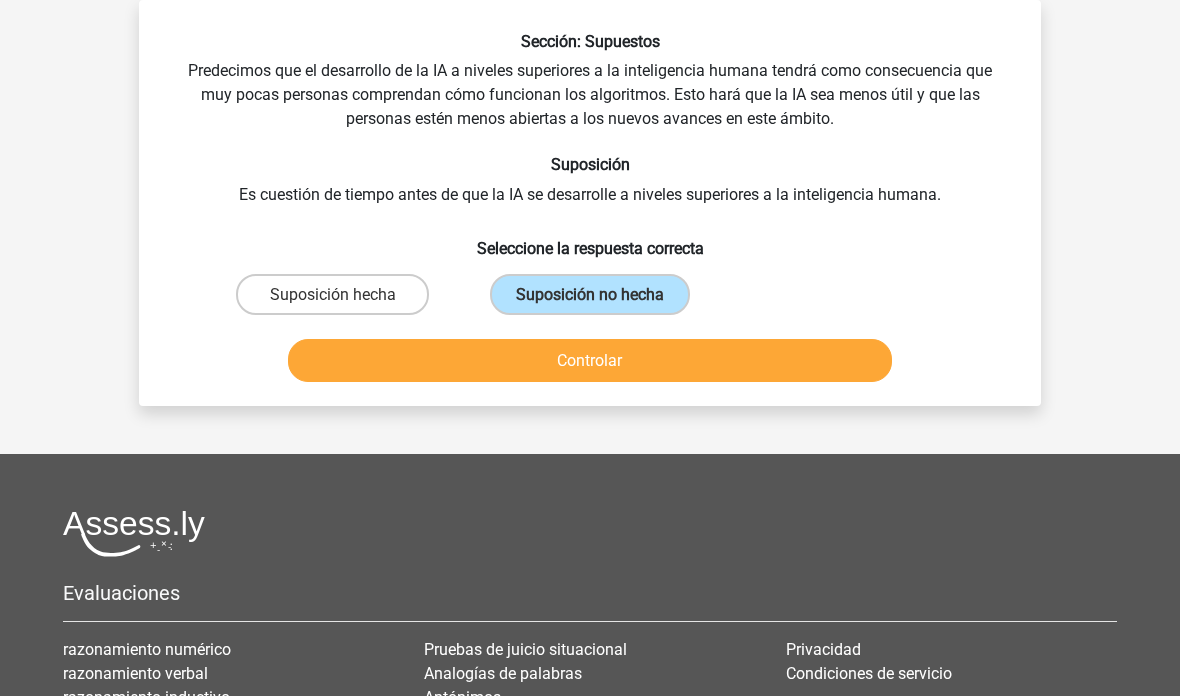 click on "Controlar" at bounding box center (590, 360) 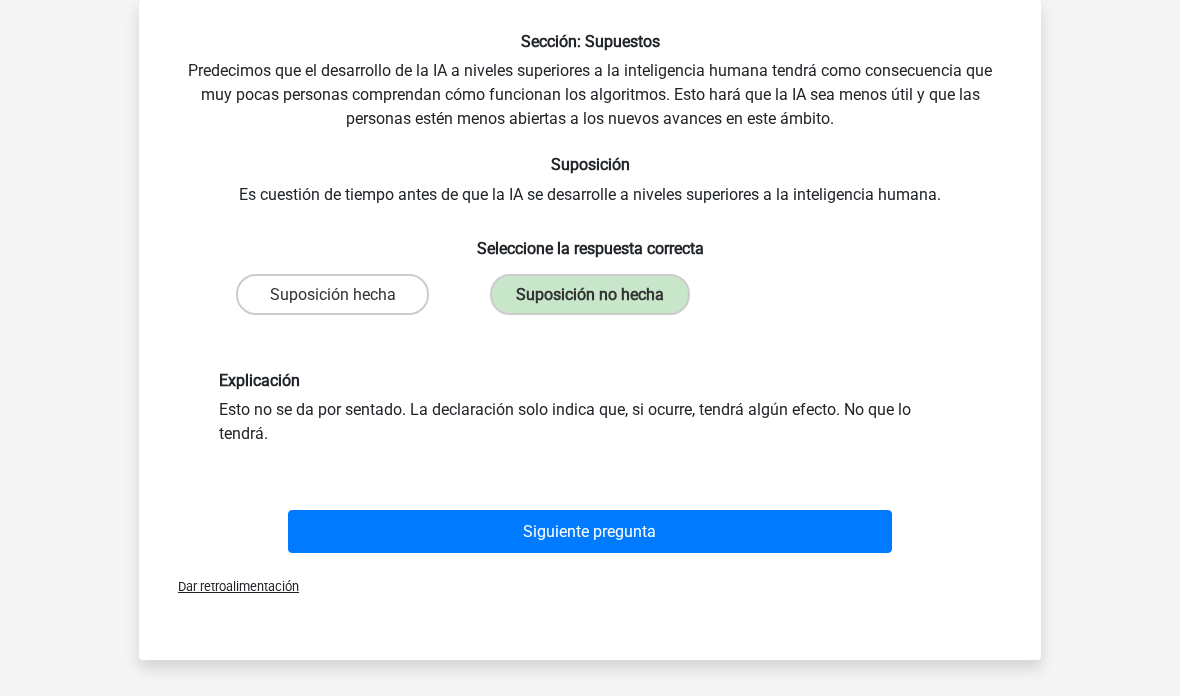 click on "Siguiente pregunta" at bounding box center [589, 531] 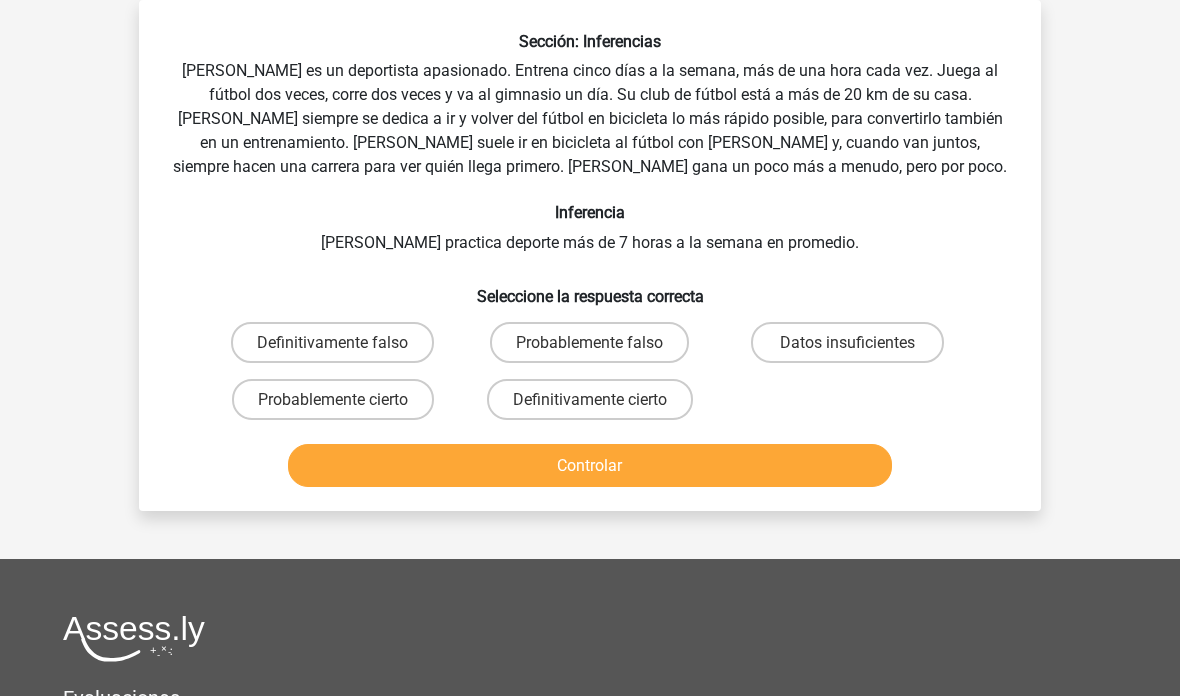 click on "Datos insuficientes" at bounding box center [847, 342] 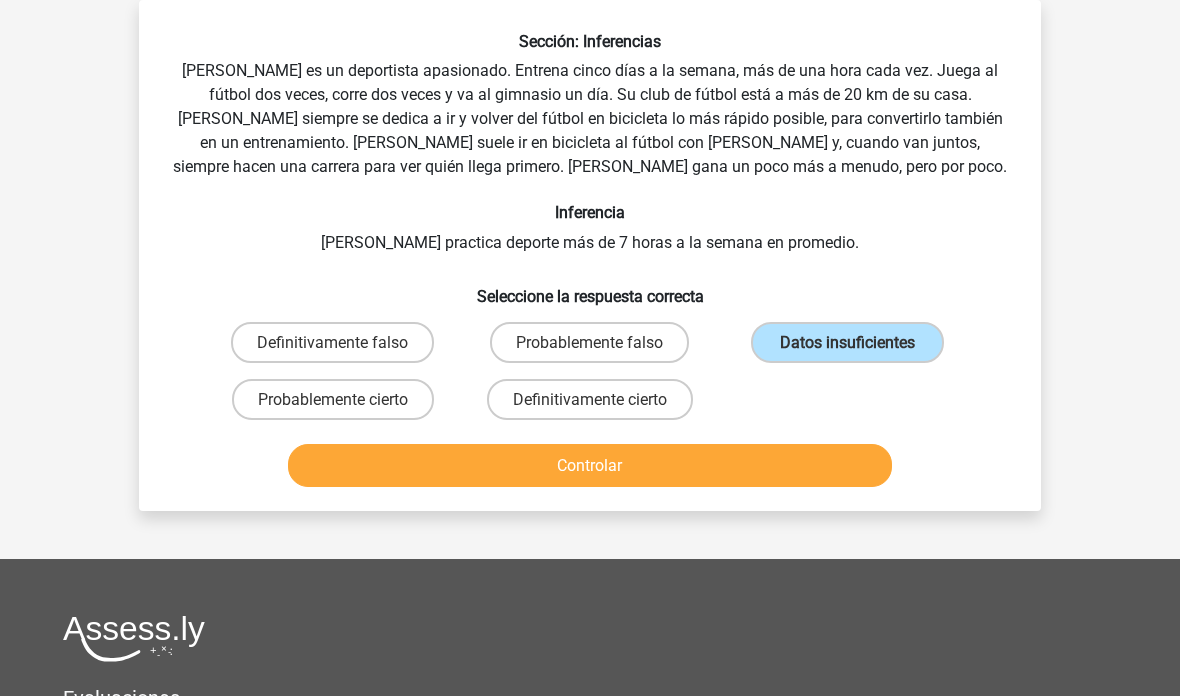click on "Controlar" at bounding box center [590, 461] 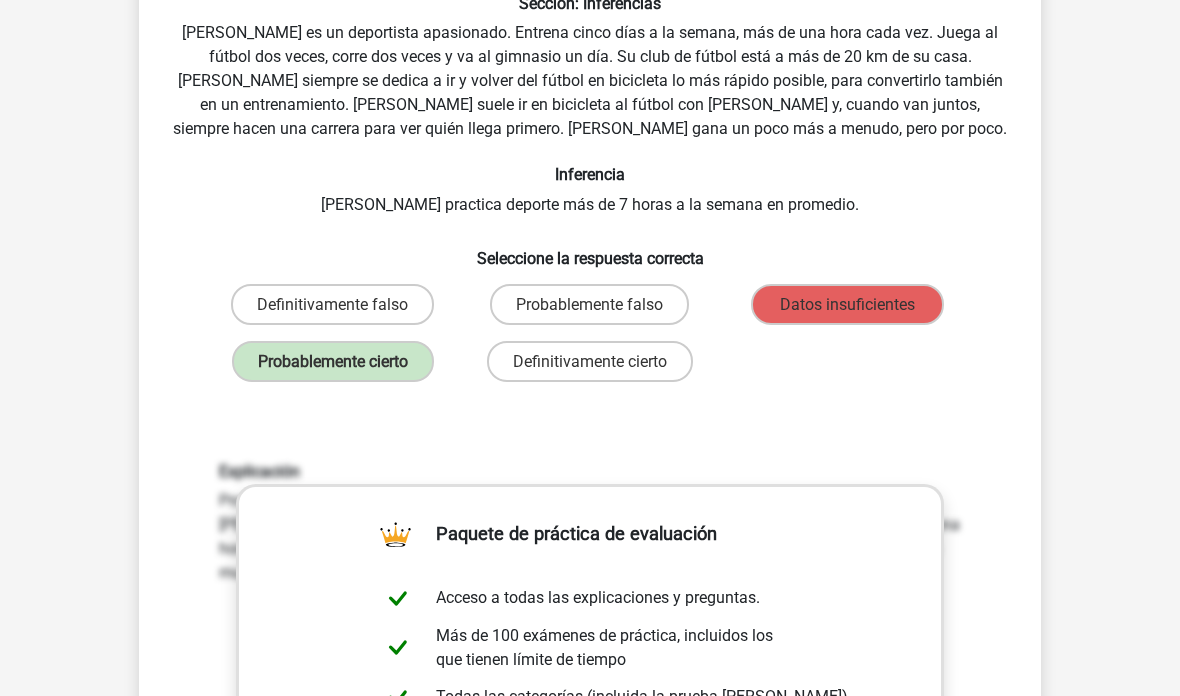 scroll, scrollTop: 129, scrollLeft: 0, axis: vertical 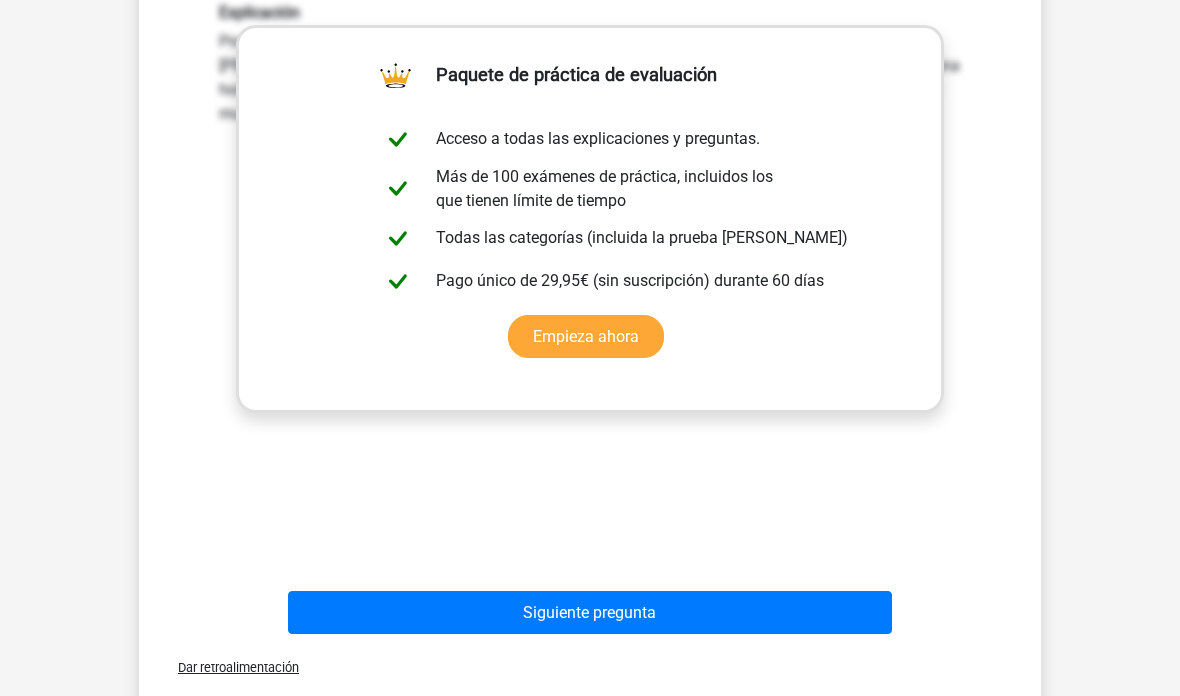 click on "Siguiente pregunta" at bounding box center [590, 612] 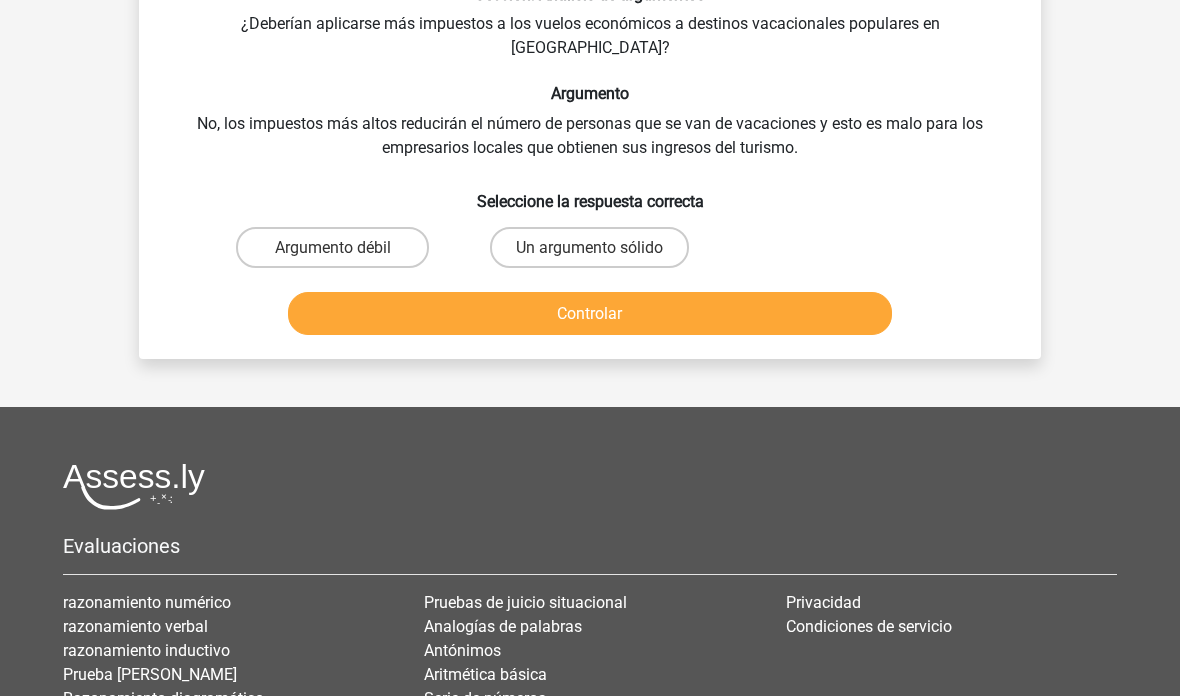 scroll, scrollTop: 92, scrollLeft: 0, axis: vertical 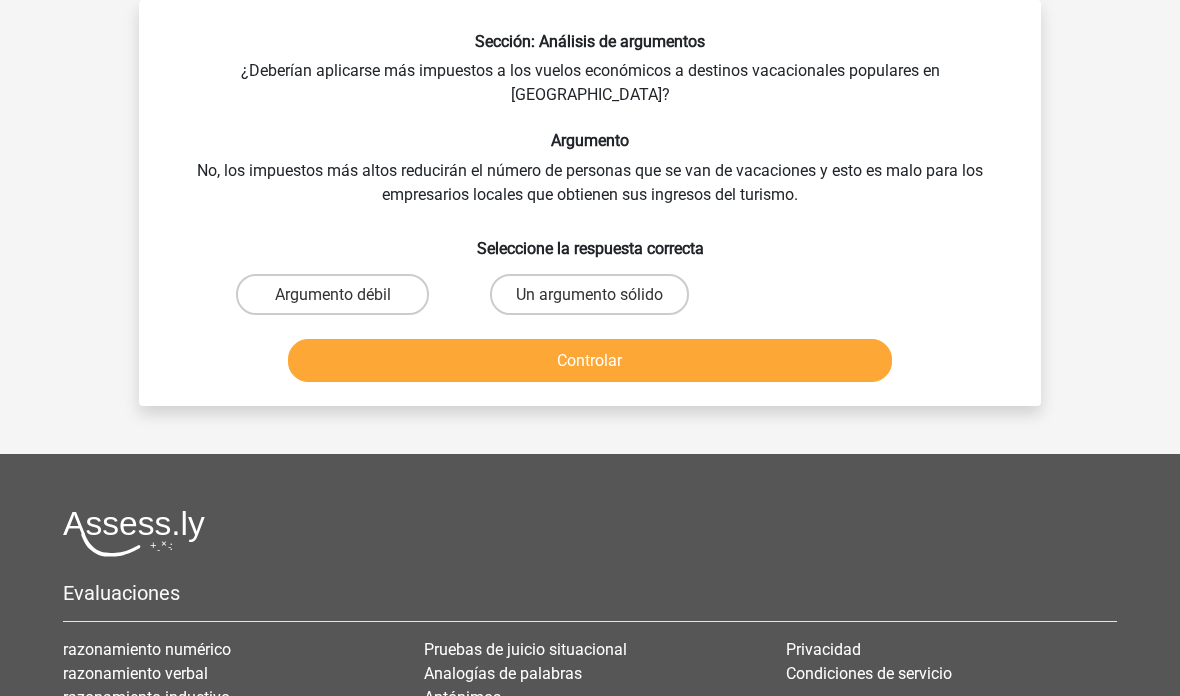 click on "Un argumento sólido" at bounding box center [589, 294] 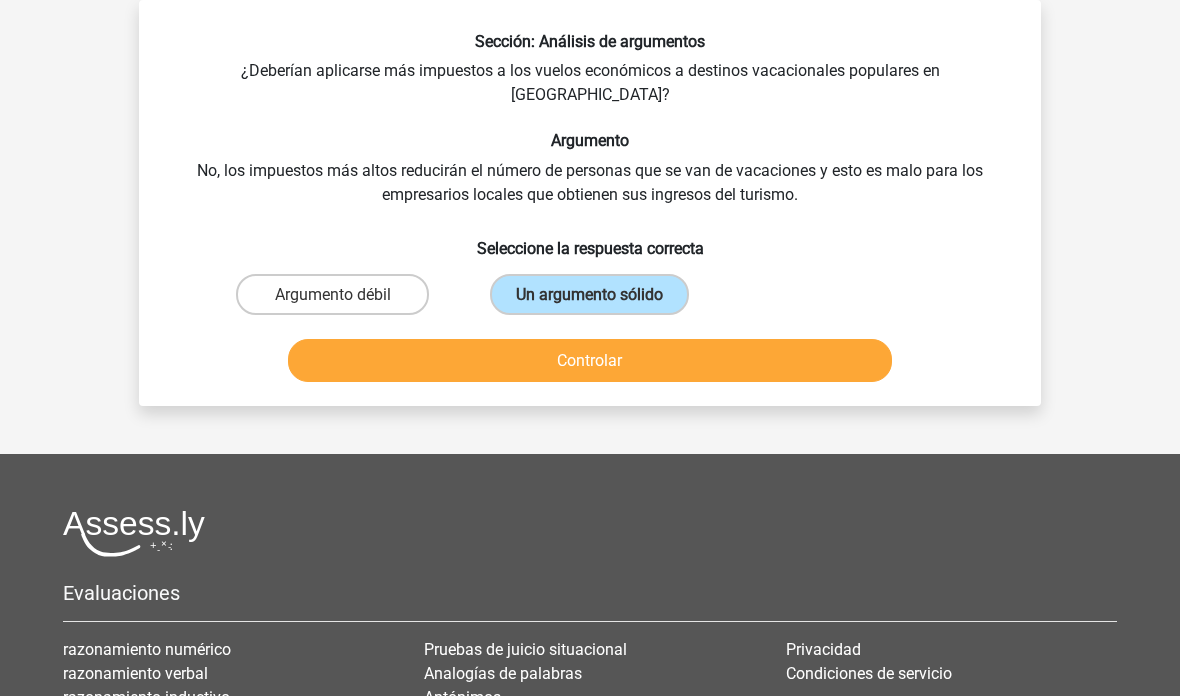 click on "Controlar" at bounding box center (589, 360) 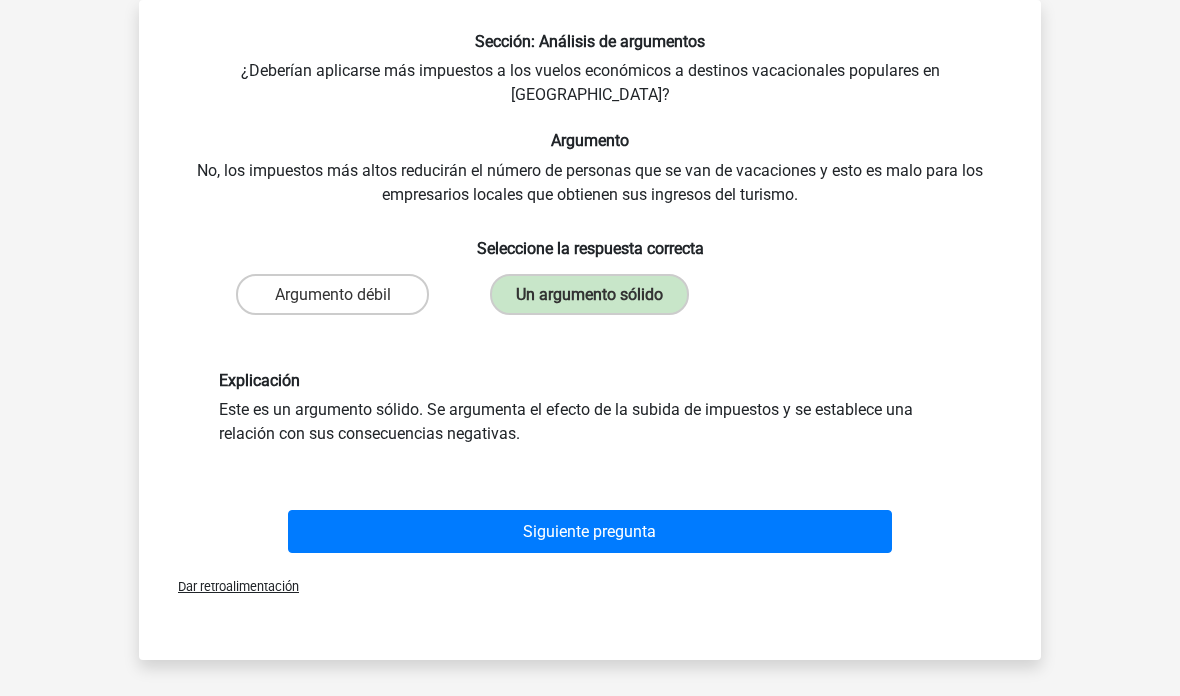 click on "Siguiente pregunta" at bounding box center (590, 531) 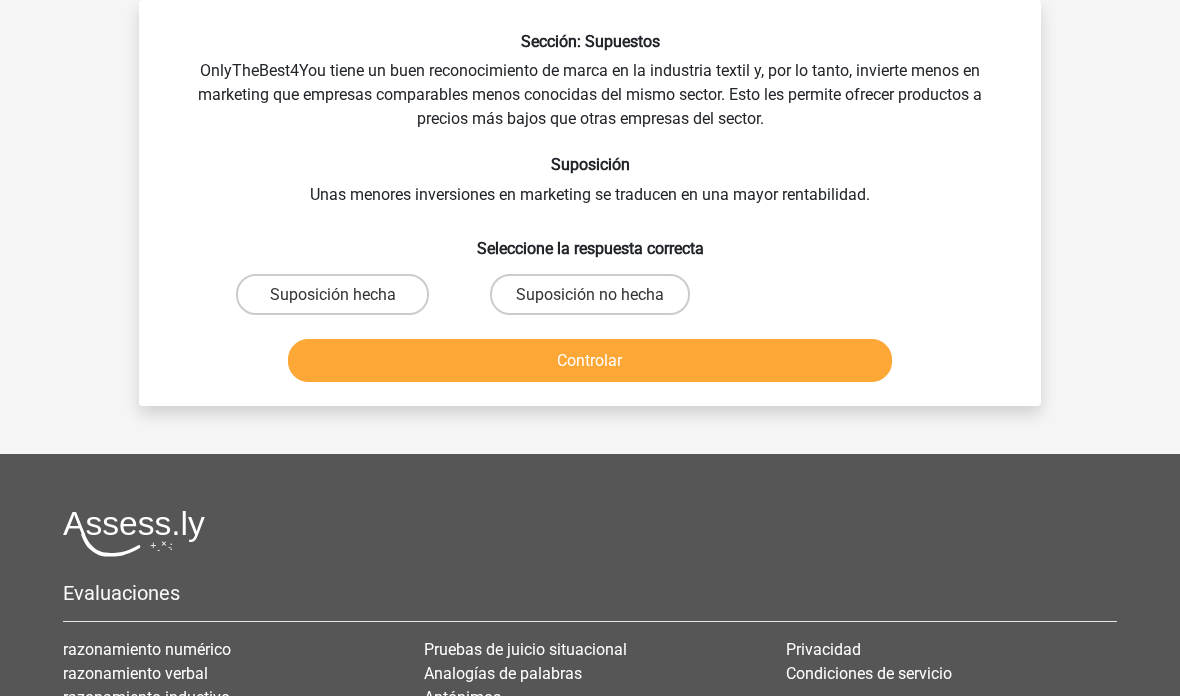 click on "Suposición no hecha" at bounding box center (590, 294) 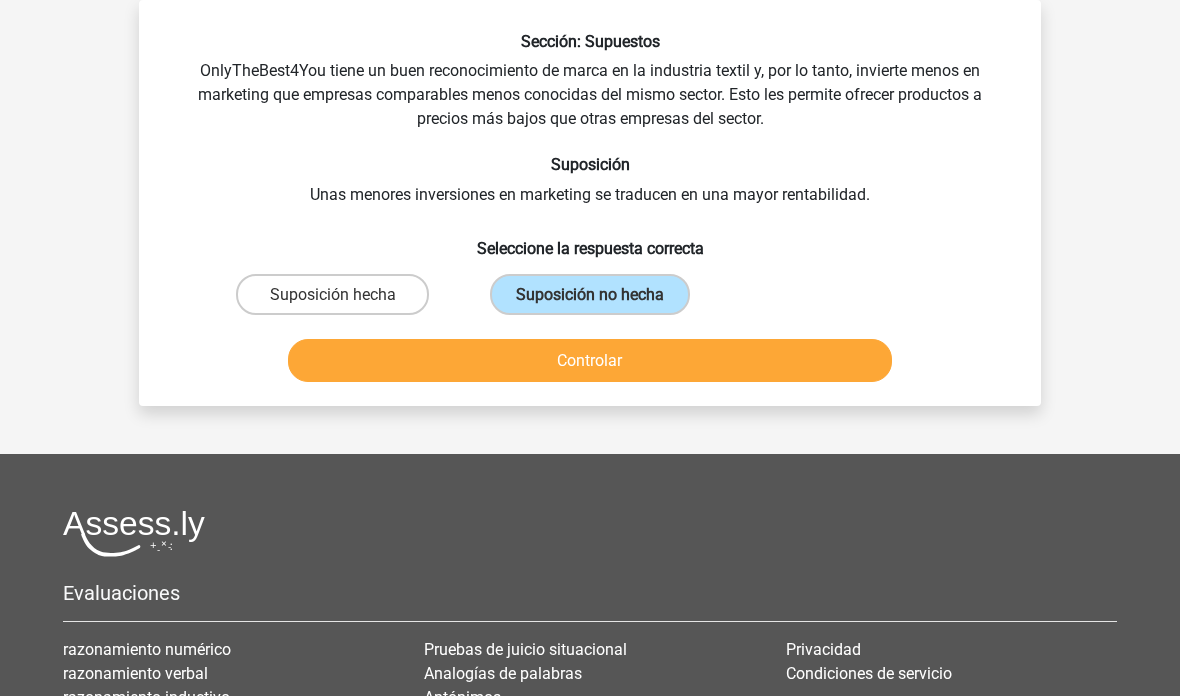 click on "Controlar" at bounding box center [590, 360] 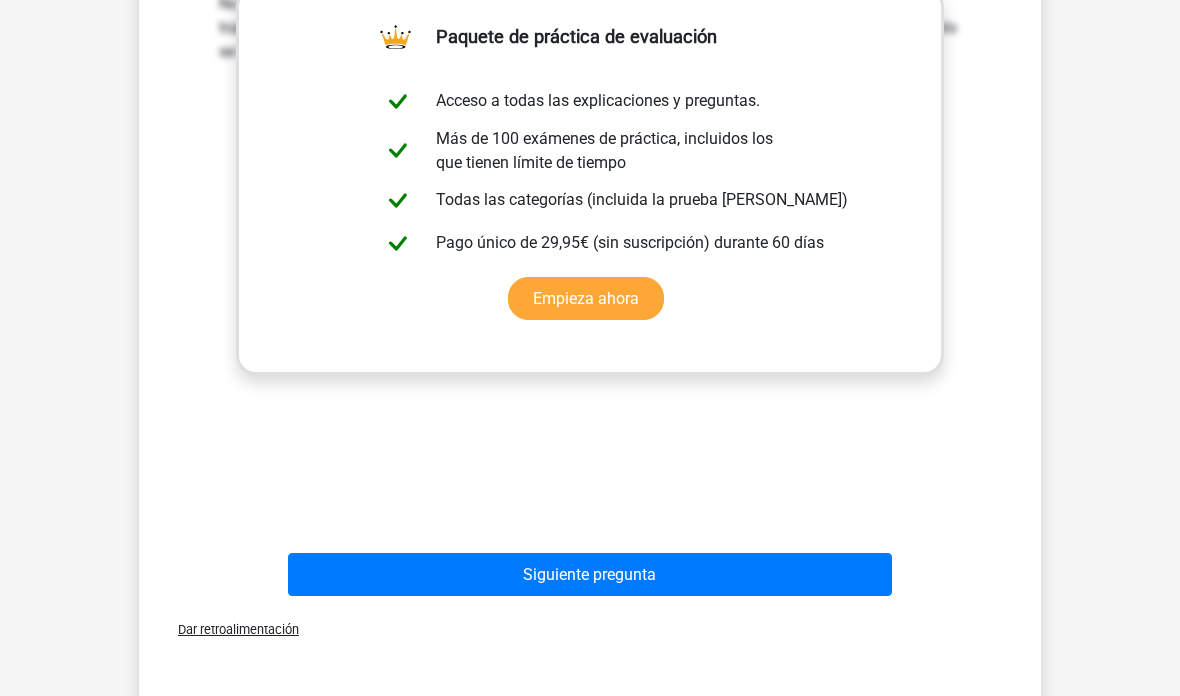 click on "Siguiente pregunta" at bounding box center (589, 575) 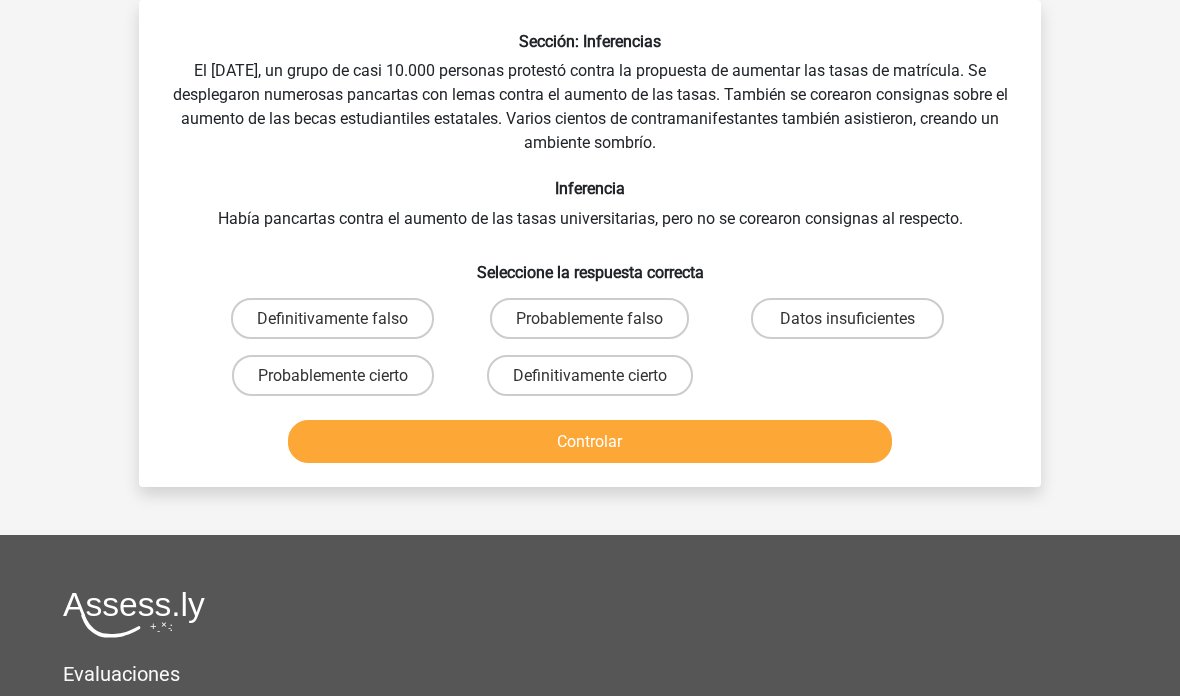 scroll, scrollTop: 0, scrollLeft: 0, axis: both 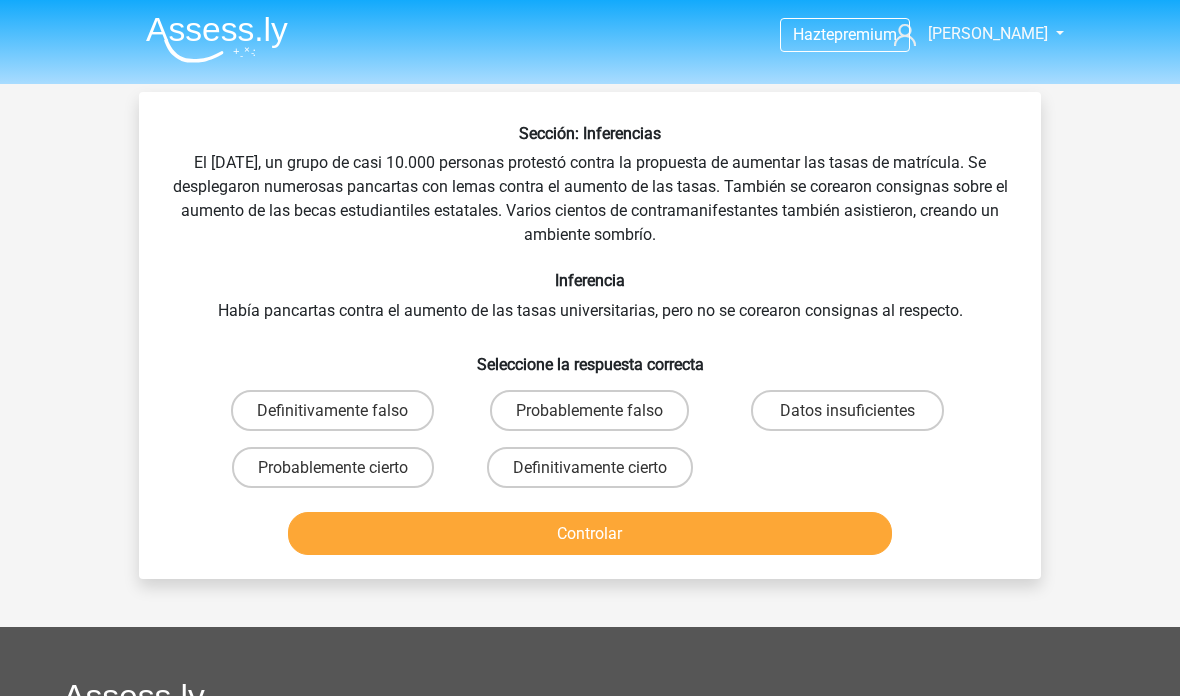 click on "Datos insuficientes" at bounding box center [847, 409] 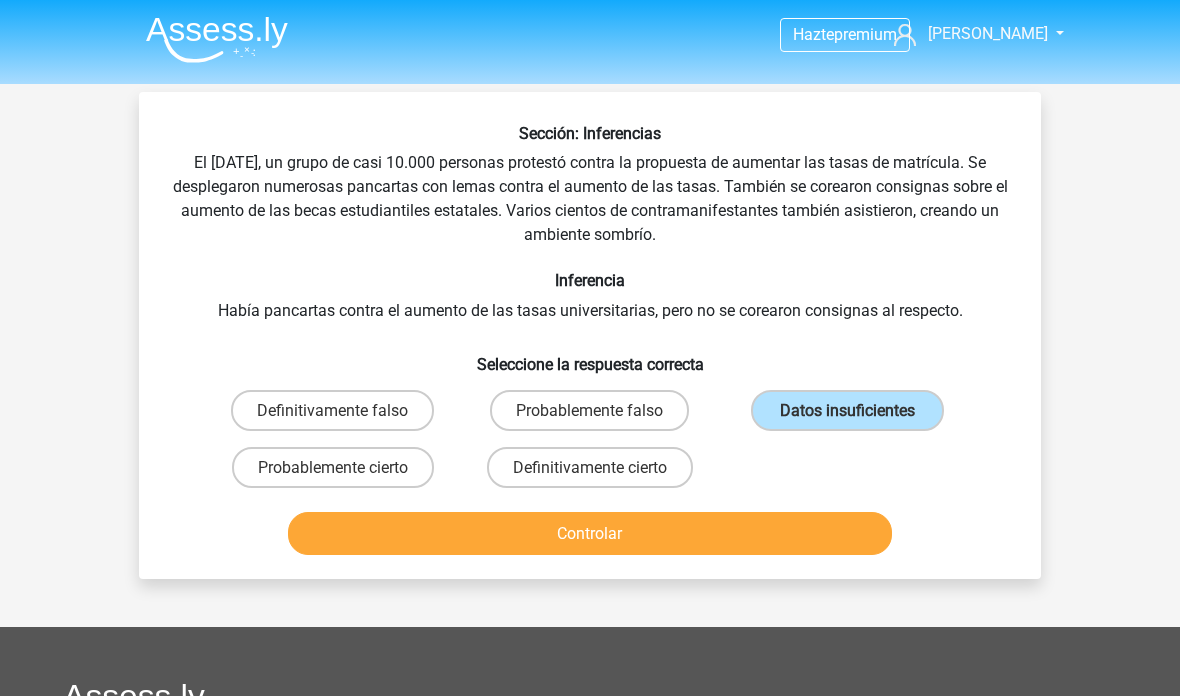 click on "Controlar" at bounding box center [590, 533] 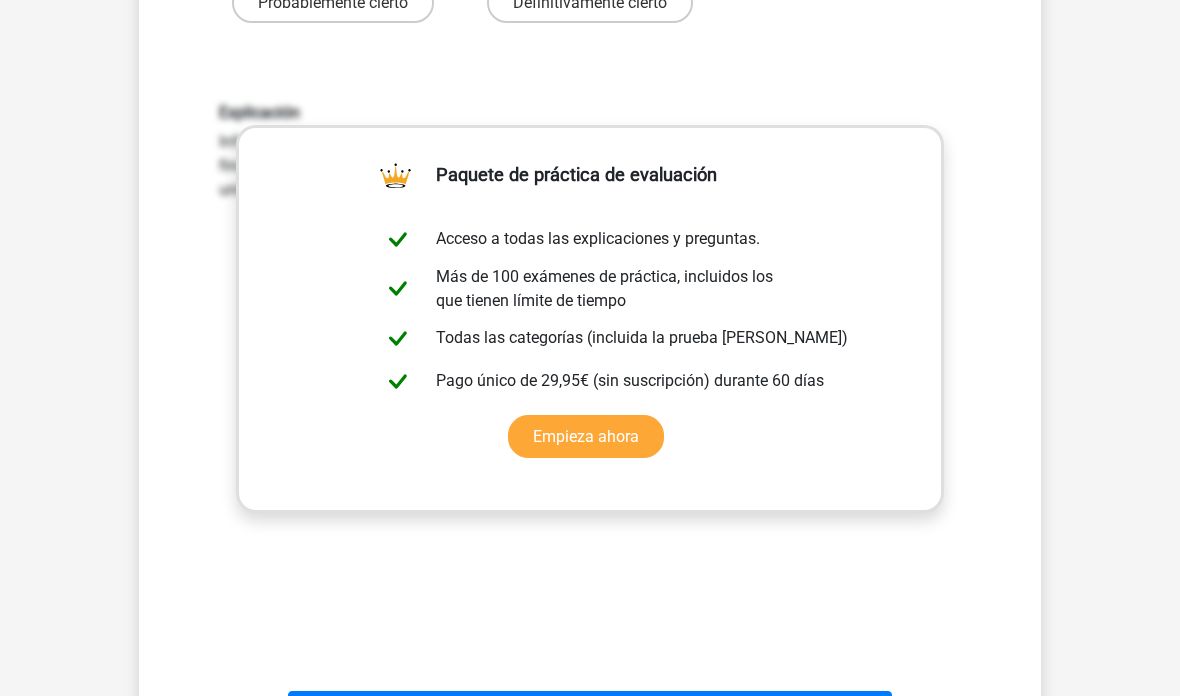 scroll, scrollTop: 488, scrollLeft: 0, axis: vertical 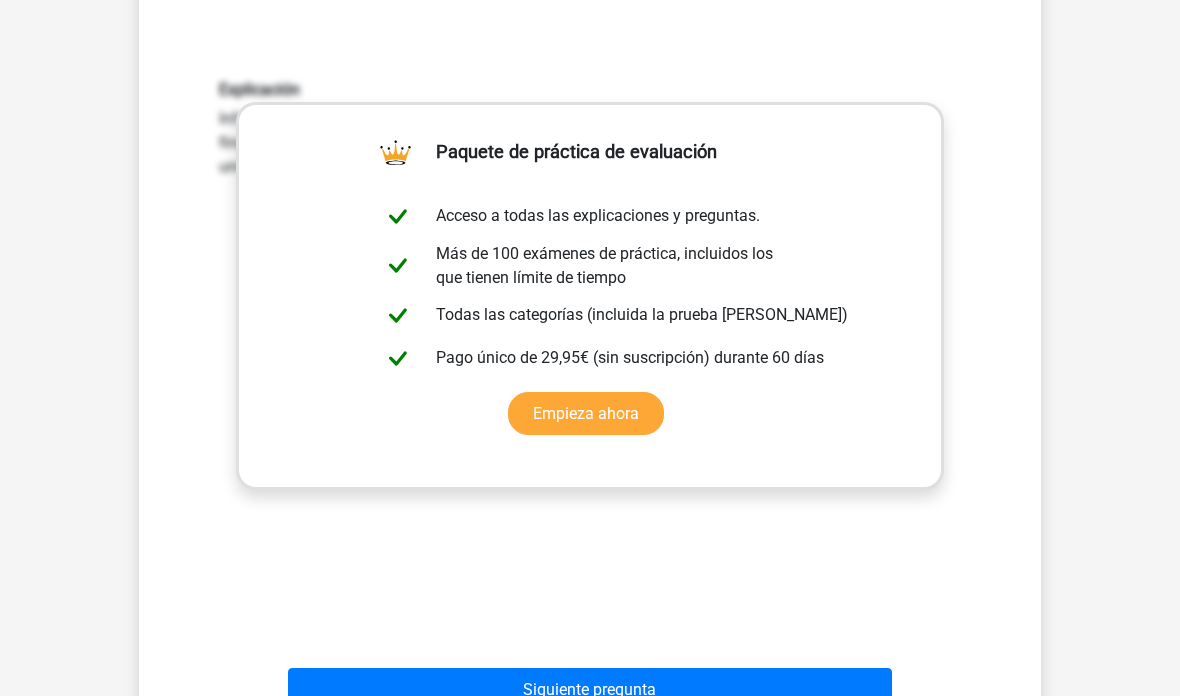 click on "Siguiente pregunta" at bounding box center [589, 689] 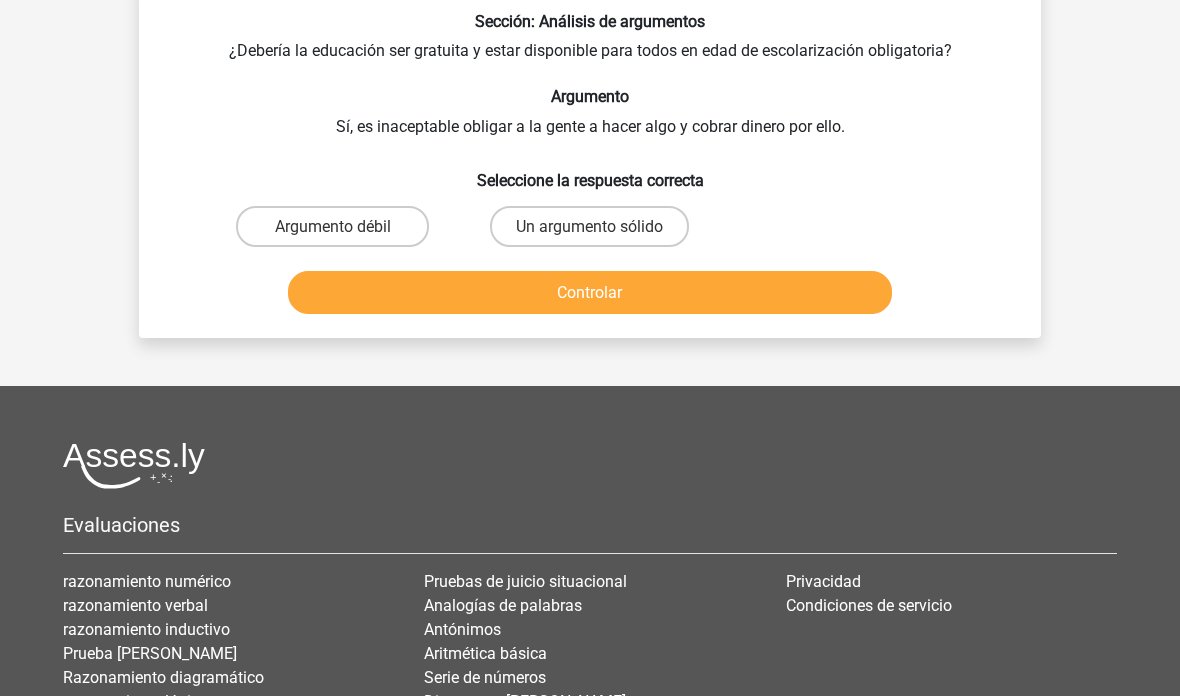 scroll, scrollTop: 92, scrollLeft: 0, axis: vertical 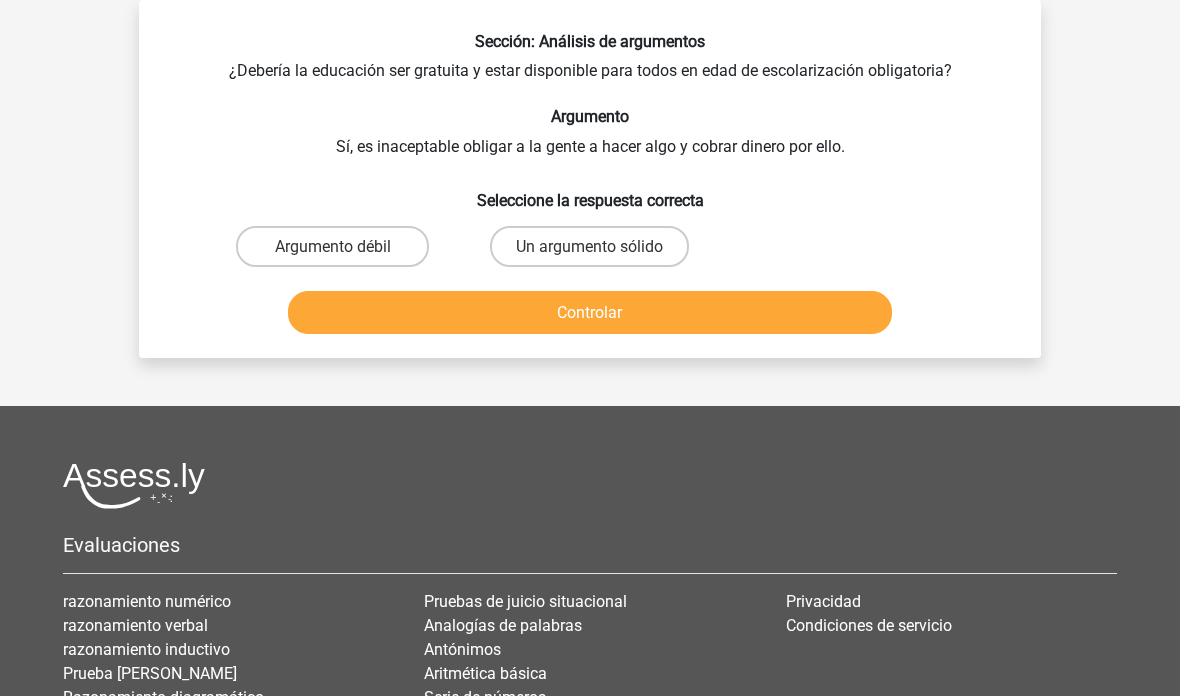 click on "Argumento débil" at bounding box center (332, 246) 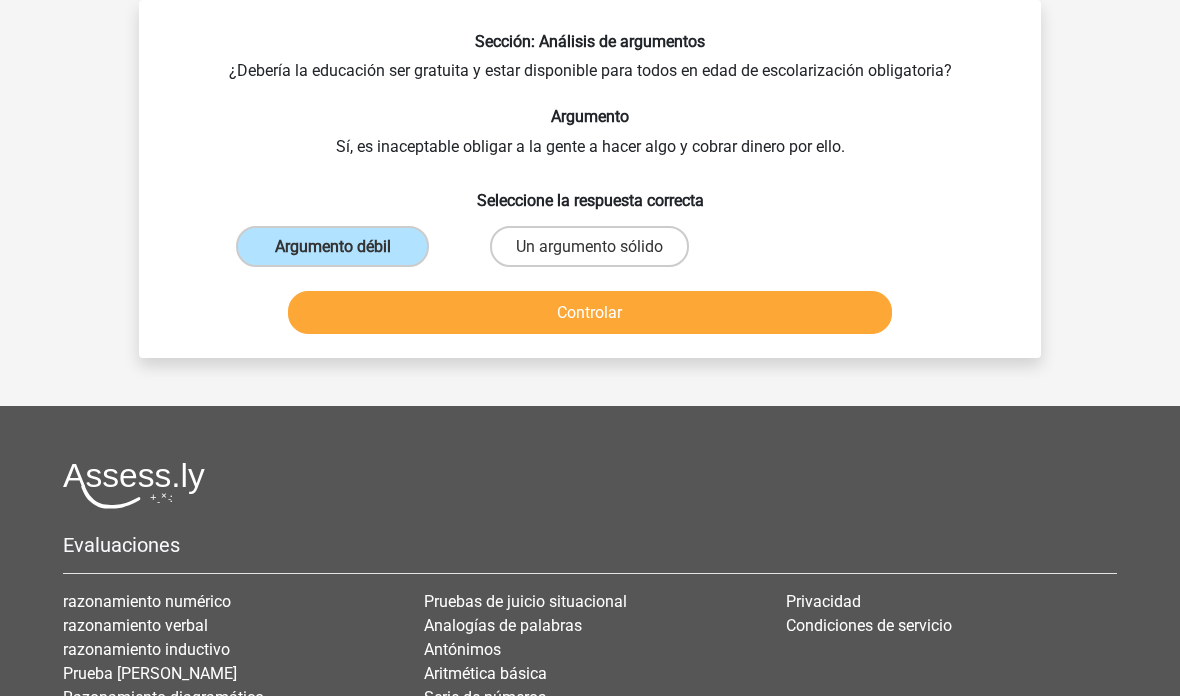 click on "Controlar" at bounding box center (590, 312) 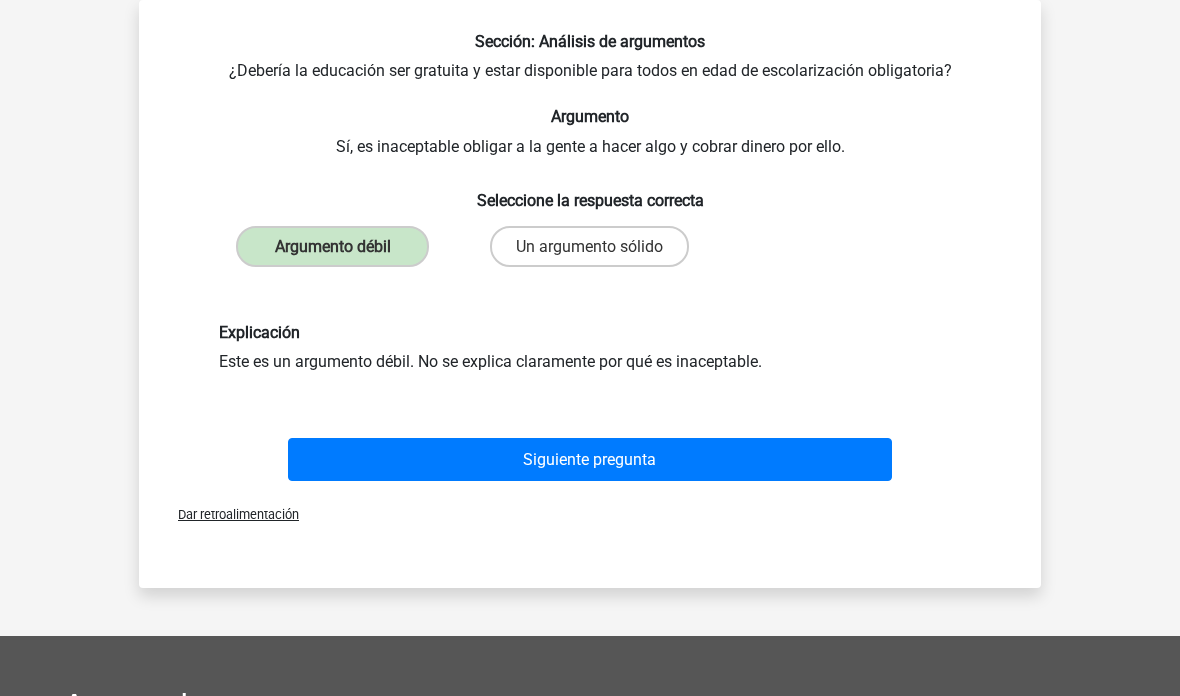 click on "Siguiente pregunta" at bounding box center [590, 459] 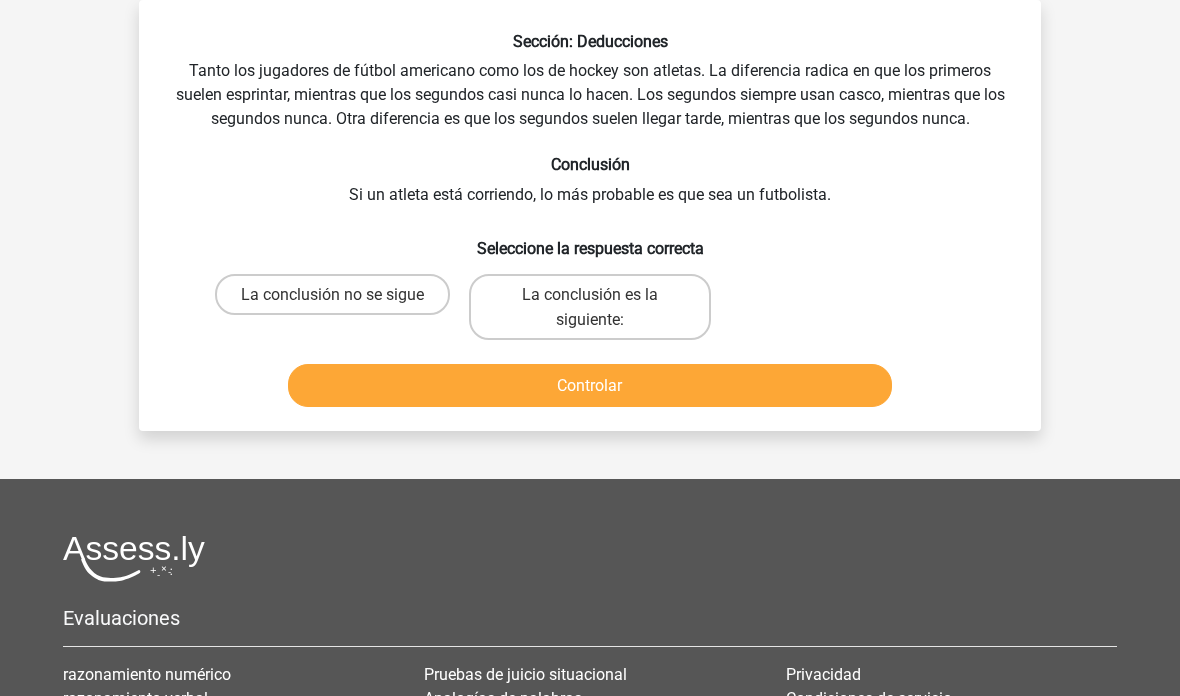 click on "La conclusión no se sigue" at bounding box center (332, 294) 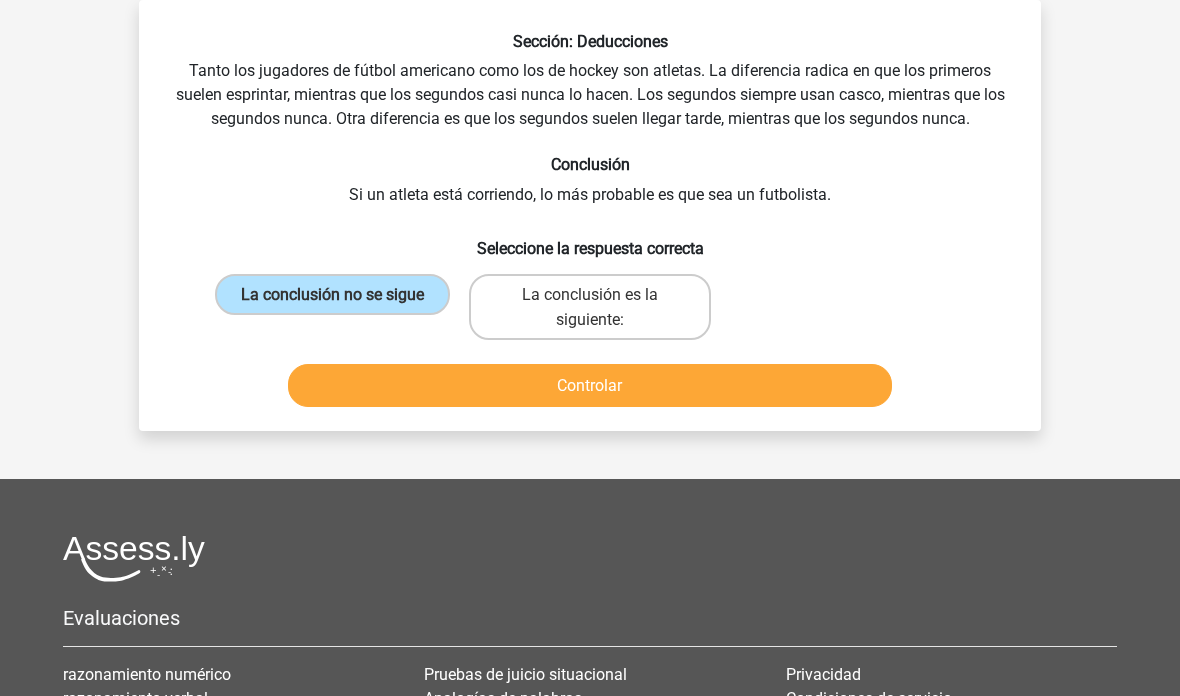 click on "Controlar" at bounding box center [590, 385] 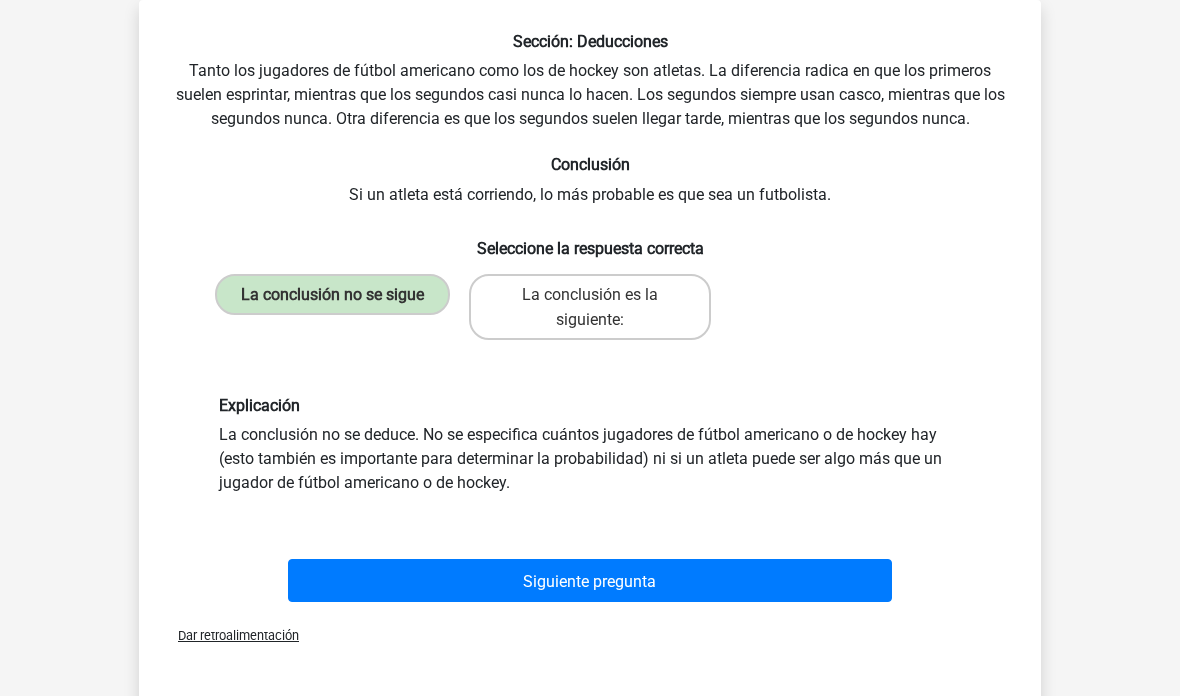 click on "Siguiente pregunta" at bounding box center (589, 580) 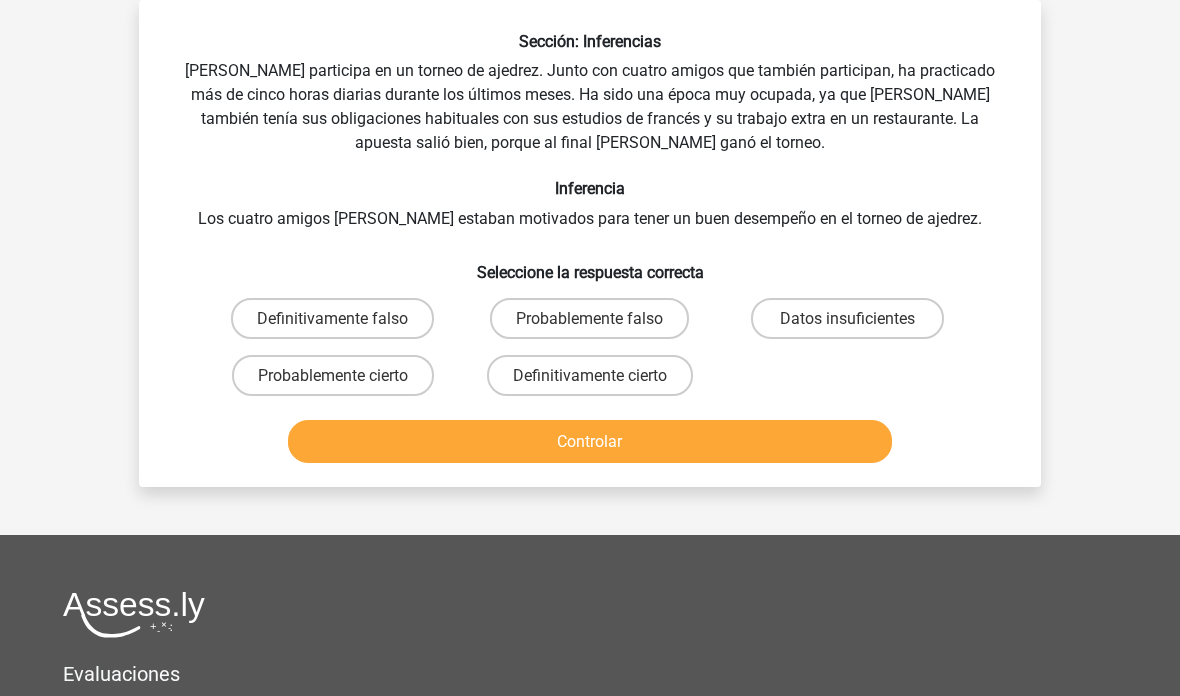 click on "Probablemente cierto" at bounding box center [339, 381] 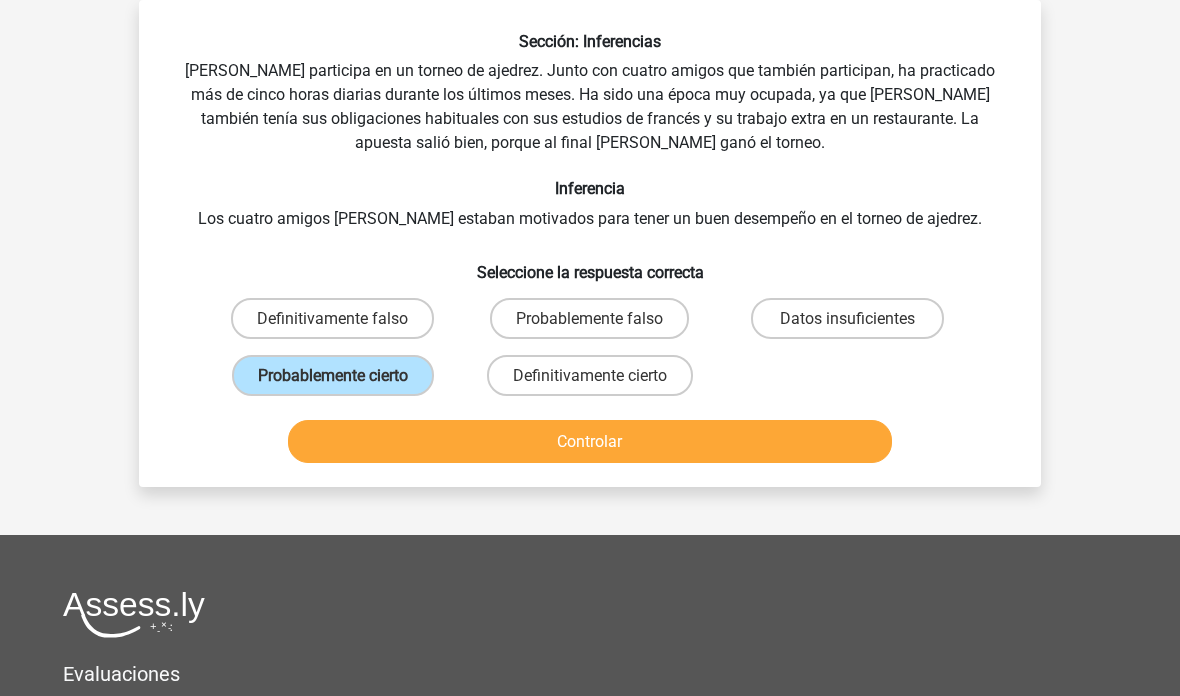 click on "Controlar" at bounding box center [590, 441] 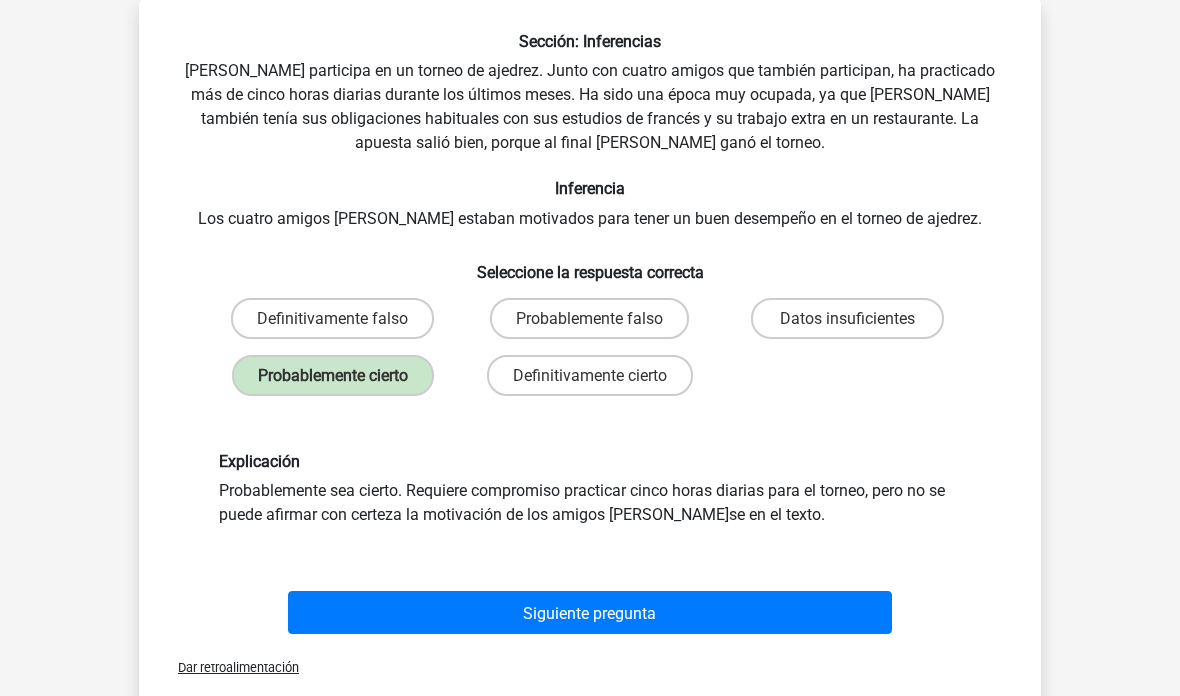 scroll, scrollTop: 56, scrollLeft: 0, axis: vertical 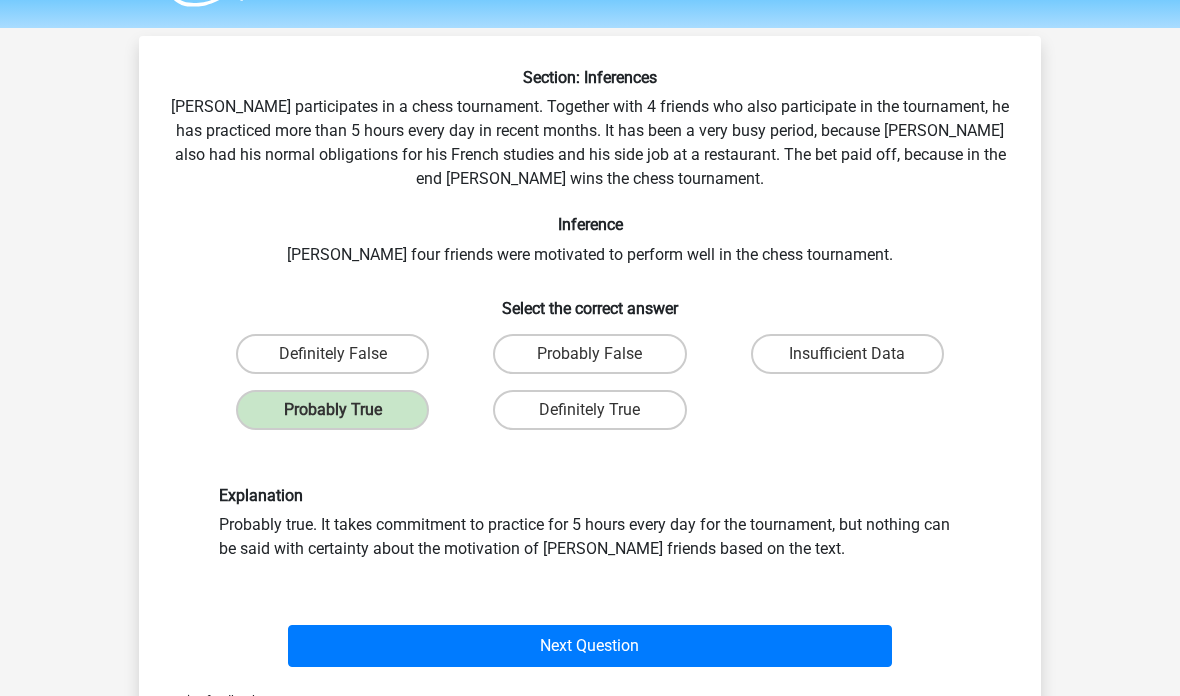 click on "Next Question" at bounding box center (590, 646) 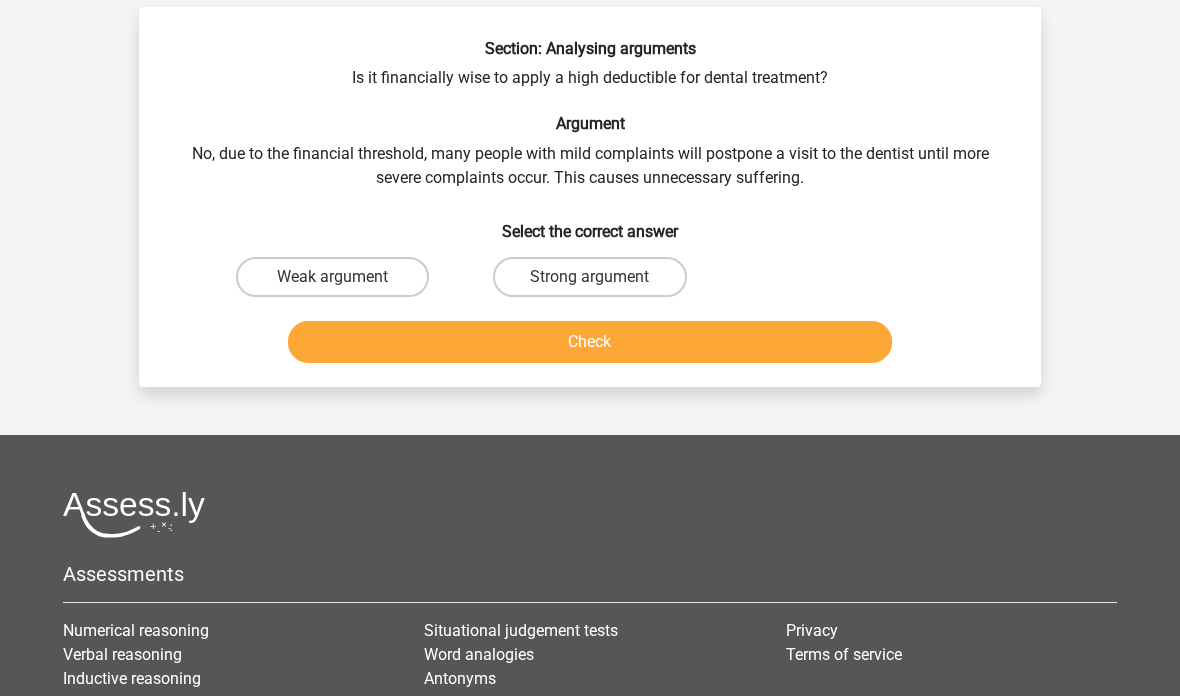 scroll, scrollTop: 91, scrollLeft: 0, axis: vertical 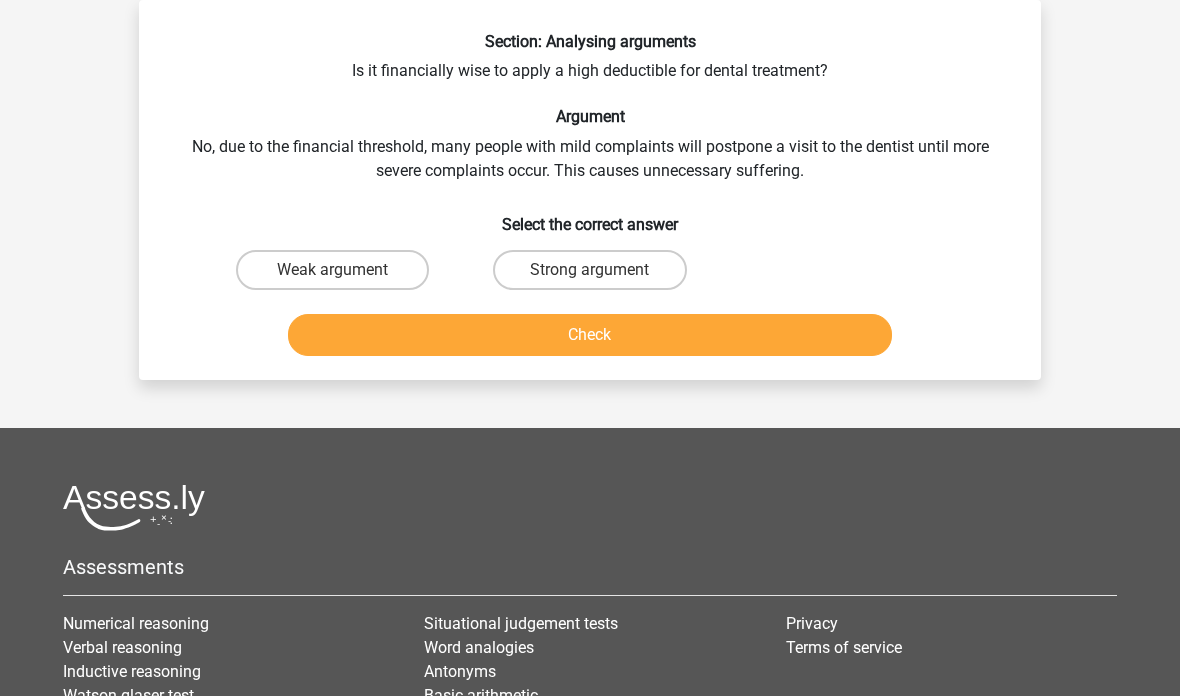 click on "Weak argument" at bounding box center [332, 271] 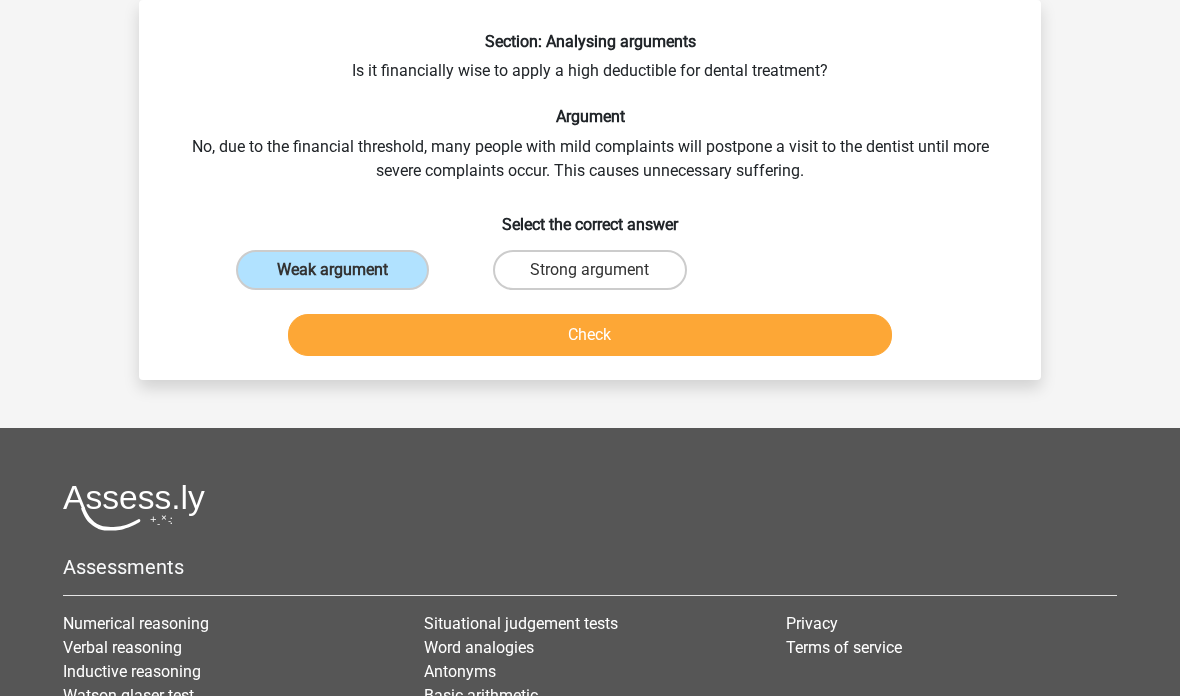 scroll, scrollTop: 92, scrollLeft: 0, axis: vertical 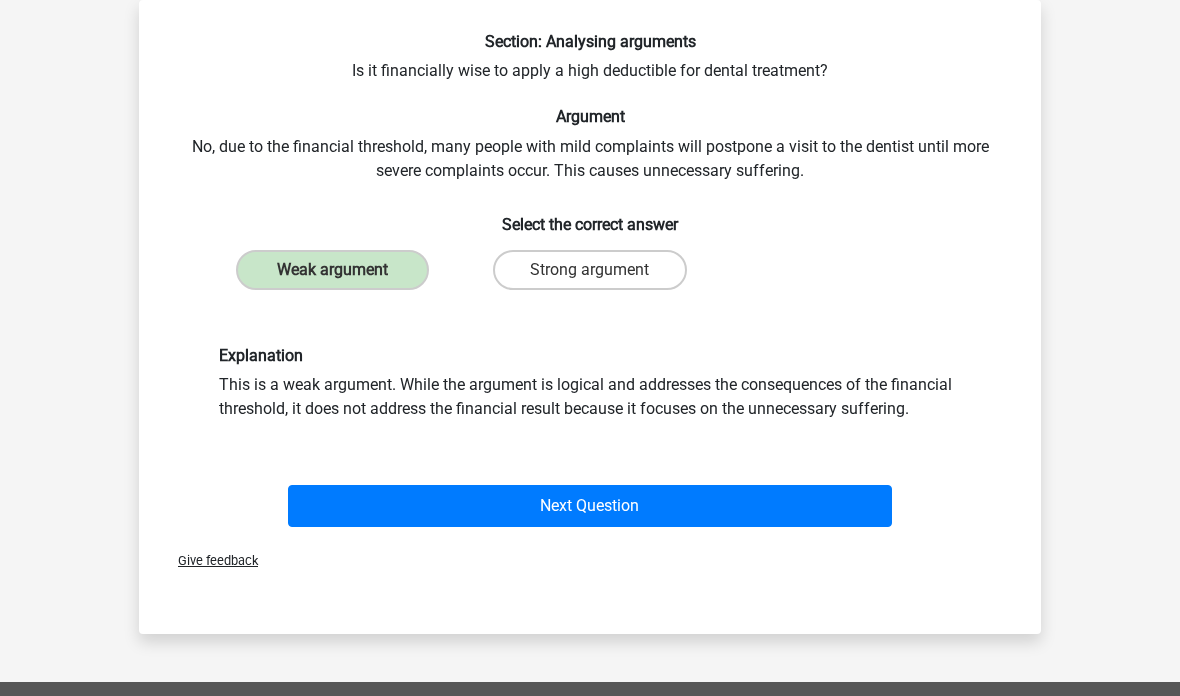 click on "Next Question" at bounding box center (590, 506) 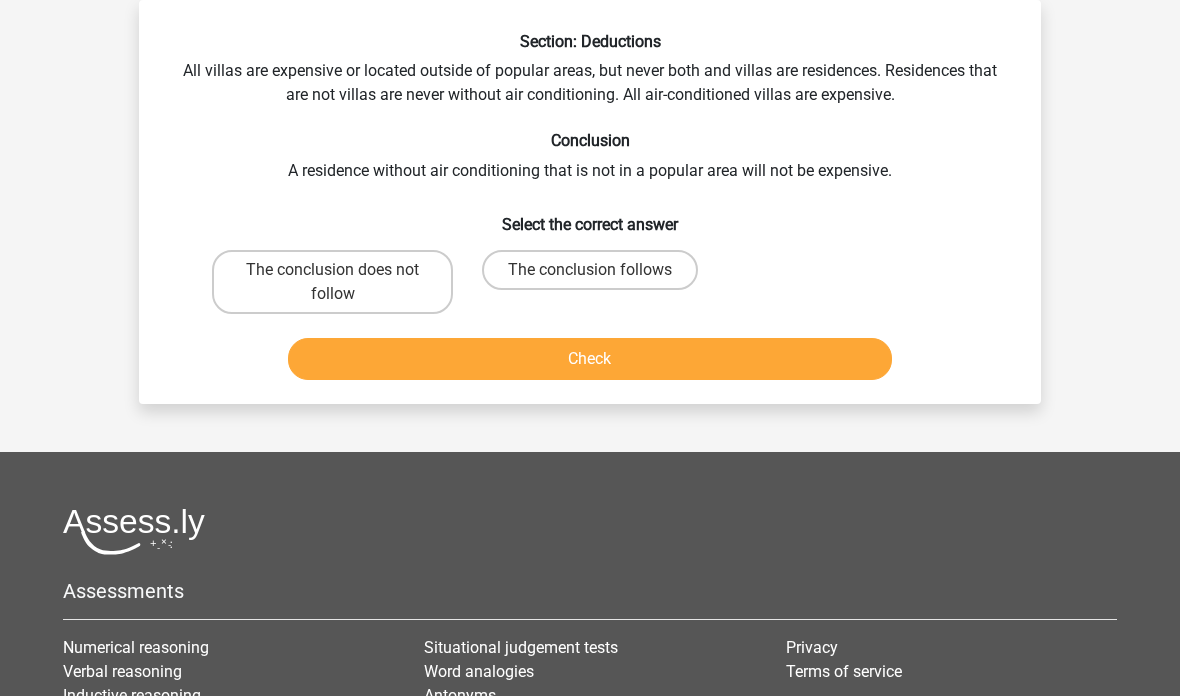 click on "Check" at bounding box center [590, 359] 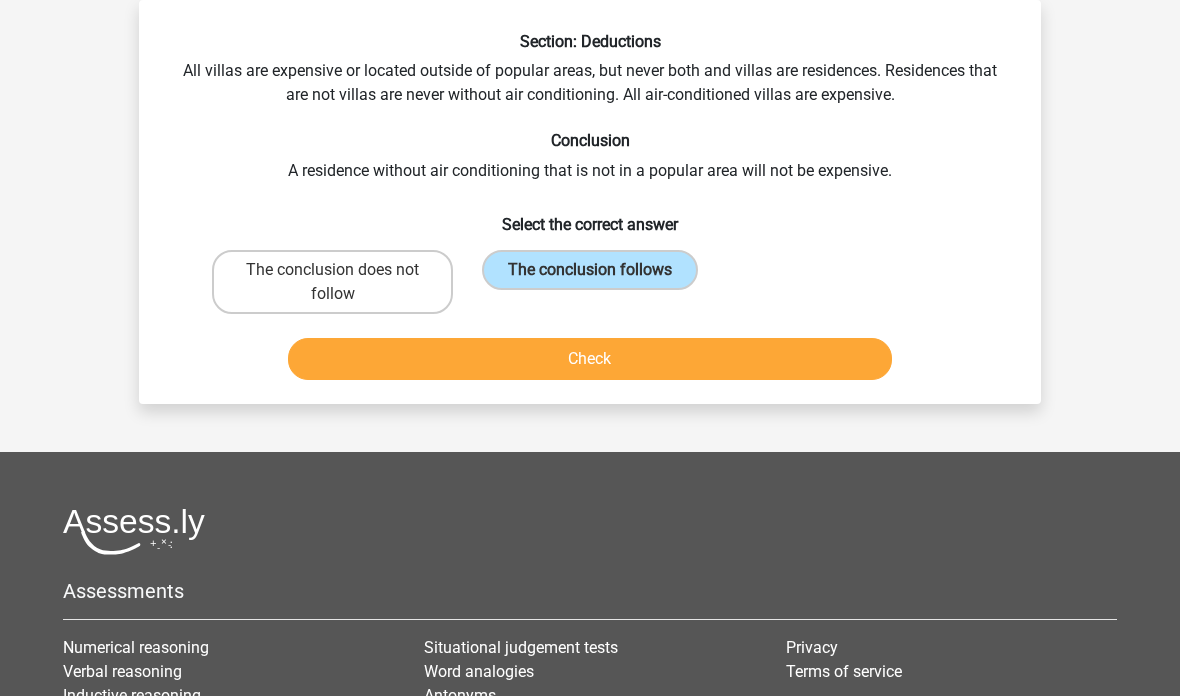 click on "Check" at bounding box center [590, 355] 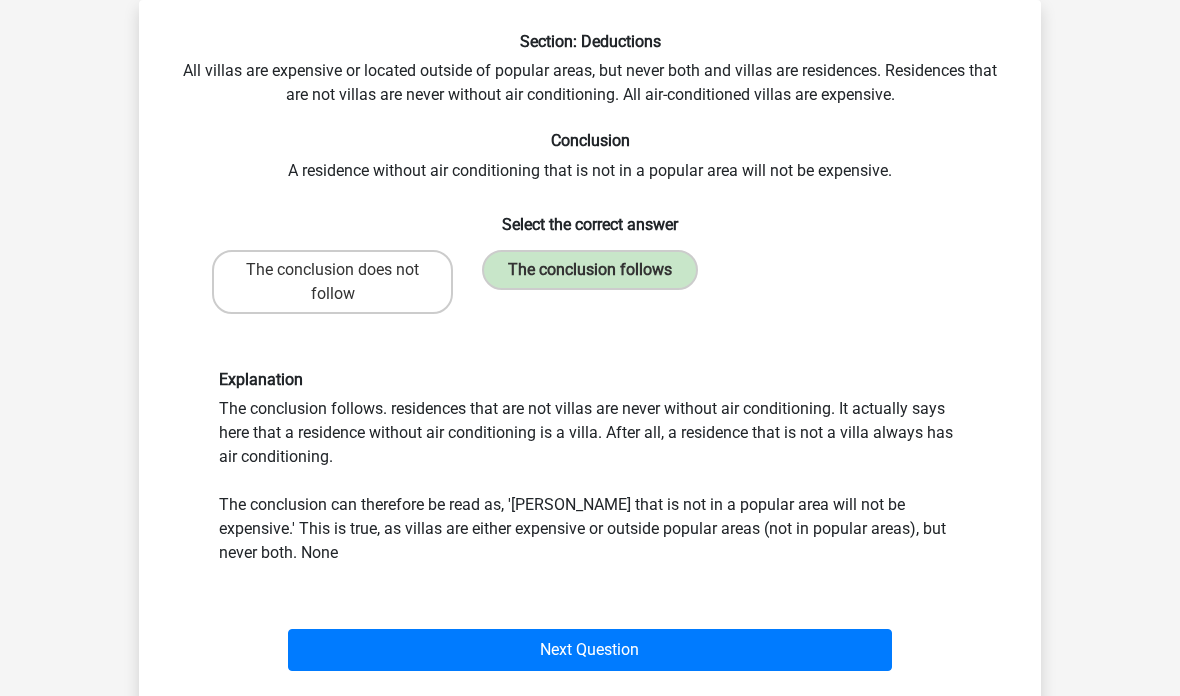 click on "Next Question" at bounding box center [590, 650] 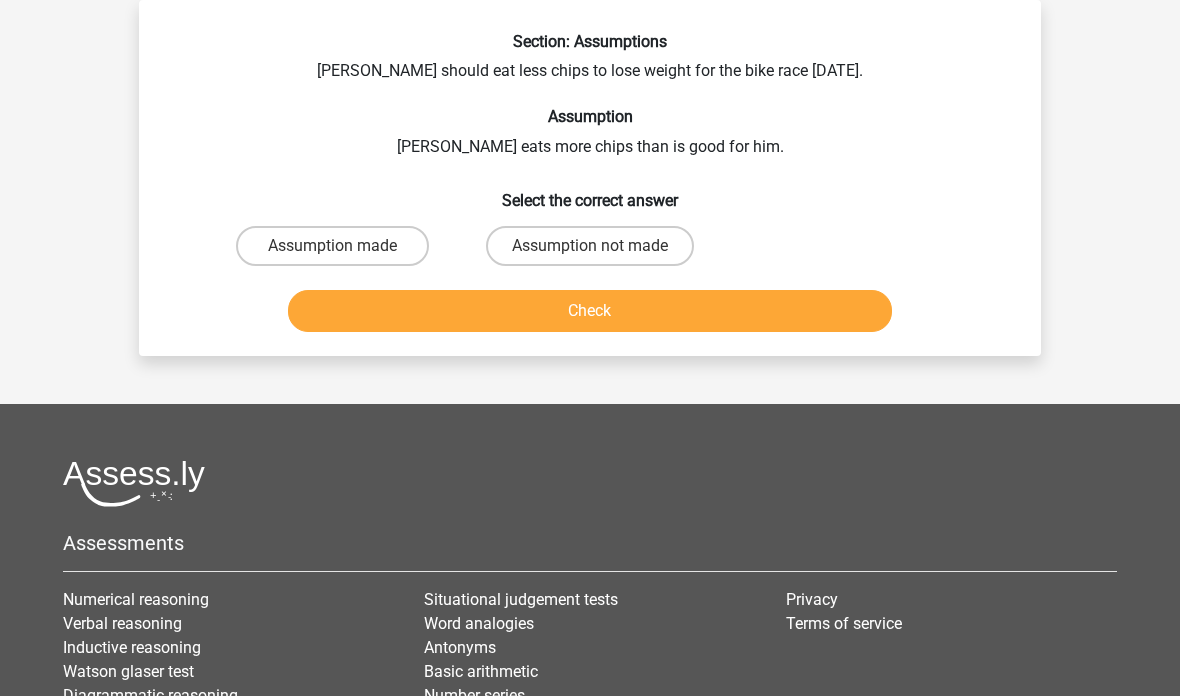 click on "Assumption not made" at bounding box center [590, 246] 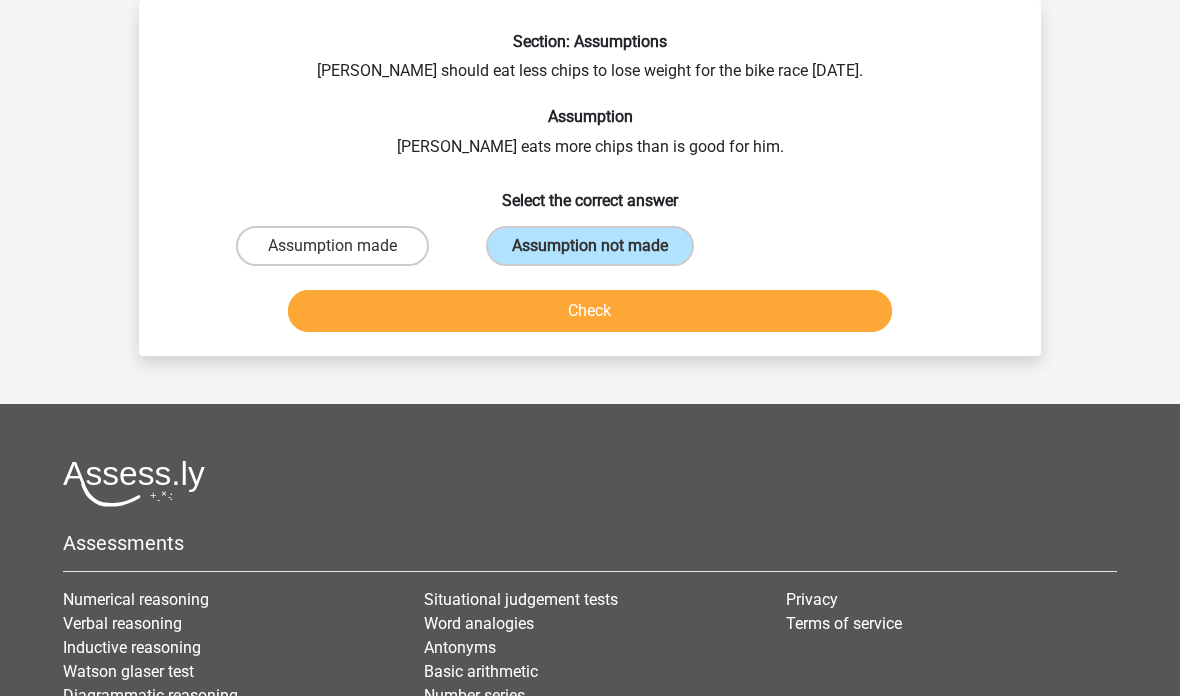 click on "Check" at bounding box center [590, 311] 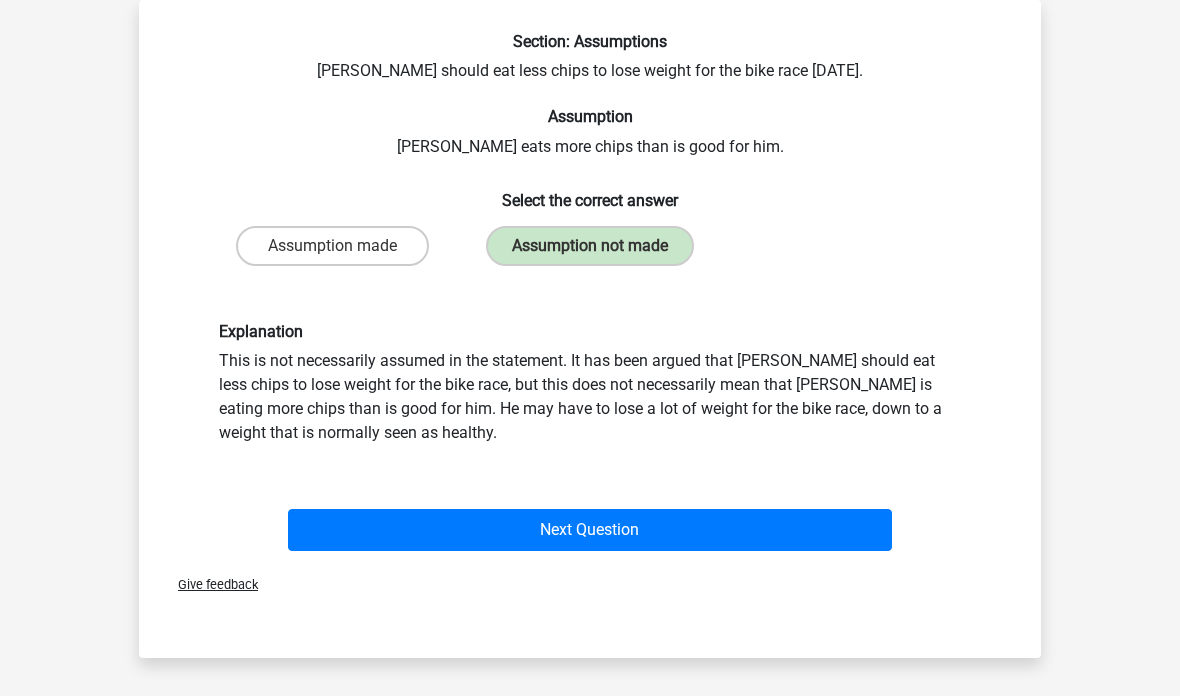 click on "Next Question" at bounding box center [590, 530] 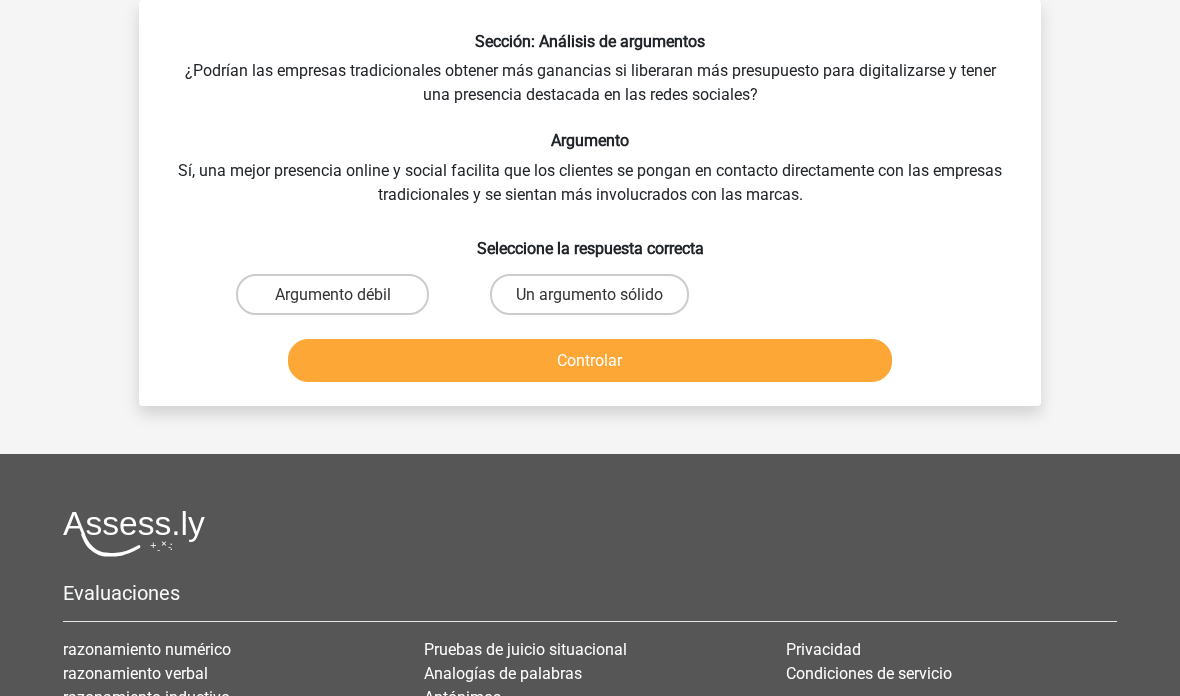 click on "Argumento débil" at bounding box center [333, 294] 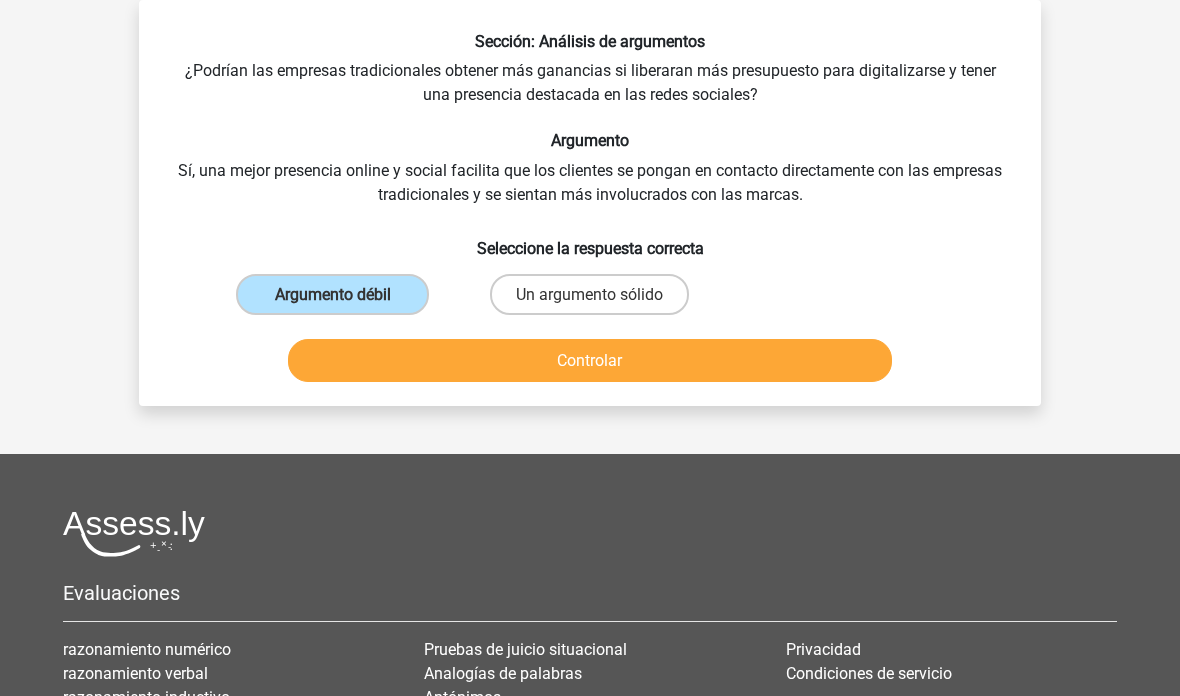 click on "Controlar" at bounding box center [590, 360] 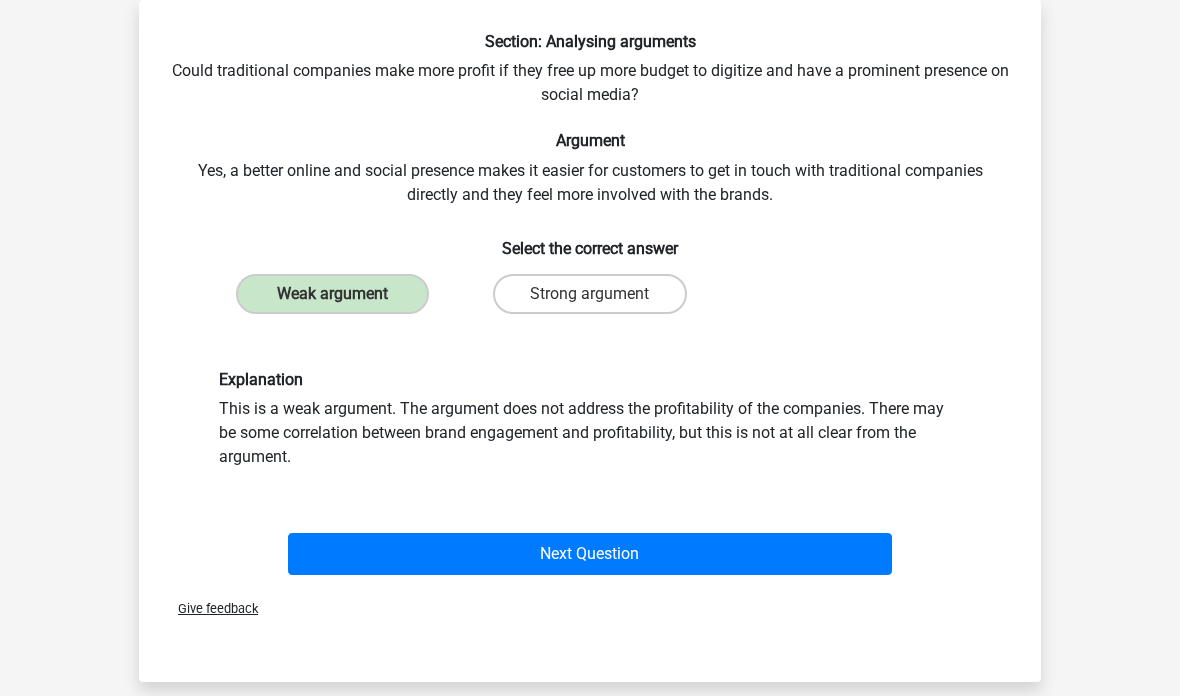 click on "Next Question" at bounding box center (590, 554) 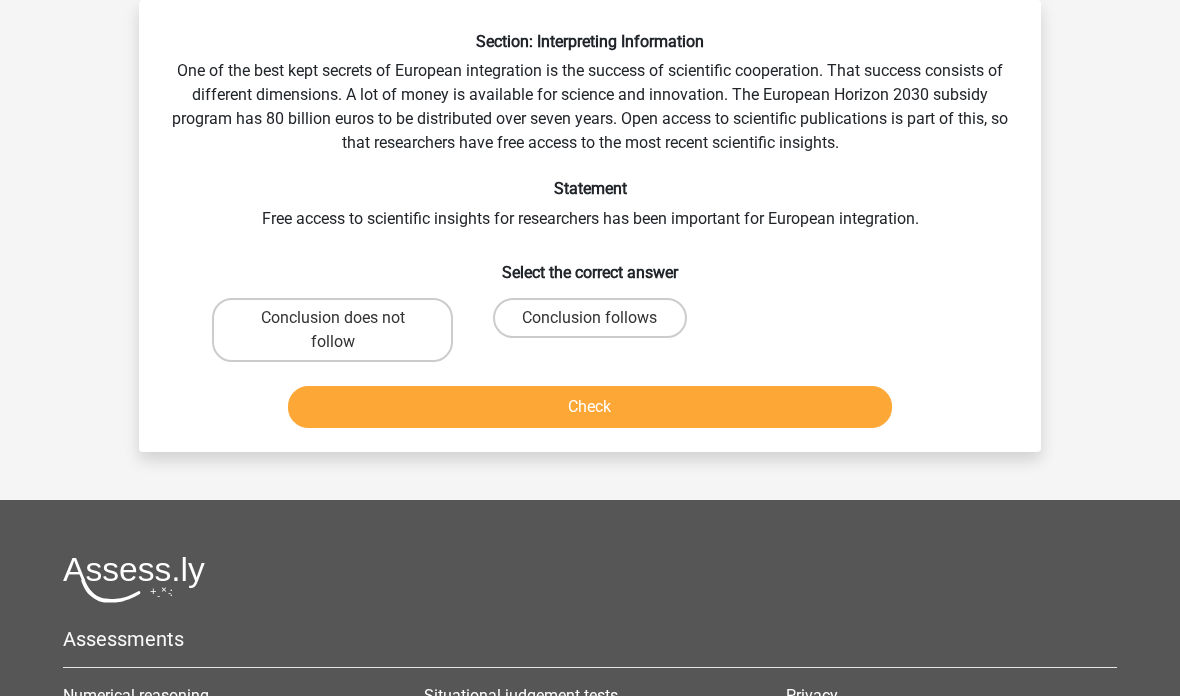 click on "Section: Interpreting Information One of the best kept secrets of European integration is the success of scientific cooperation. That success consists of different dimensions. A lot of money is available for science and innovation. The European Horizon 2030 subsidy program has 80 billion euros to be distributed over seven years. Open access to scientific publications is part of this, so that researchers have free access to the most recent scientific insights. Statement Free access to scientific insights for researchers has been important for European integration.
Select the correct answer
Check" at bounding box center [590, 234] 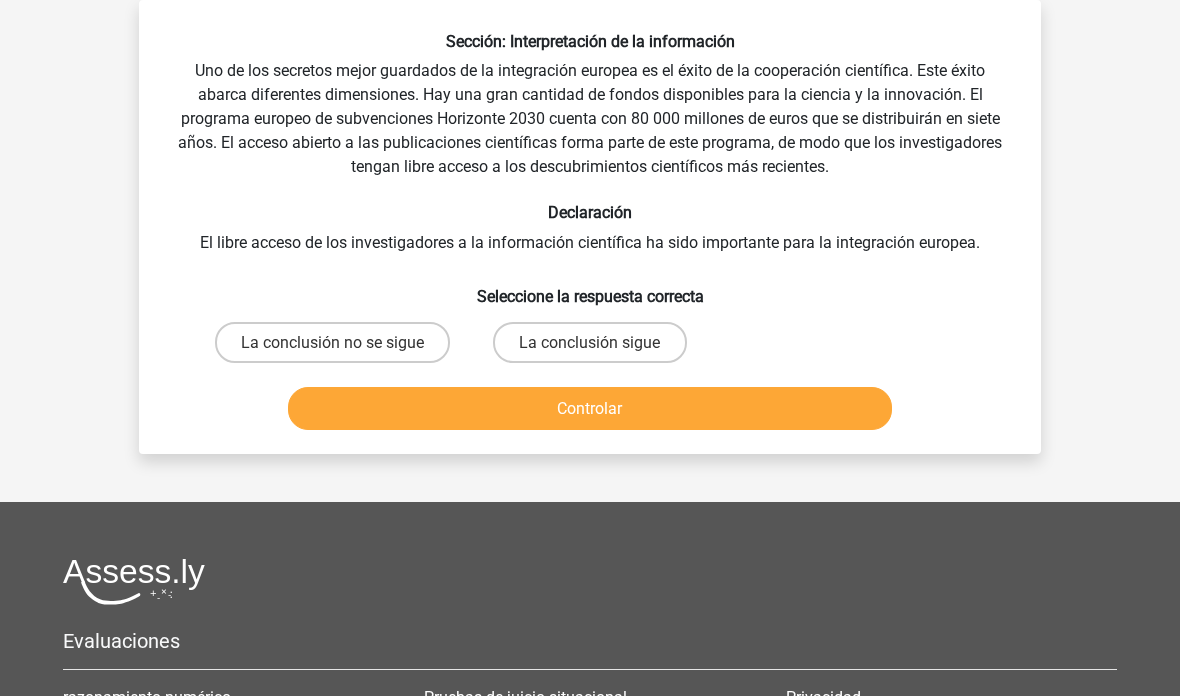 click on "La conclusión no se sigue" at bounding box center [332, 342] 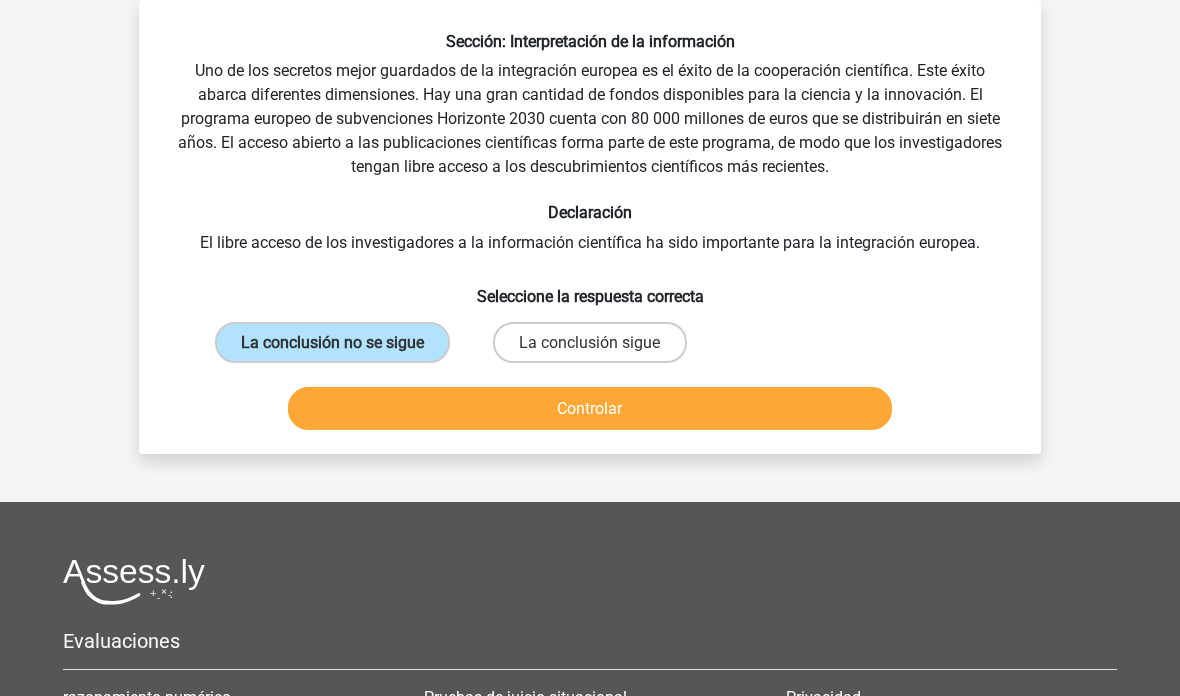 click on "Controlar" at bounding box center [590, 408] 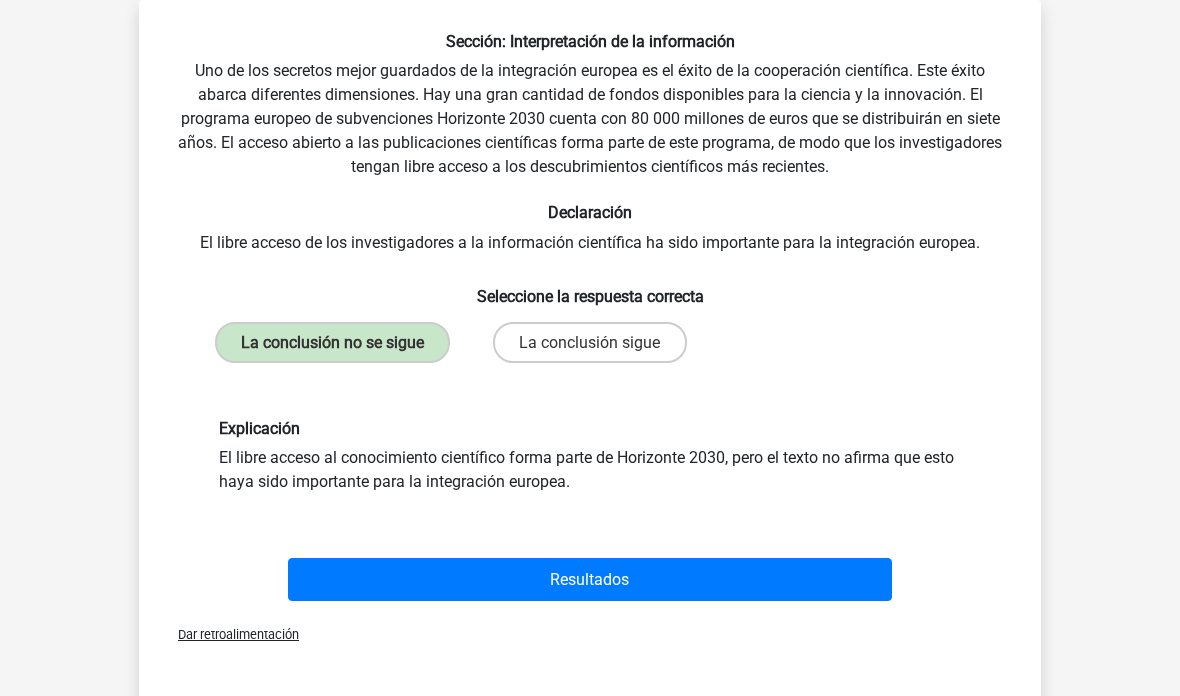 click on "Resultados" at bounding box center (590, 579) 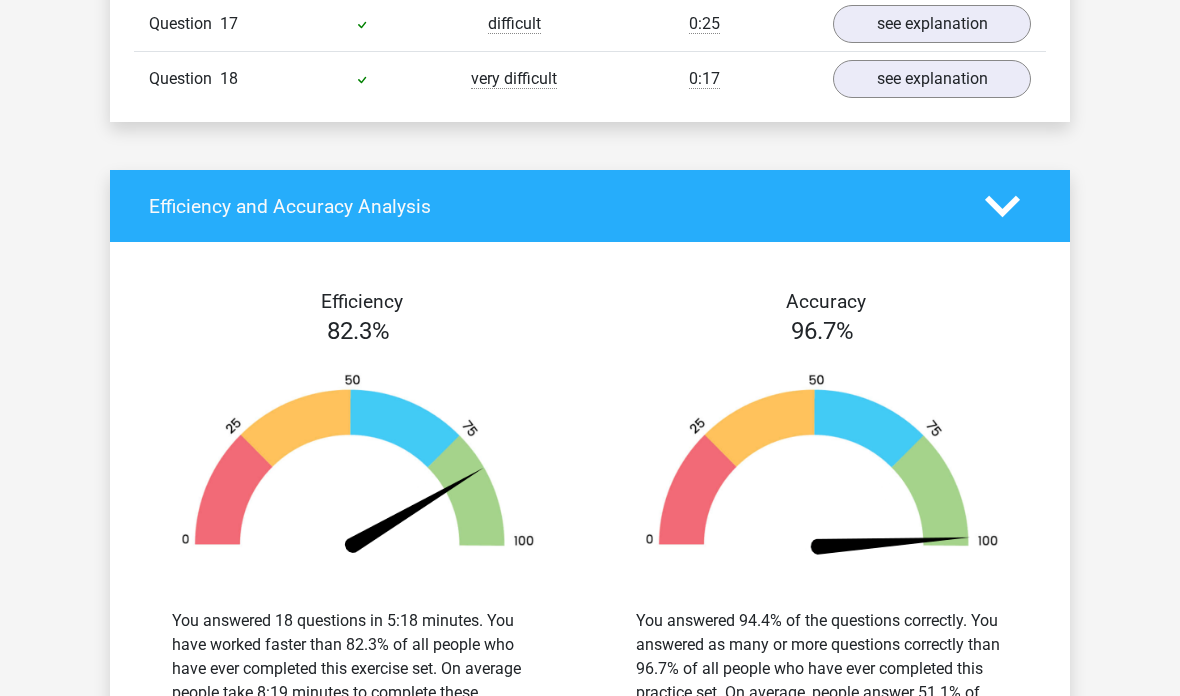 scroll, scrollTop: 2522, scrollLeft: 0, axis: vertical 